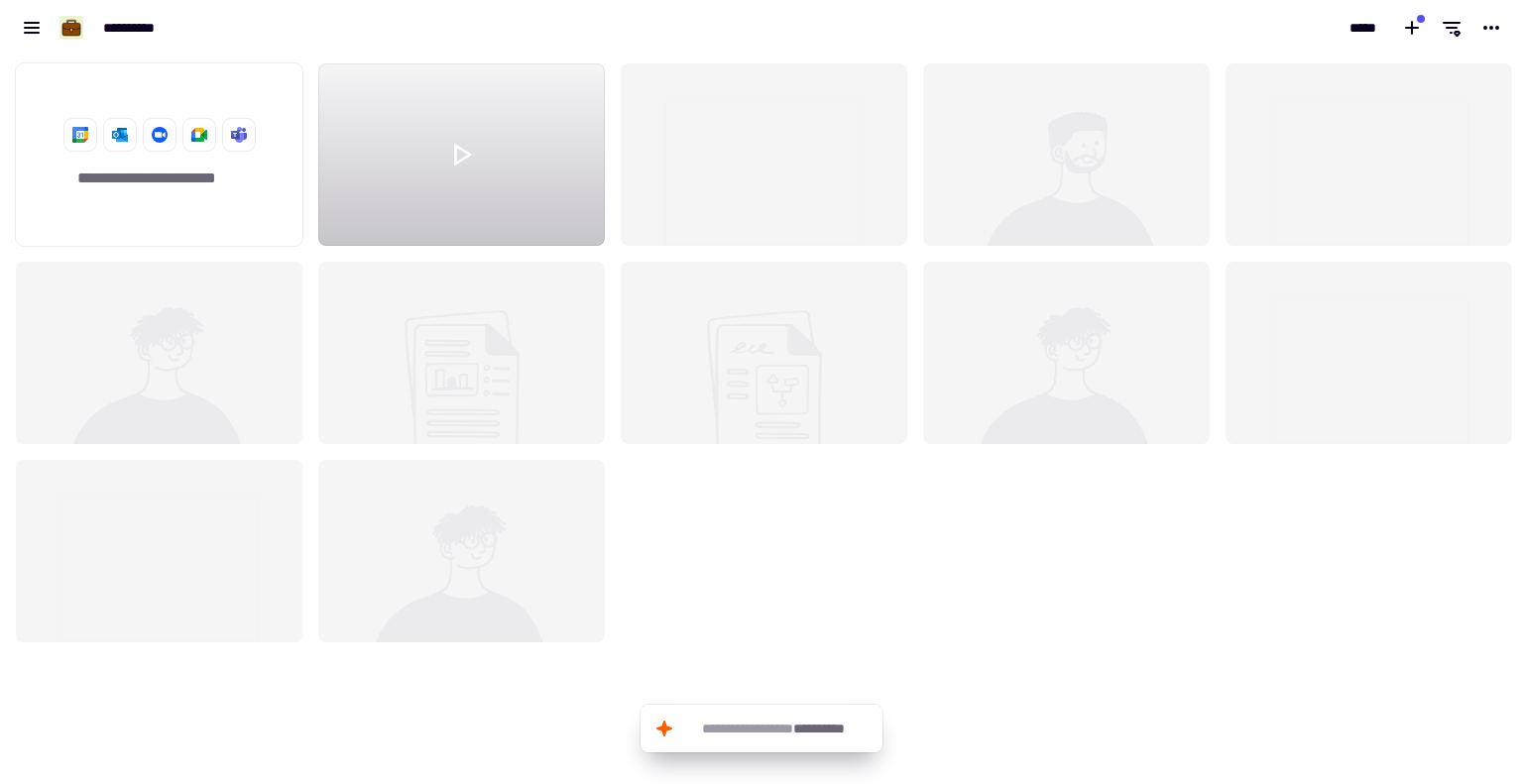 scroll, scrollTop: 0, scrollLeft: 0, axis: both 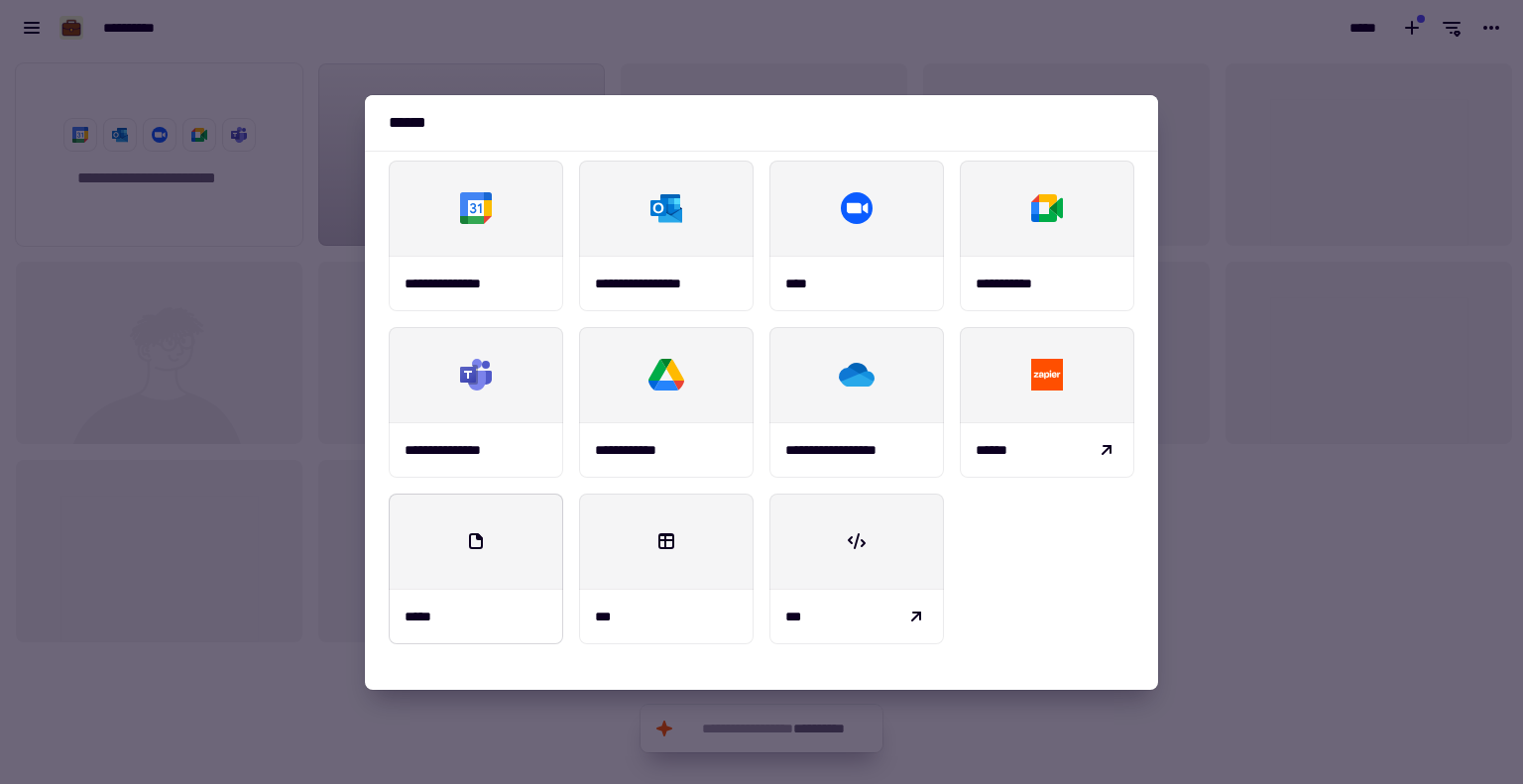 click at bounding box center (476, 541) 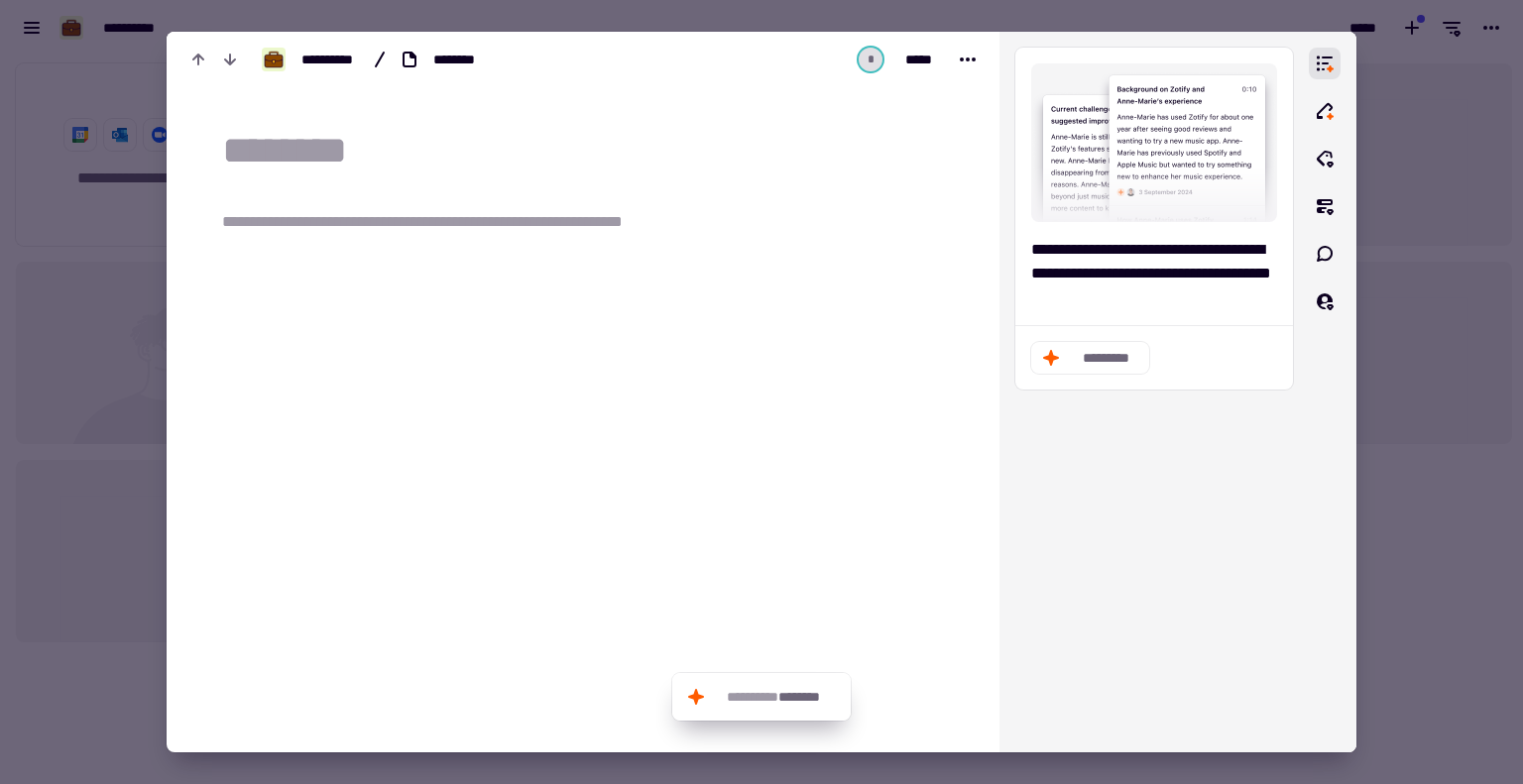 click on "**********" at bounding box center [456, 222] 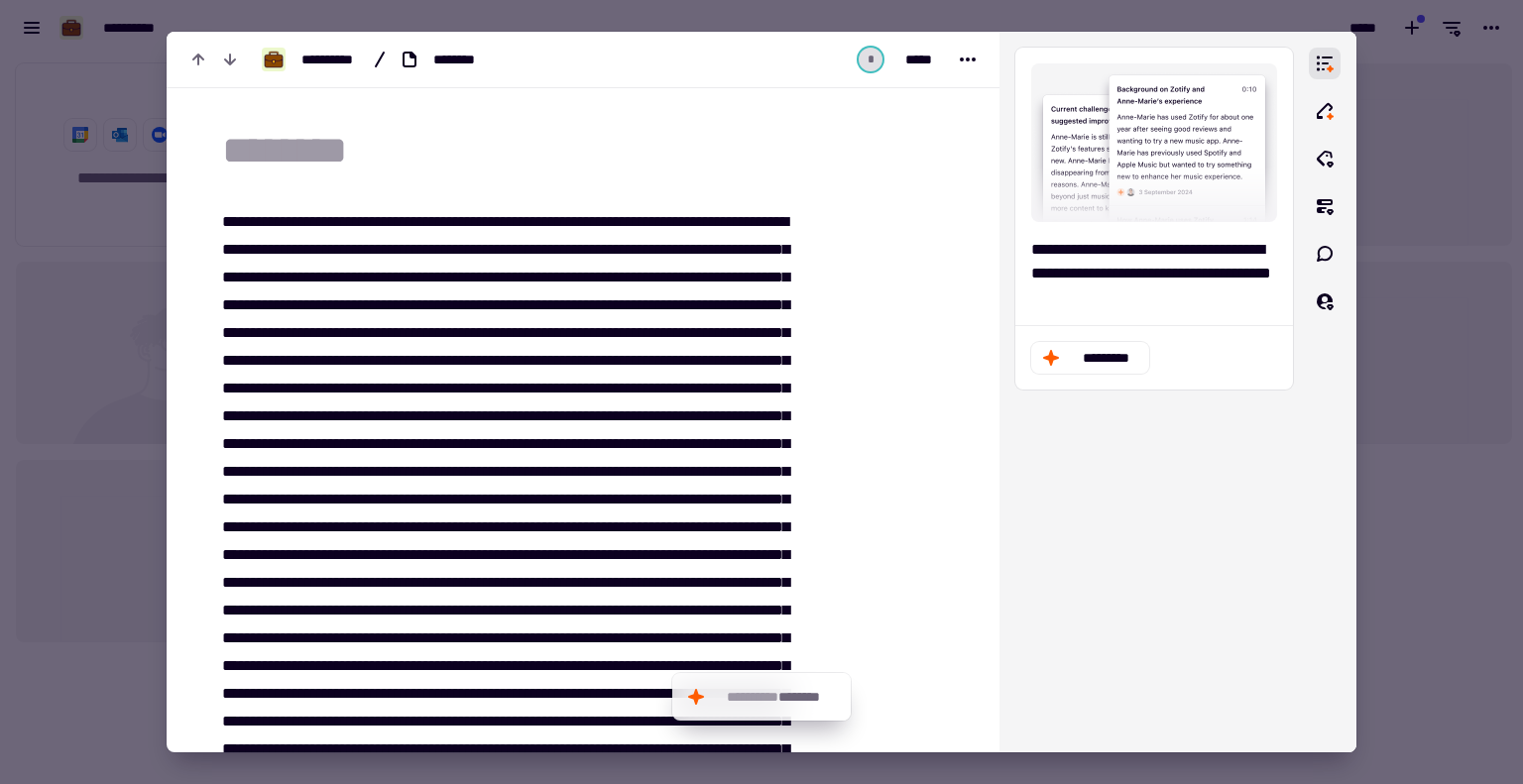 scroll, scrollTop: 67, scrollLeft: 0, axis: vertical 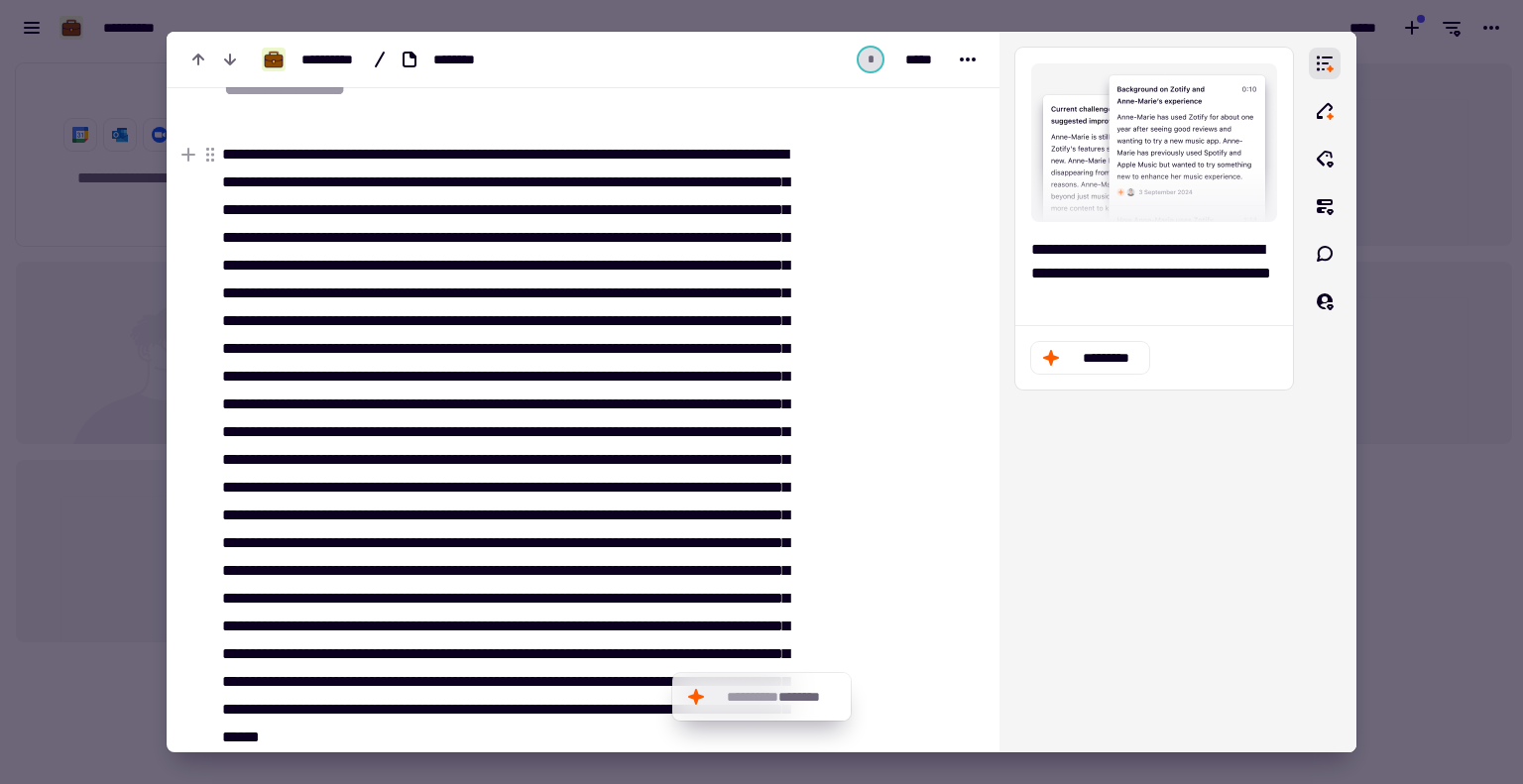 click at bounding box center [503, 488] 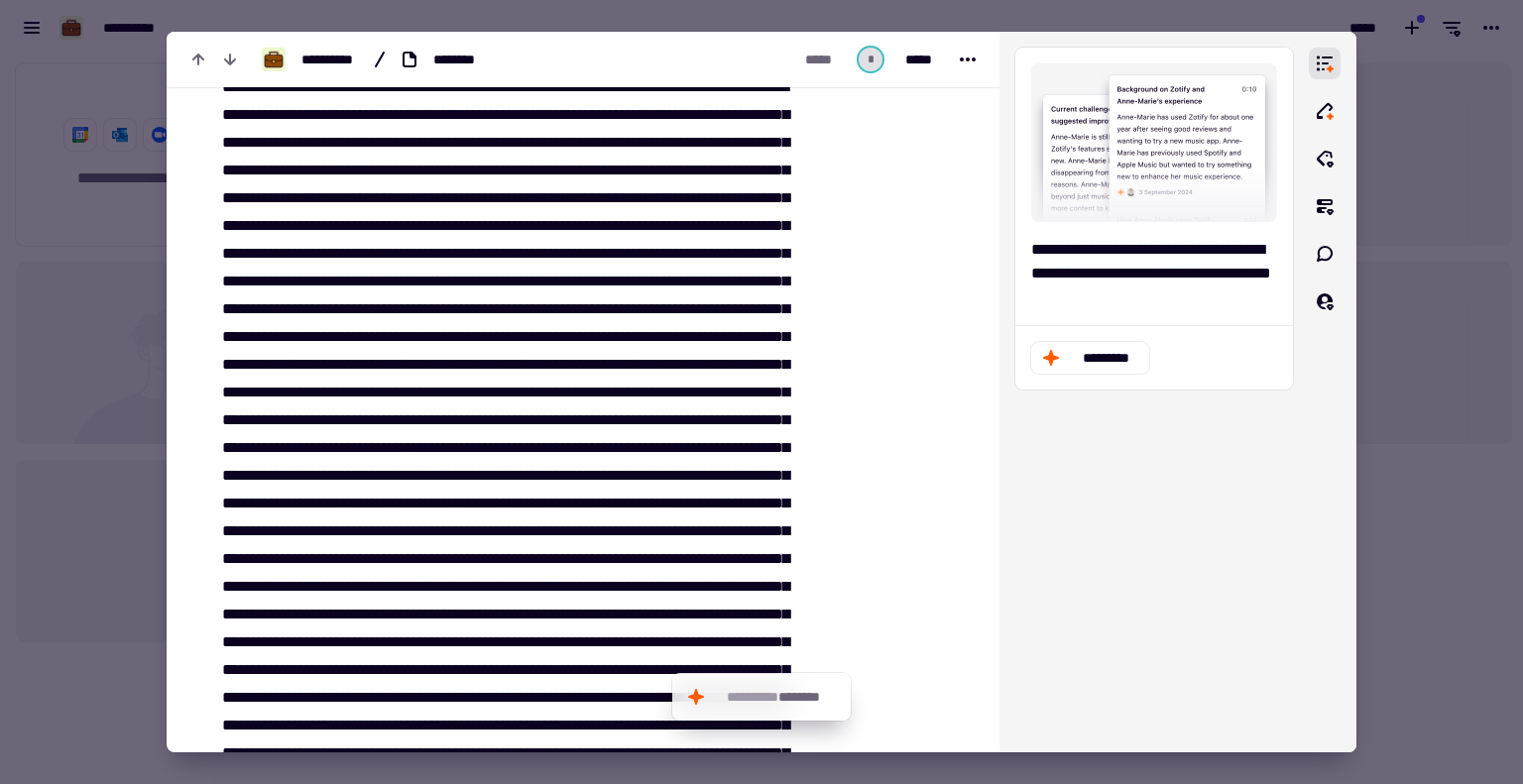 scroll, scrollTop: 0, scrollLeft: 0, axis: both 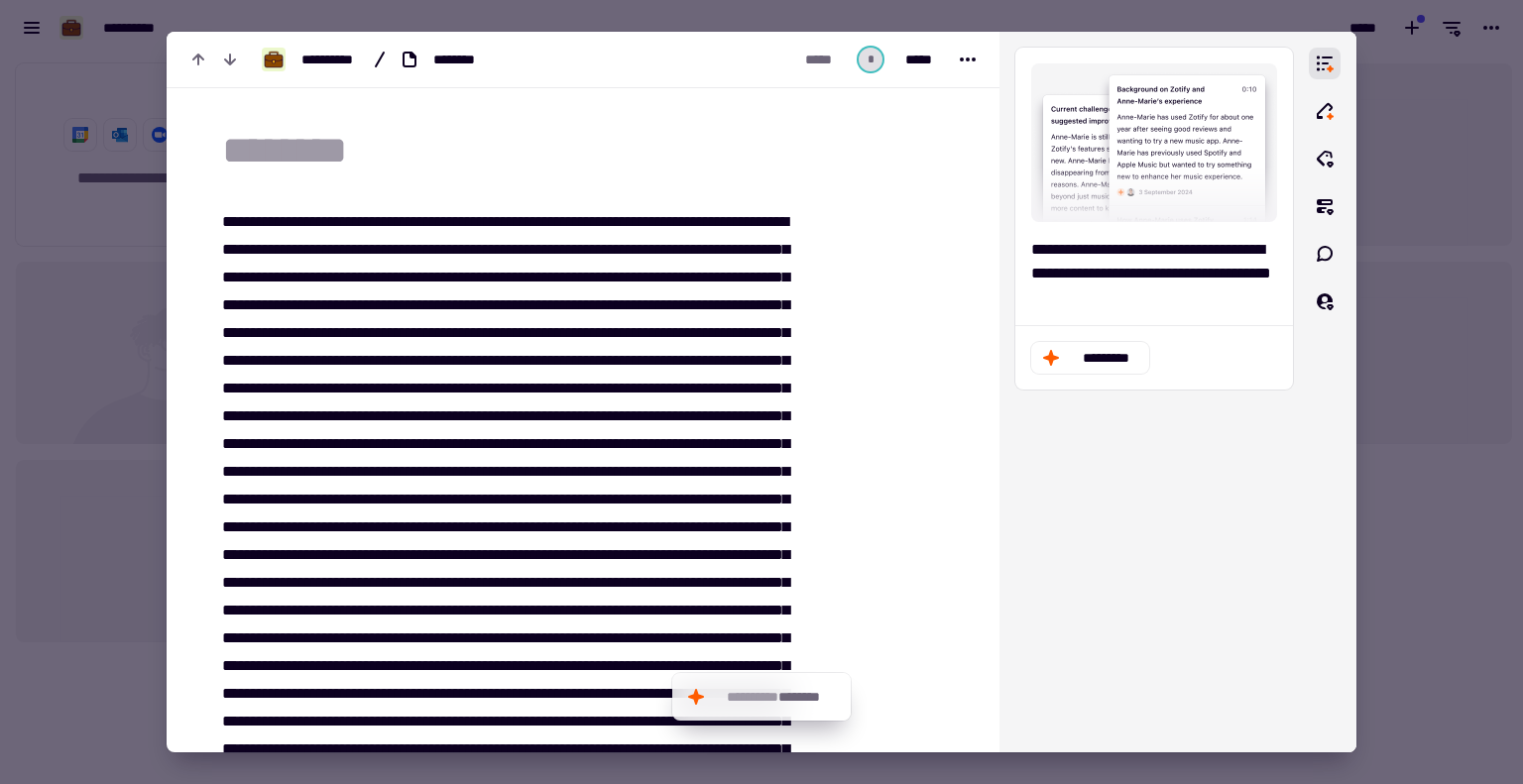 click at bounding box center (595, 152) 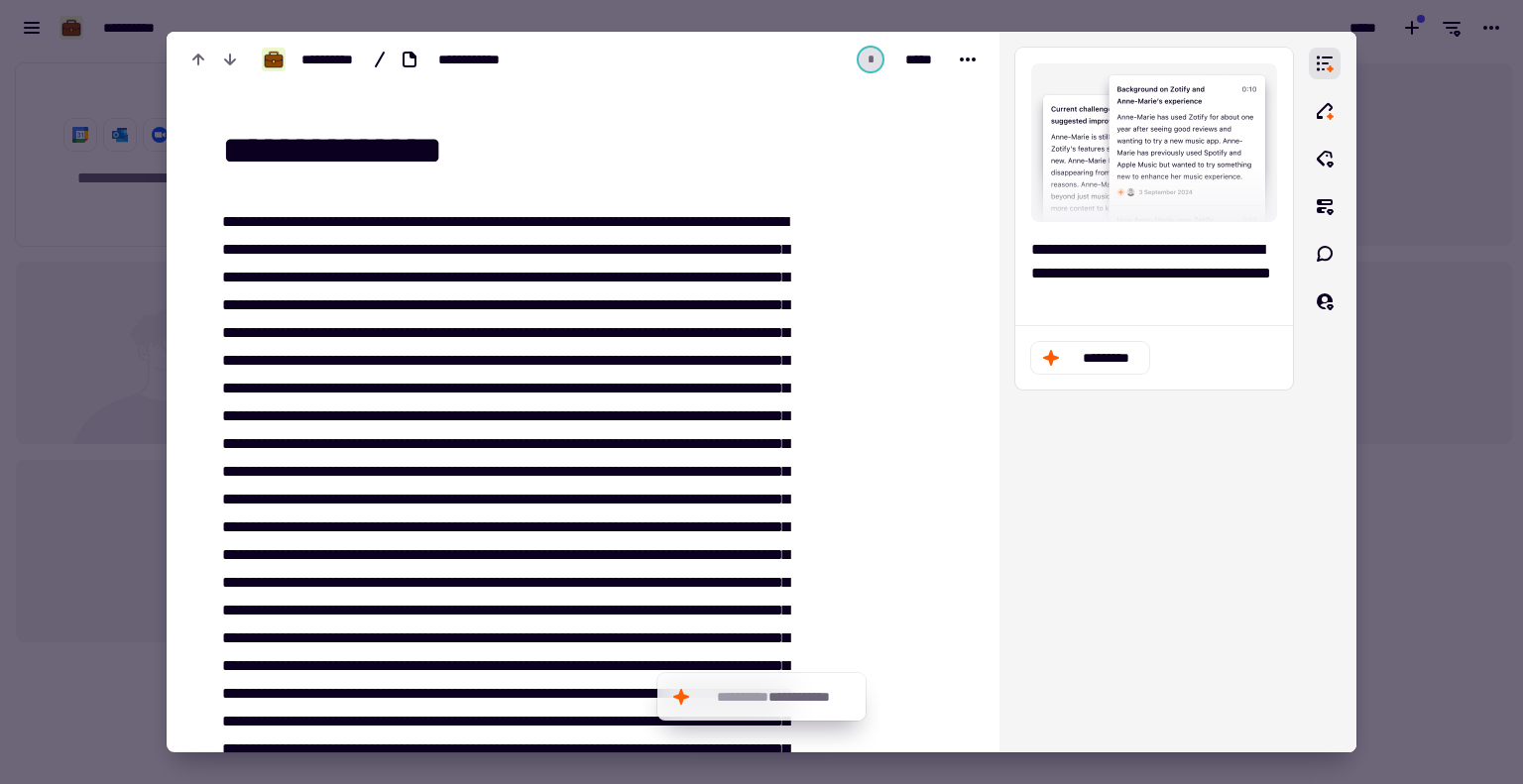 type on "**********" 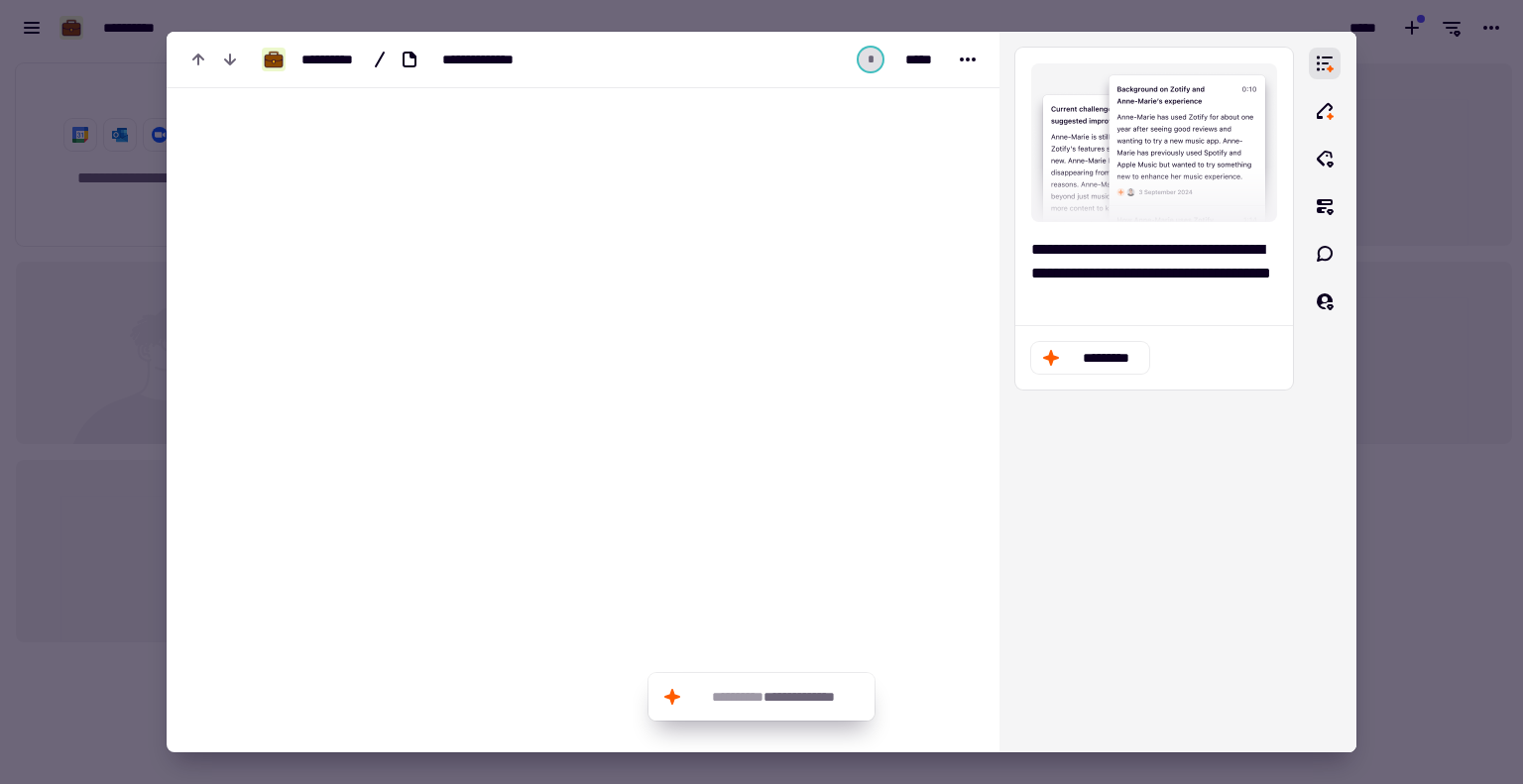 scroll, scrollTop: 8683, scrollLeft: 0, axis: vertical 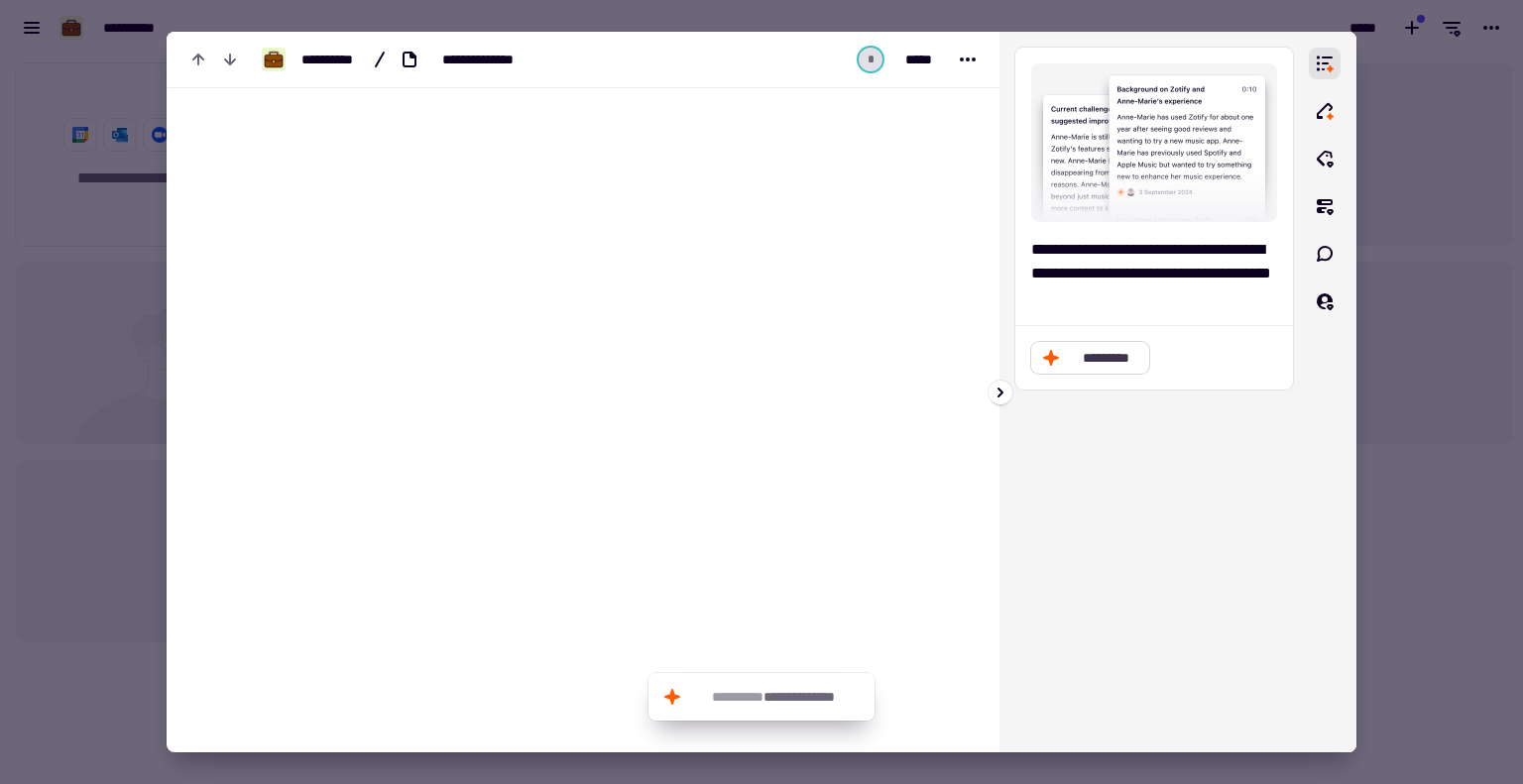click on "*********" 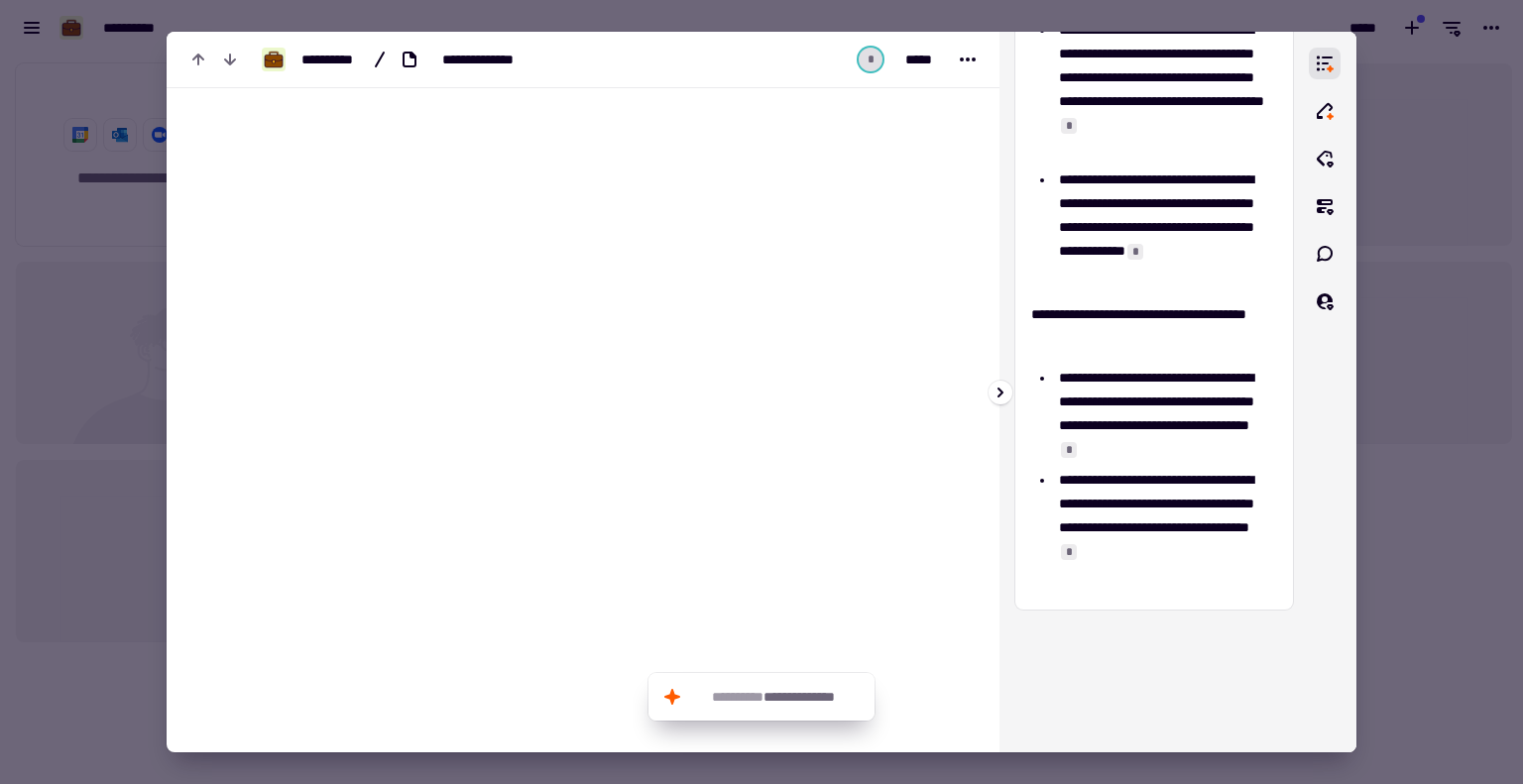 scroll, scrollTop: 867, scrollLeft: 0, axis: vertical 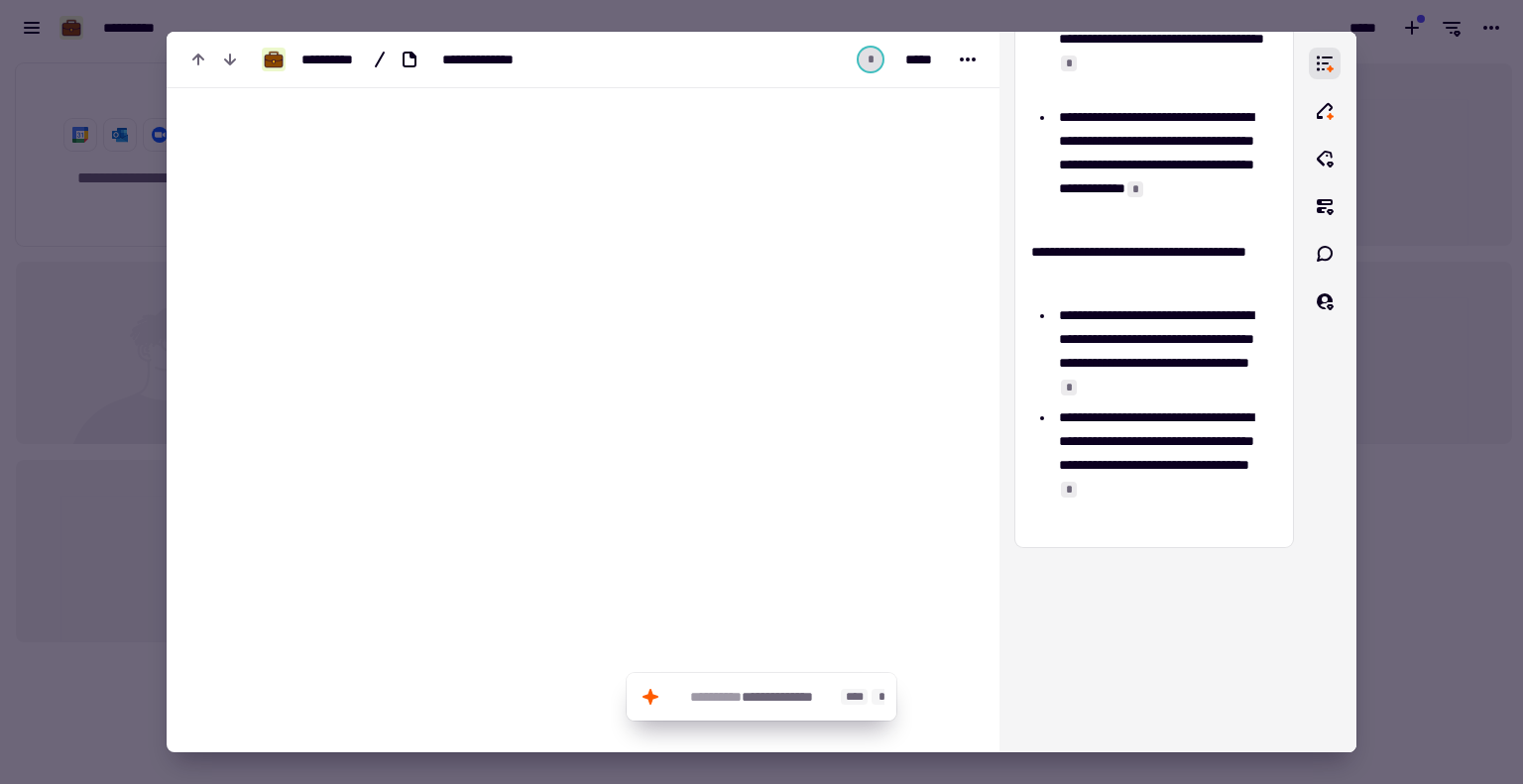 click on "**********" 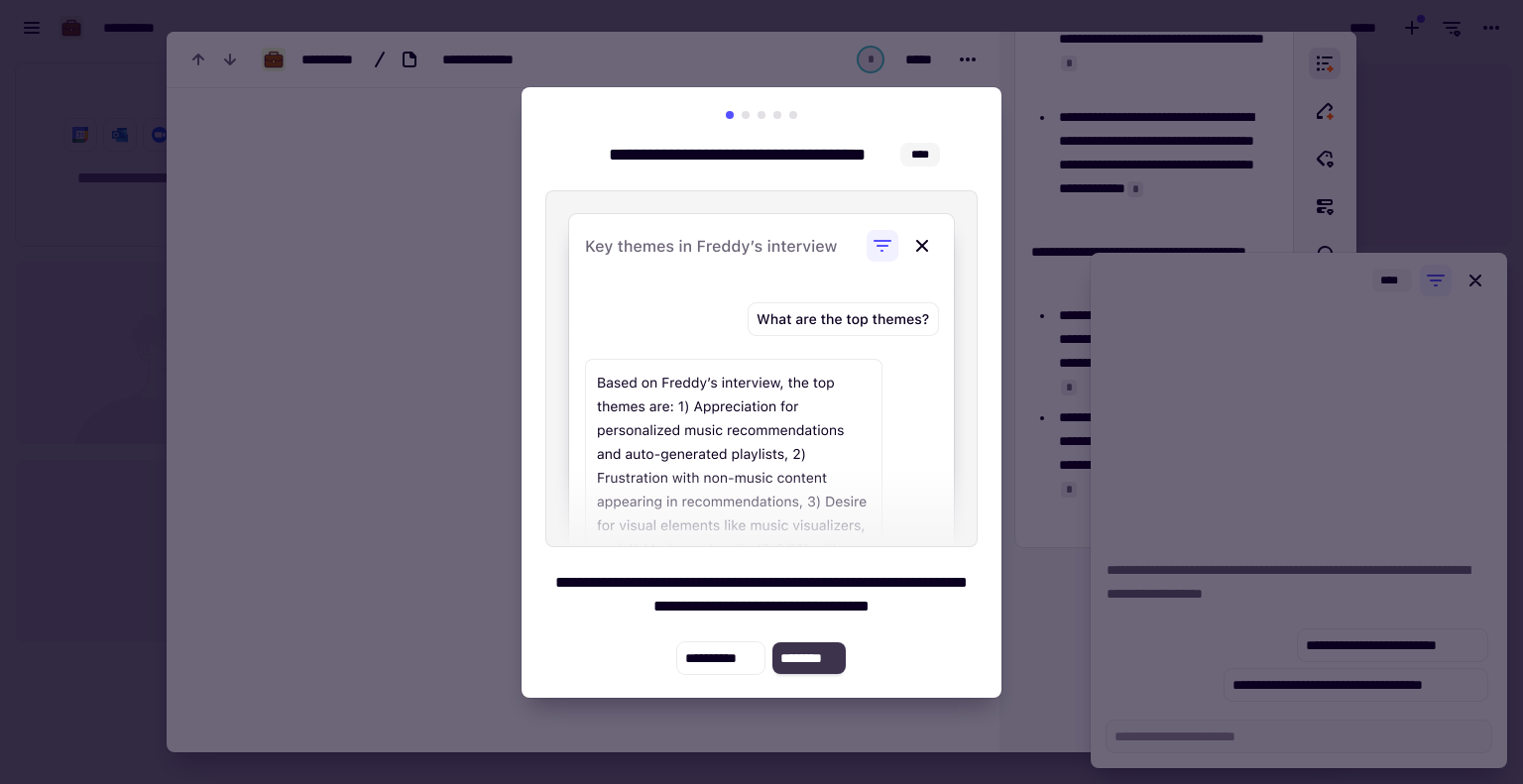 click on "********" 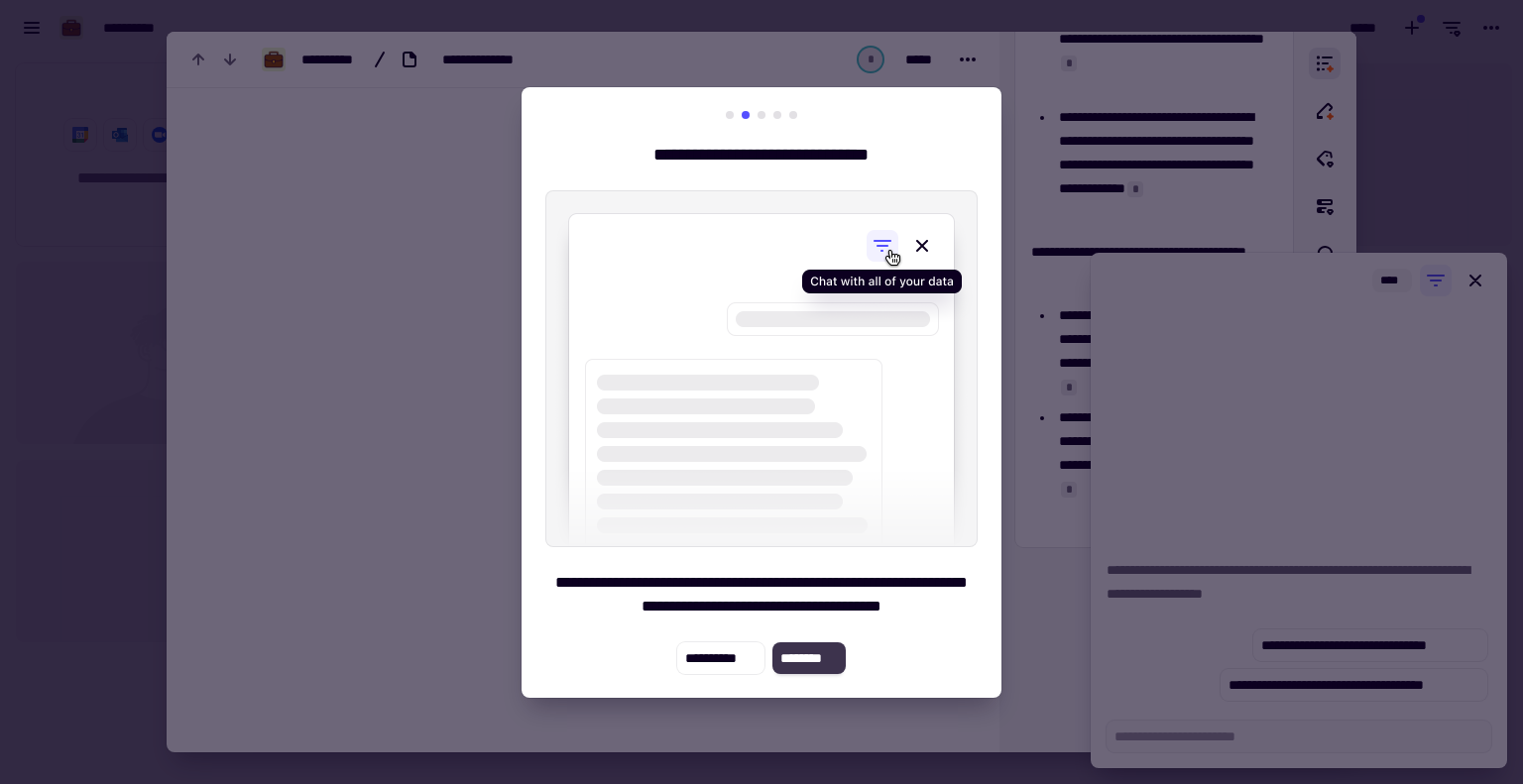 click on "********" 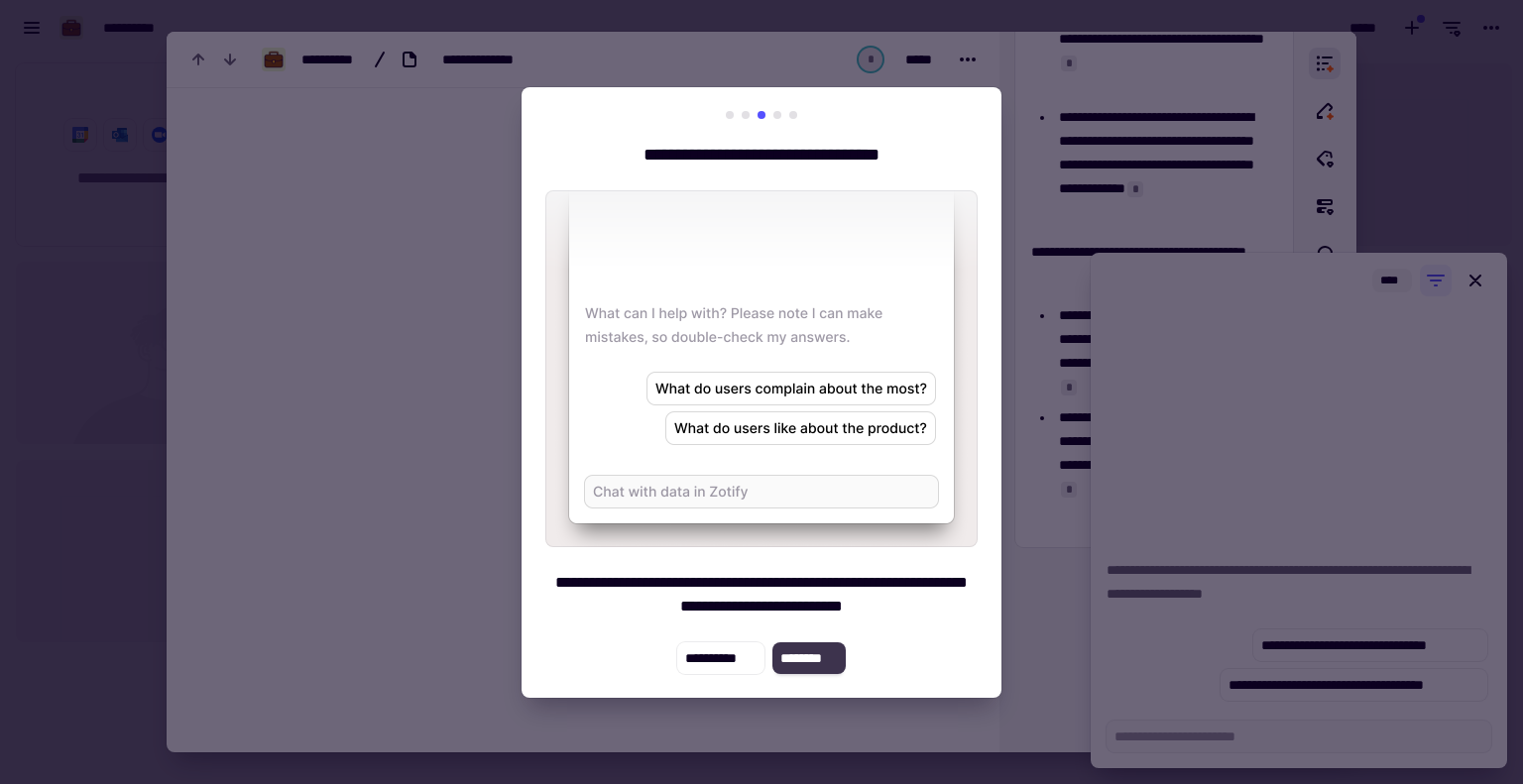 click on "********" 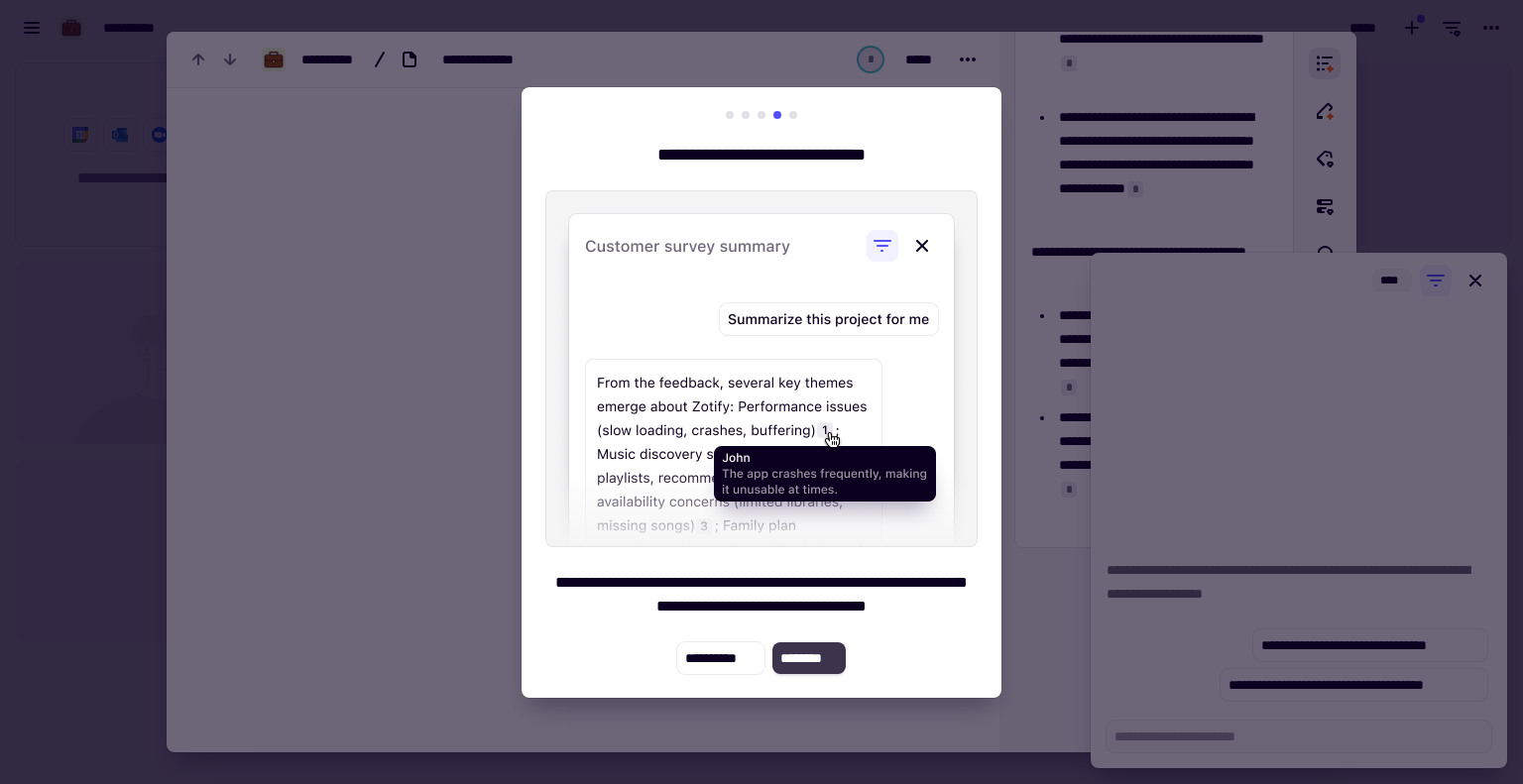 click on "********" 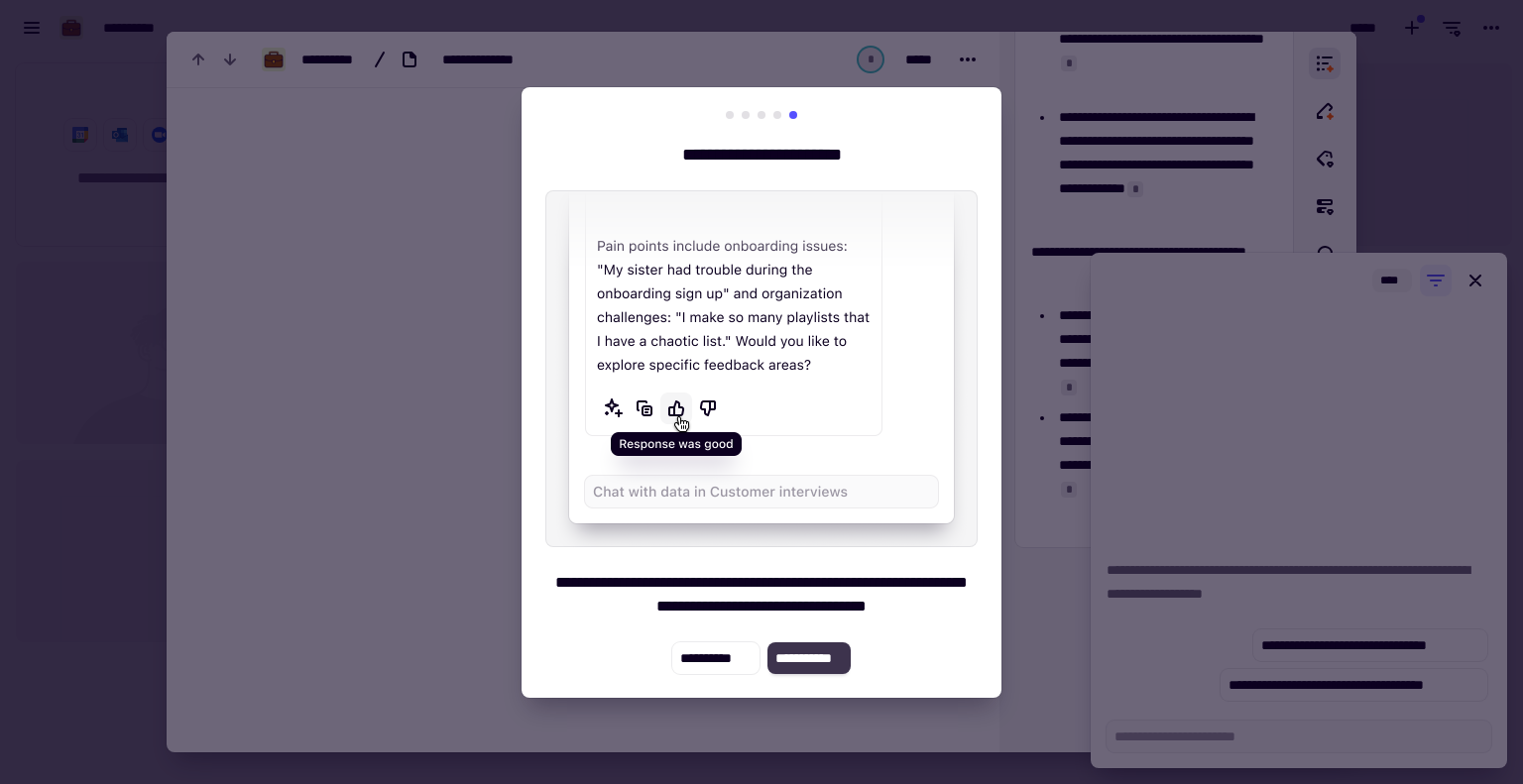 click on "**********" 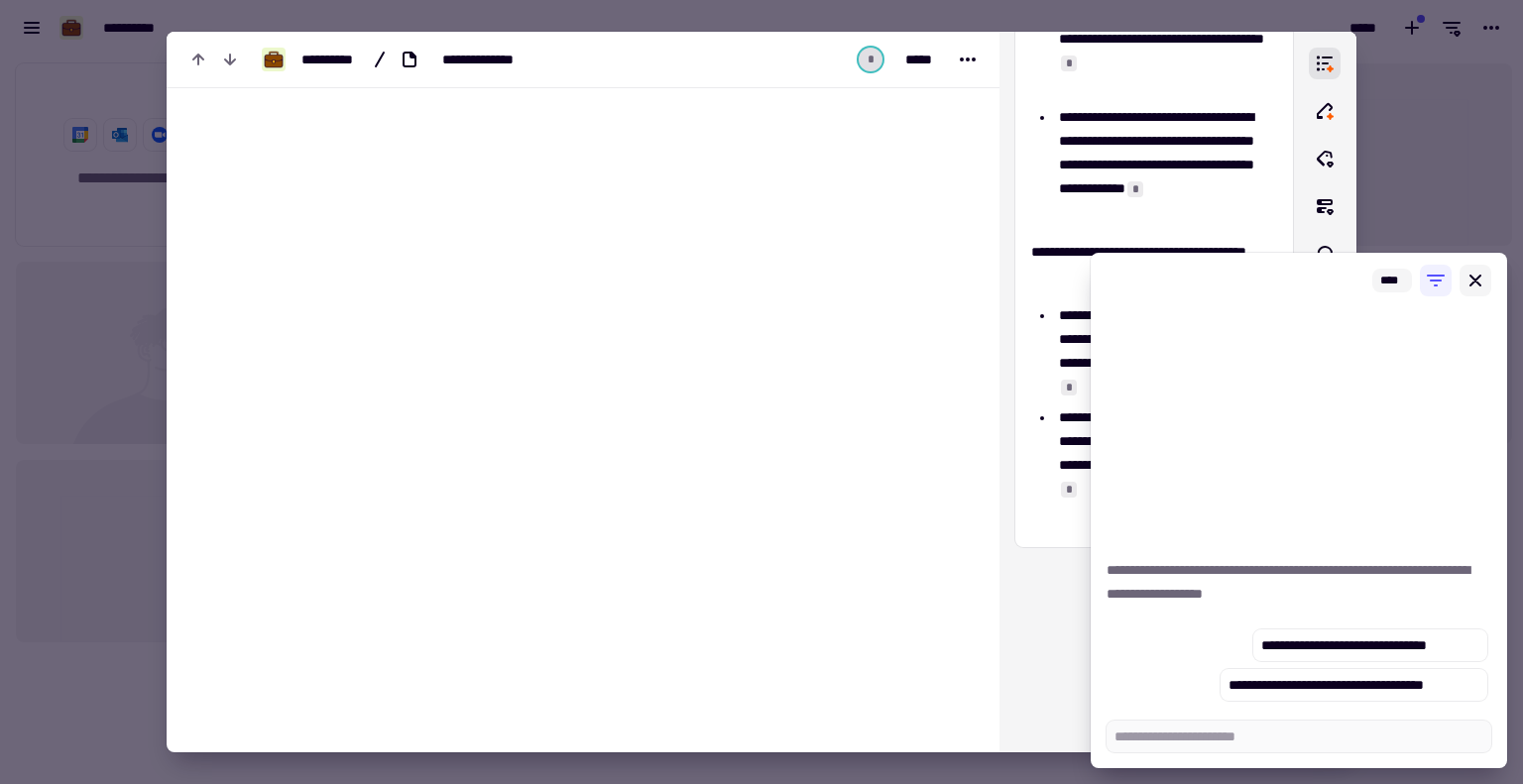 click 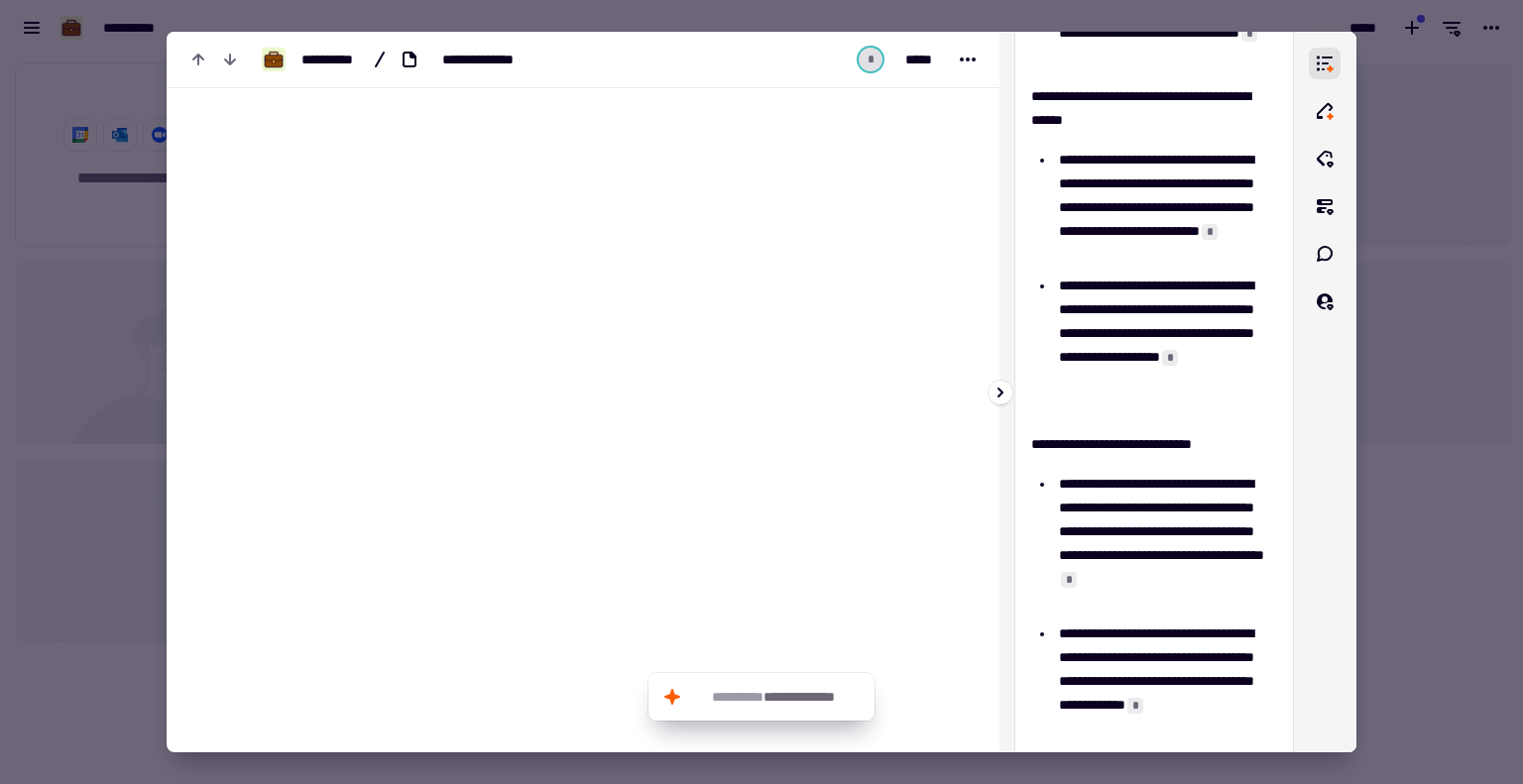 scroll, scrollTop: 308, scrollLeft: 0, axis: vertical 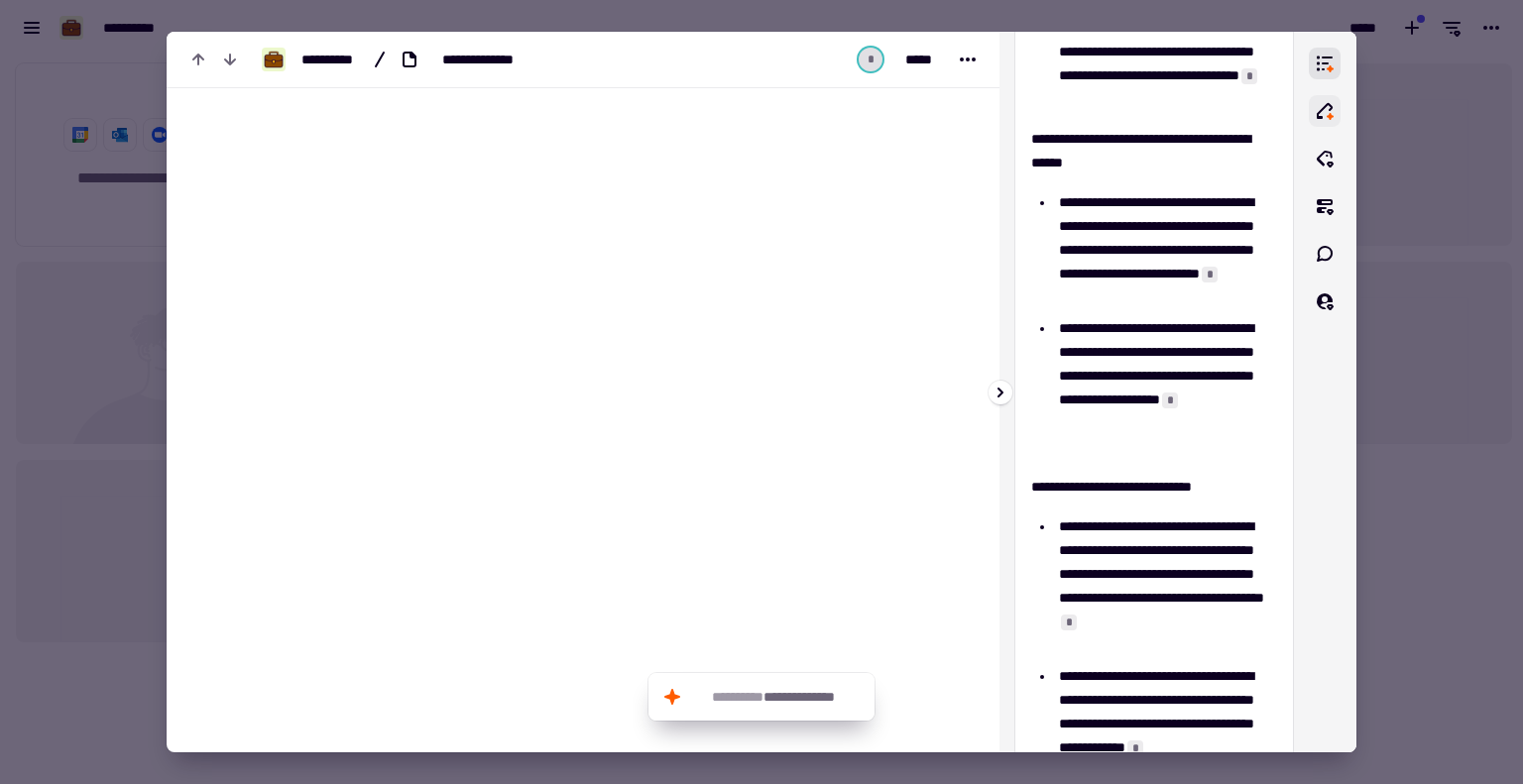 click 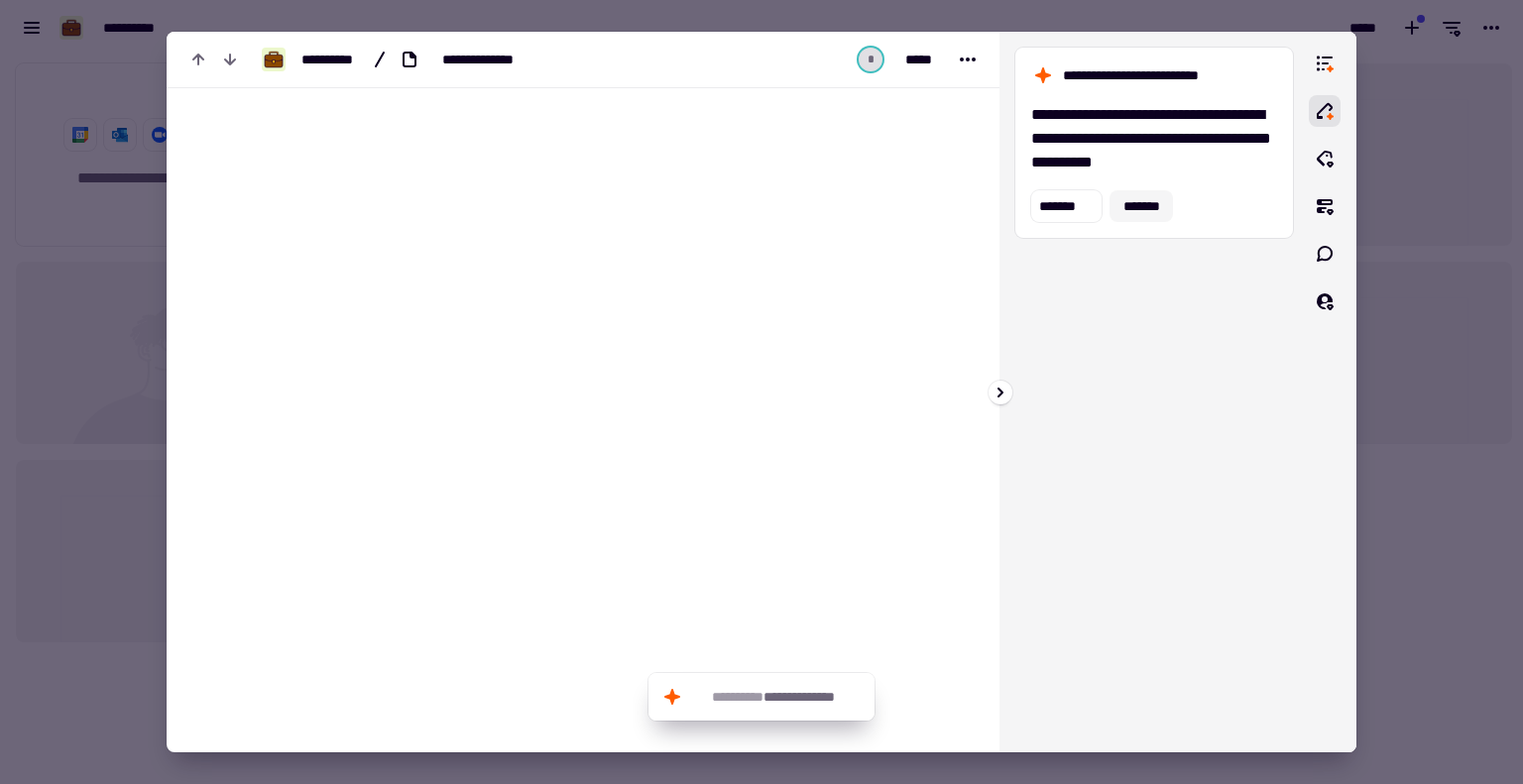 click on "*******" 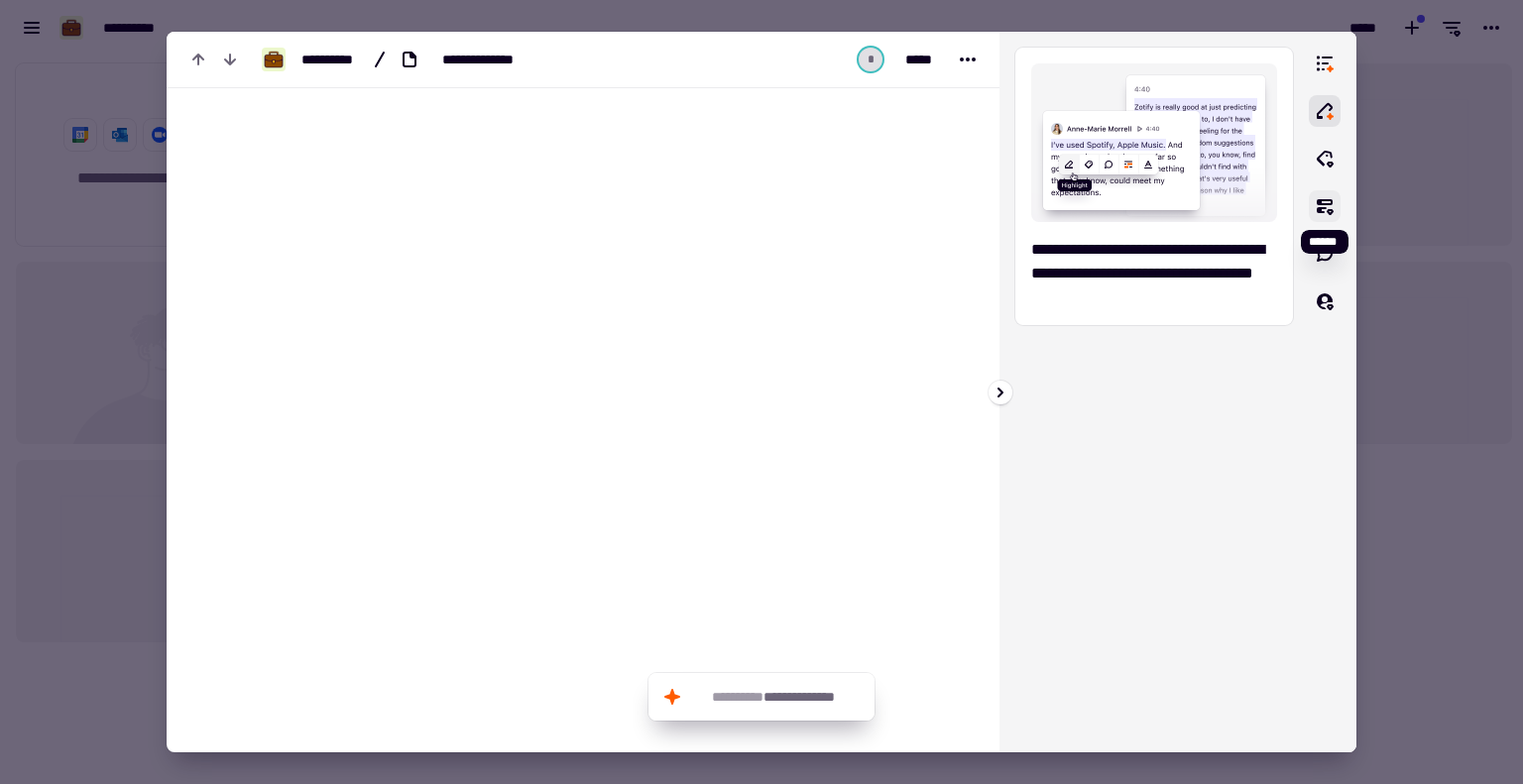 click at bounding box center (1325, 392) 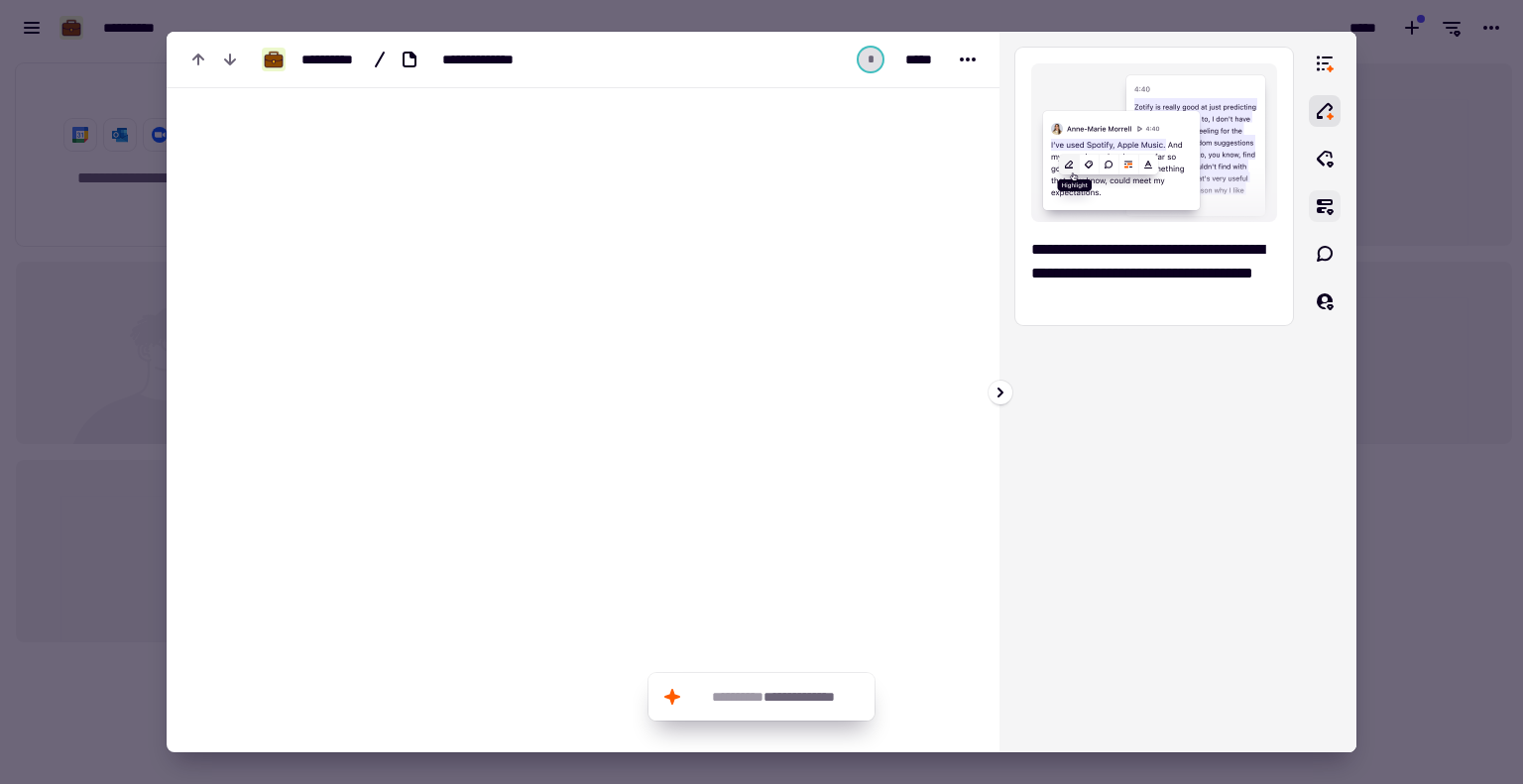 click 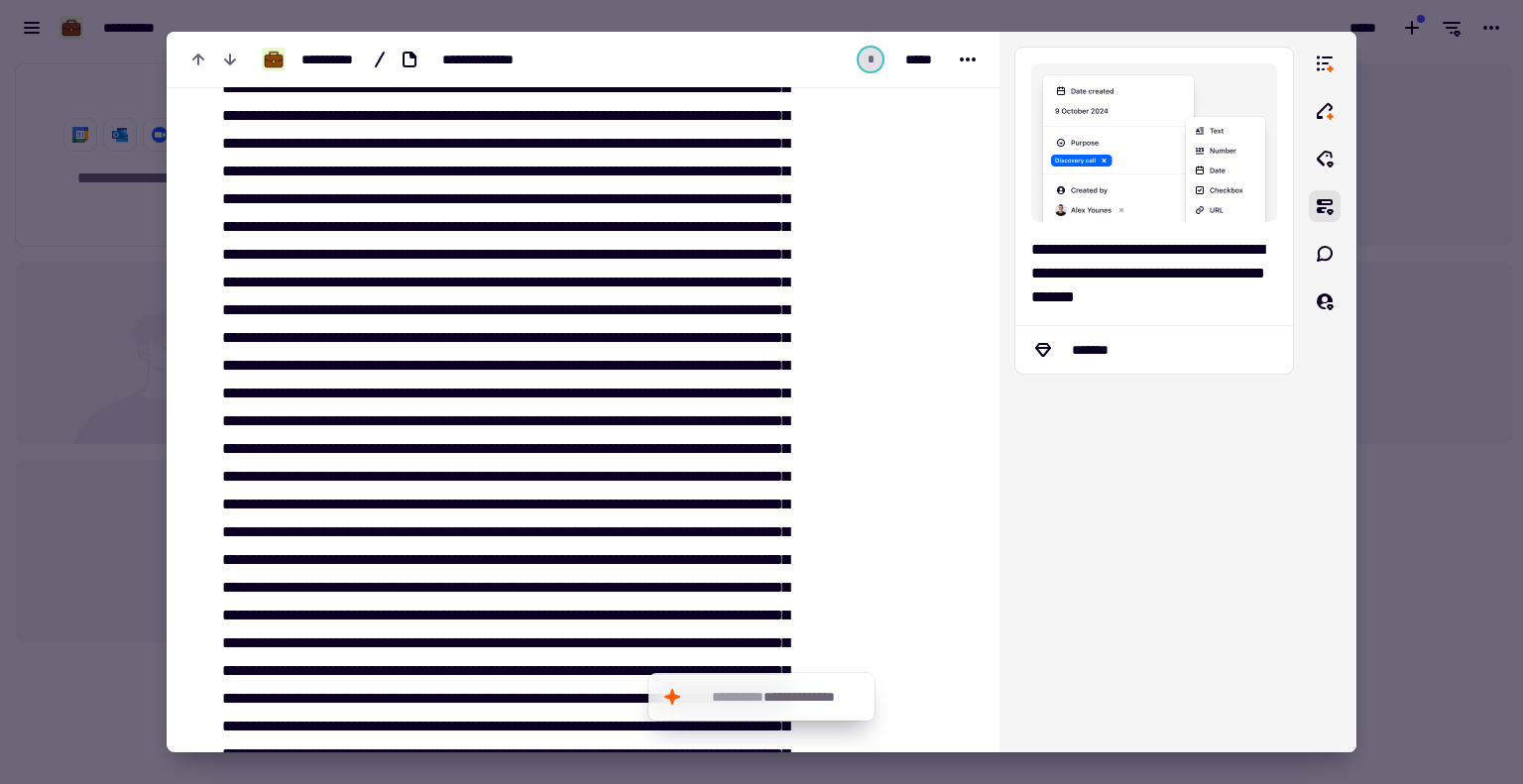 scroll, scrollTop: 1774, scrollLeft: 0, axis: vertical 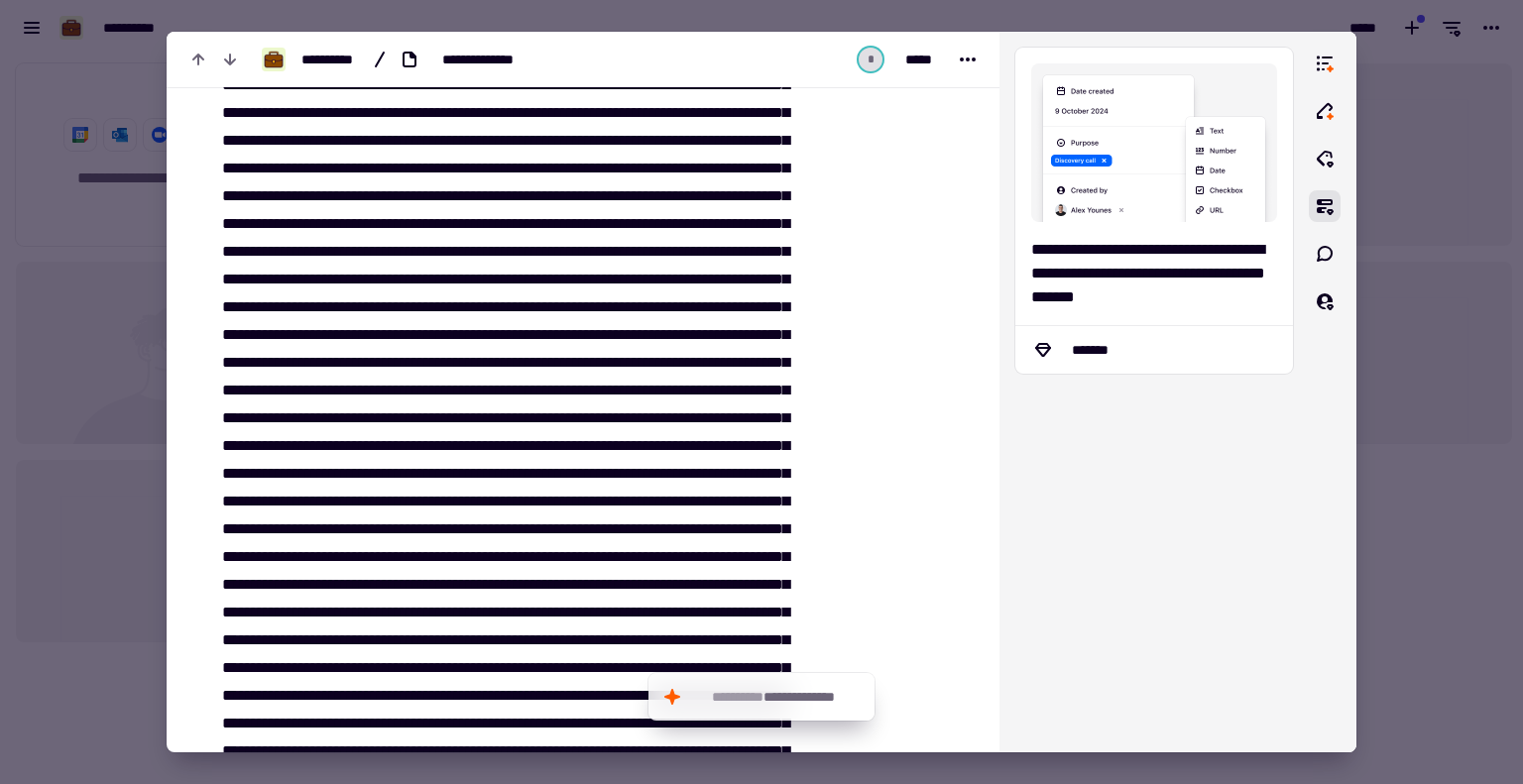 click at bounding box center [762, 392] 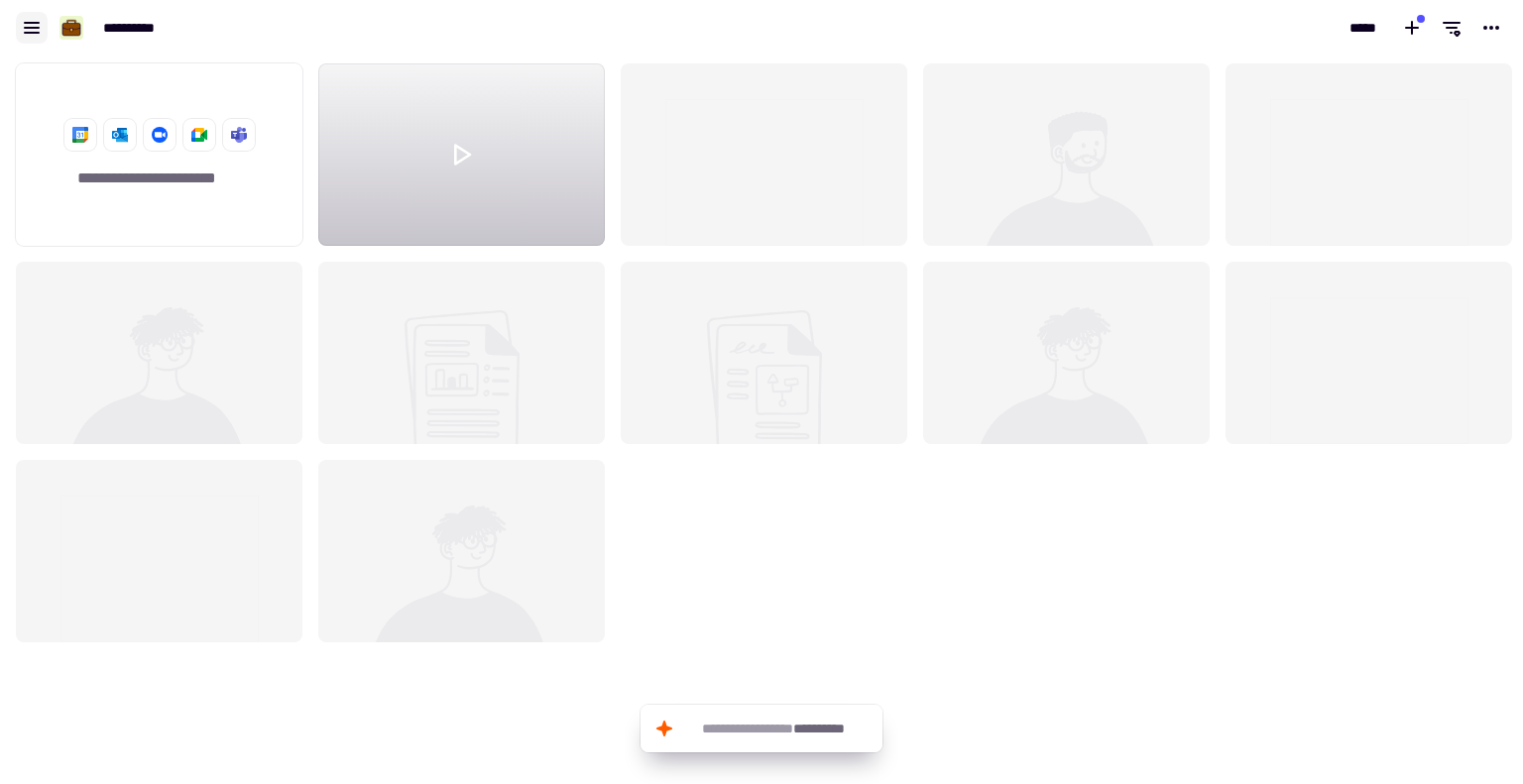 click 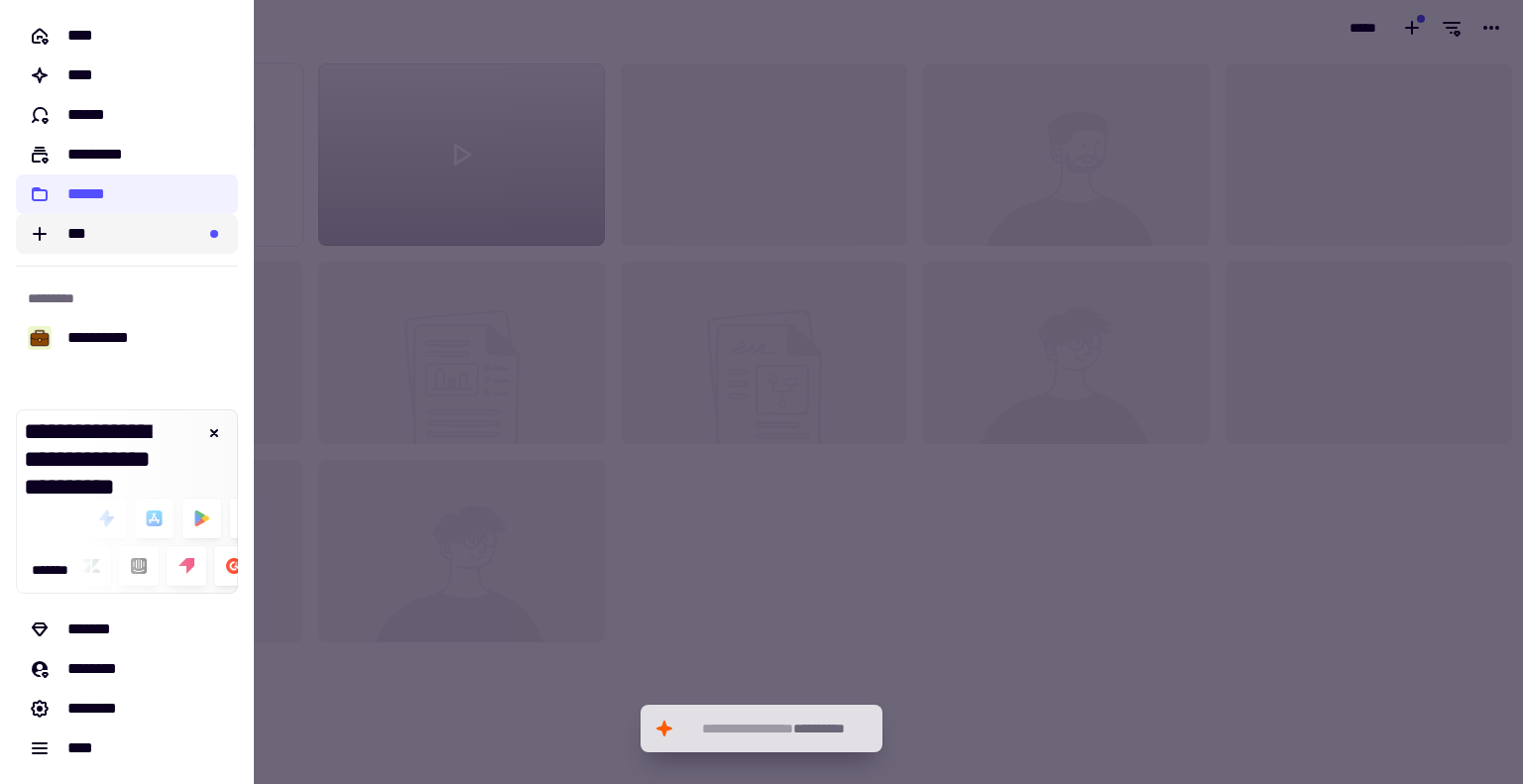 click on "***" 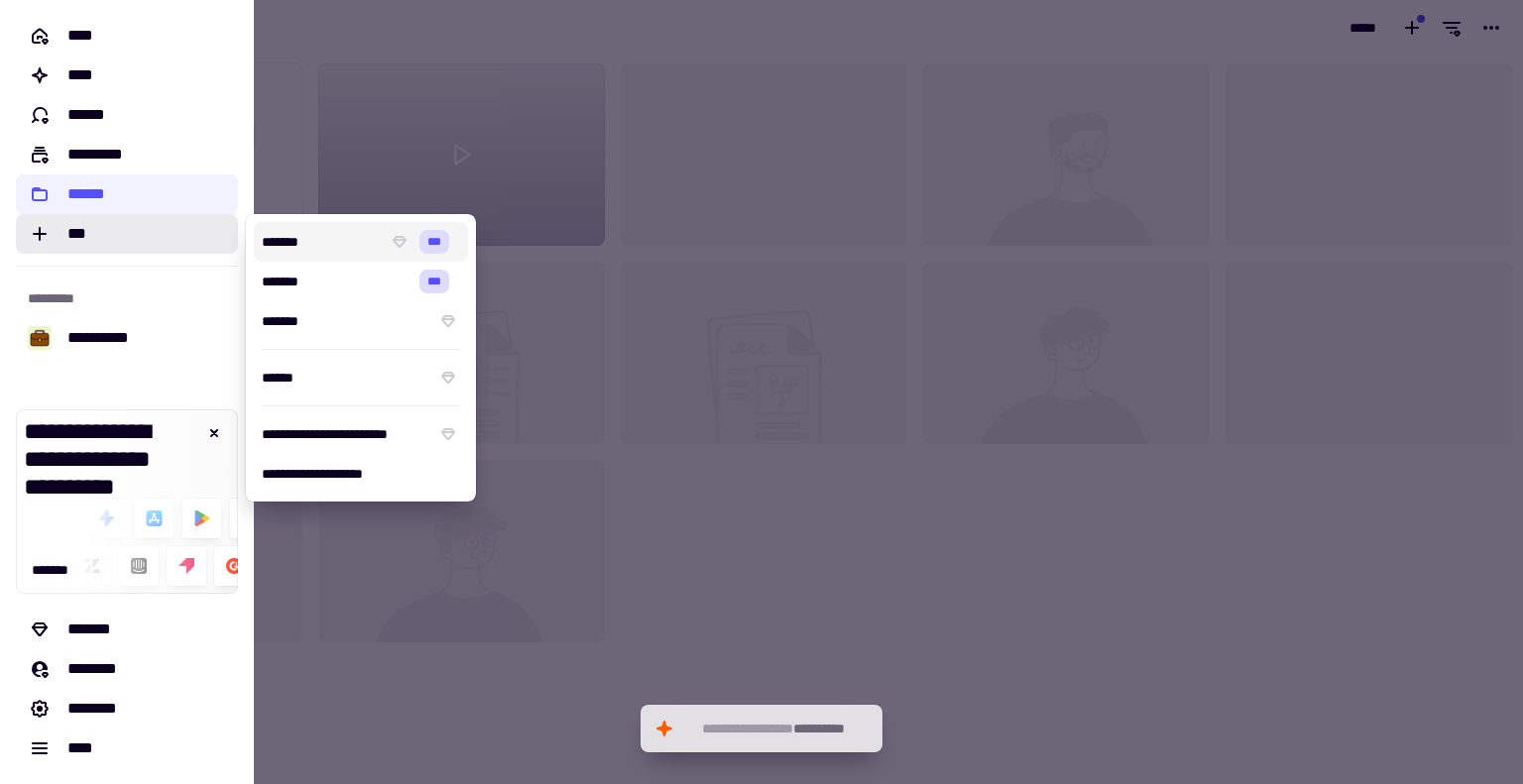 click on "*******" at bounding box center [320, 242] 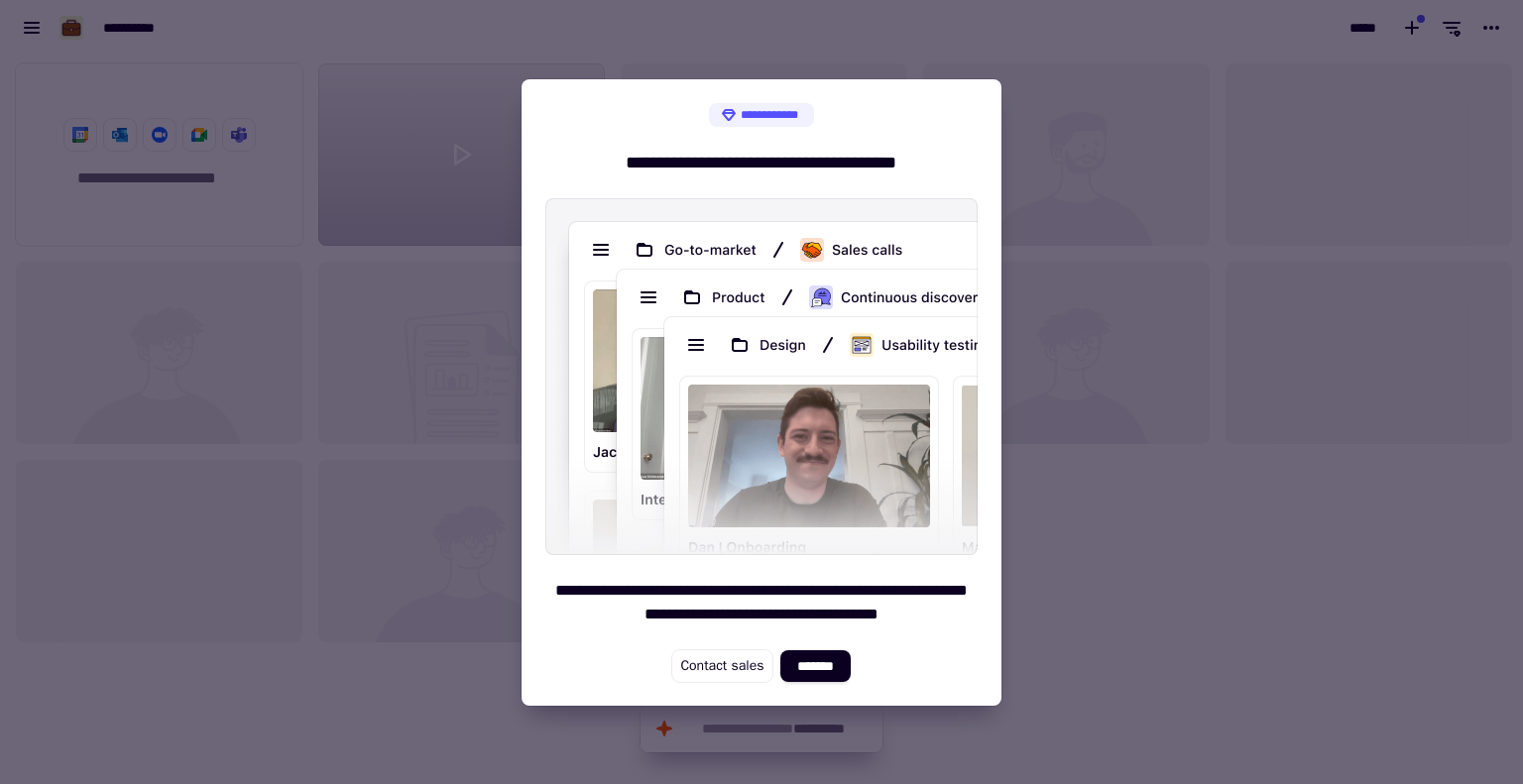 click at bounding box center (762, 392) 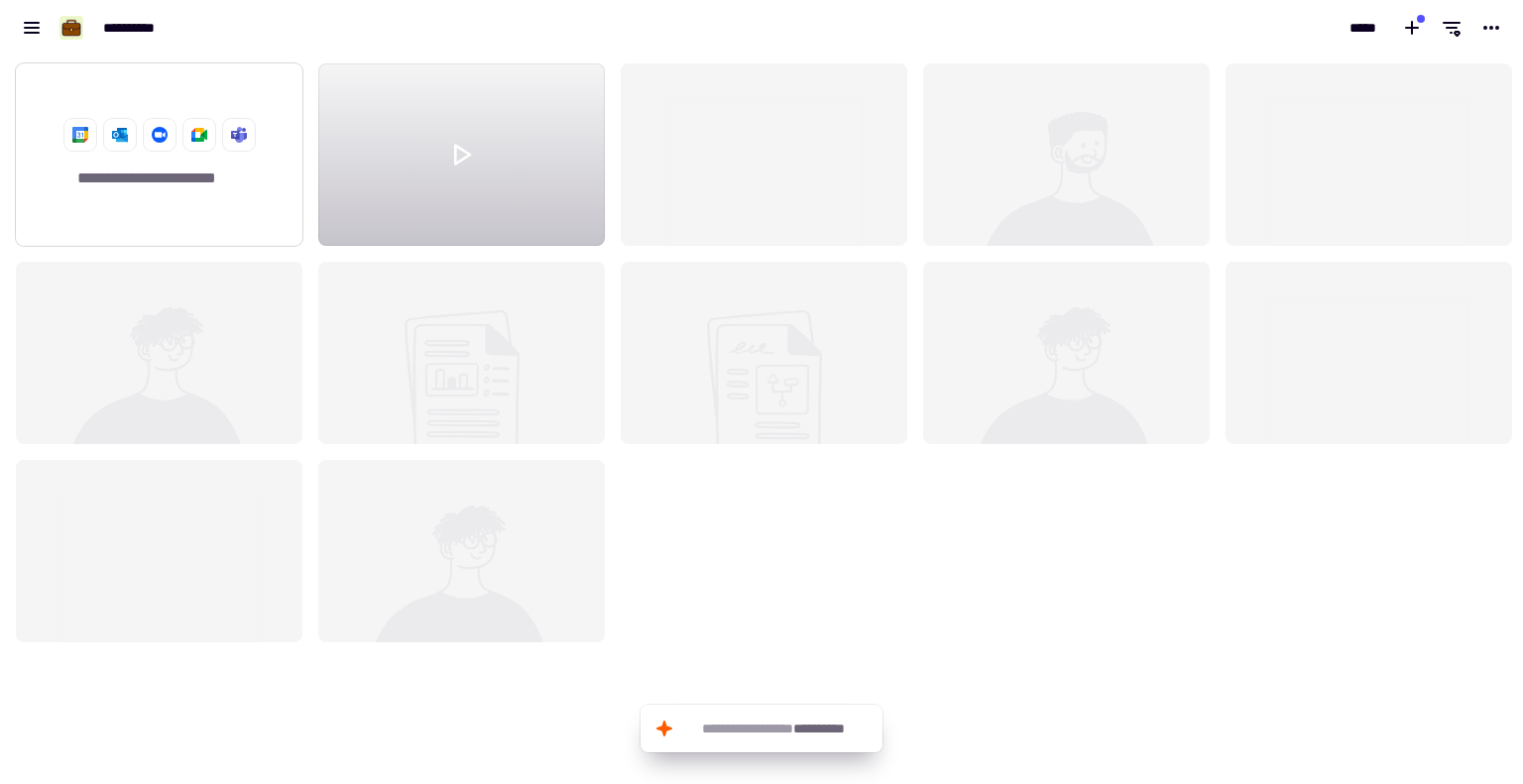 click on "**********" 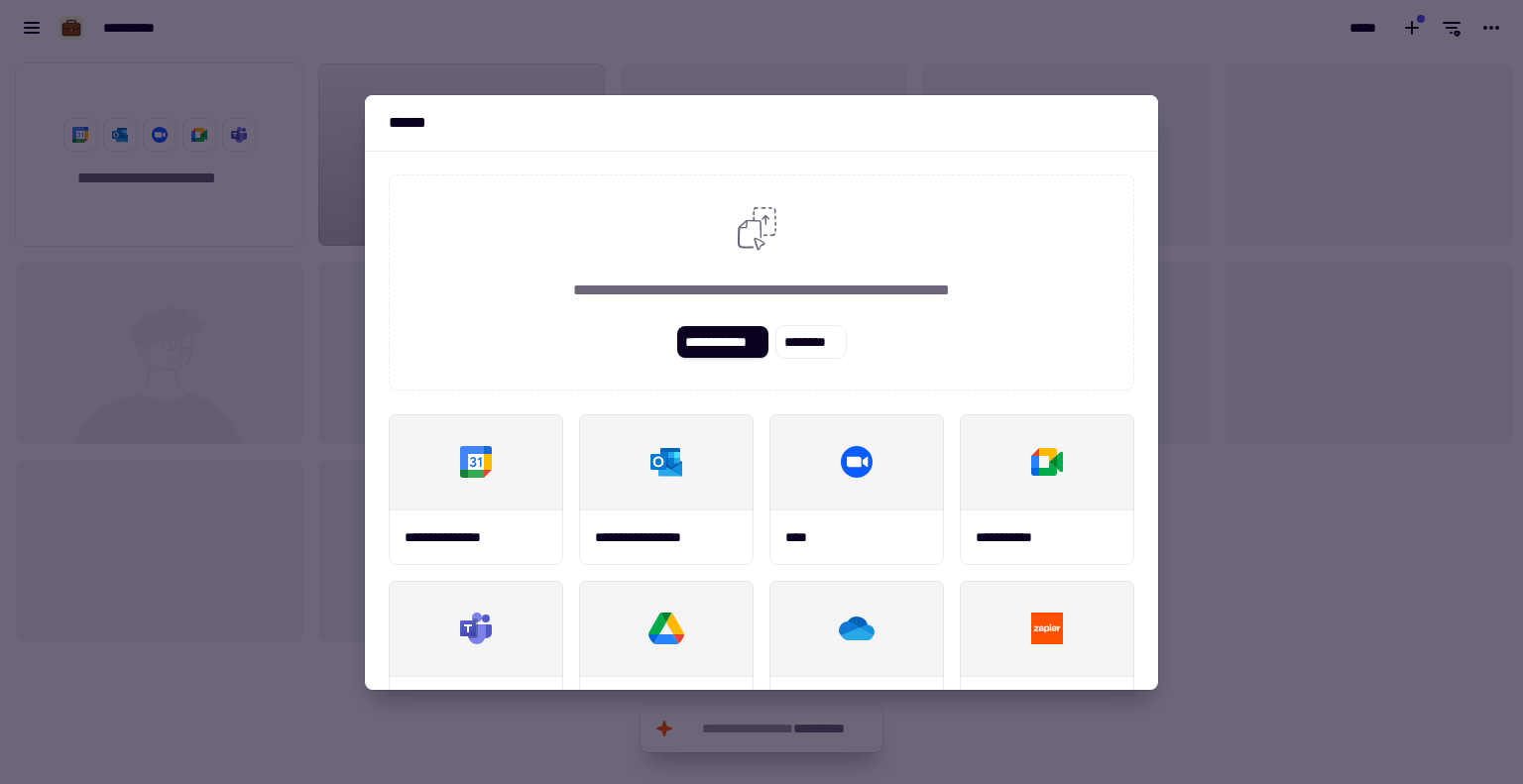 click 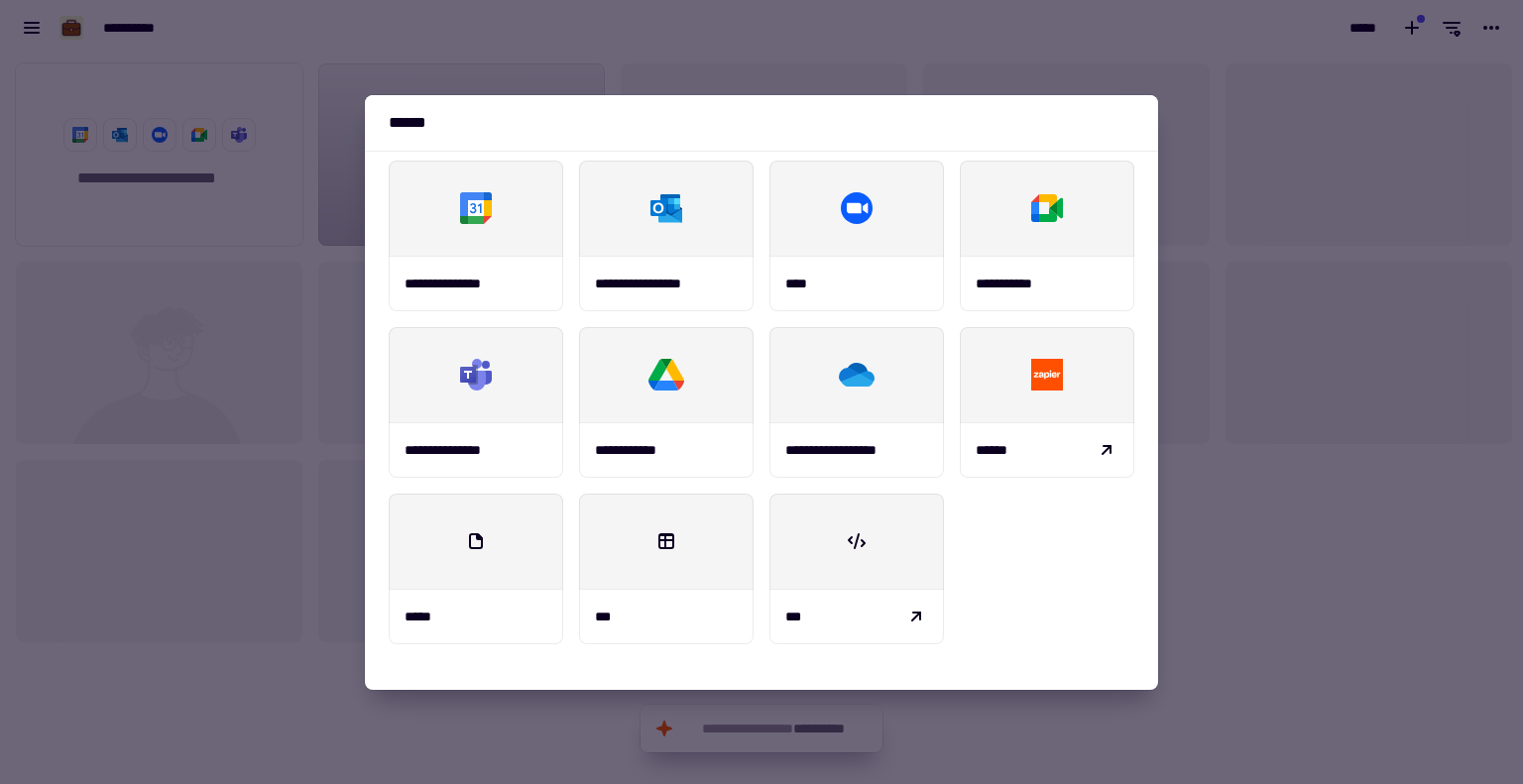 scroll, scrollTop: 254, scrollLeft: 0, axis: vertical 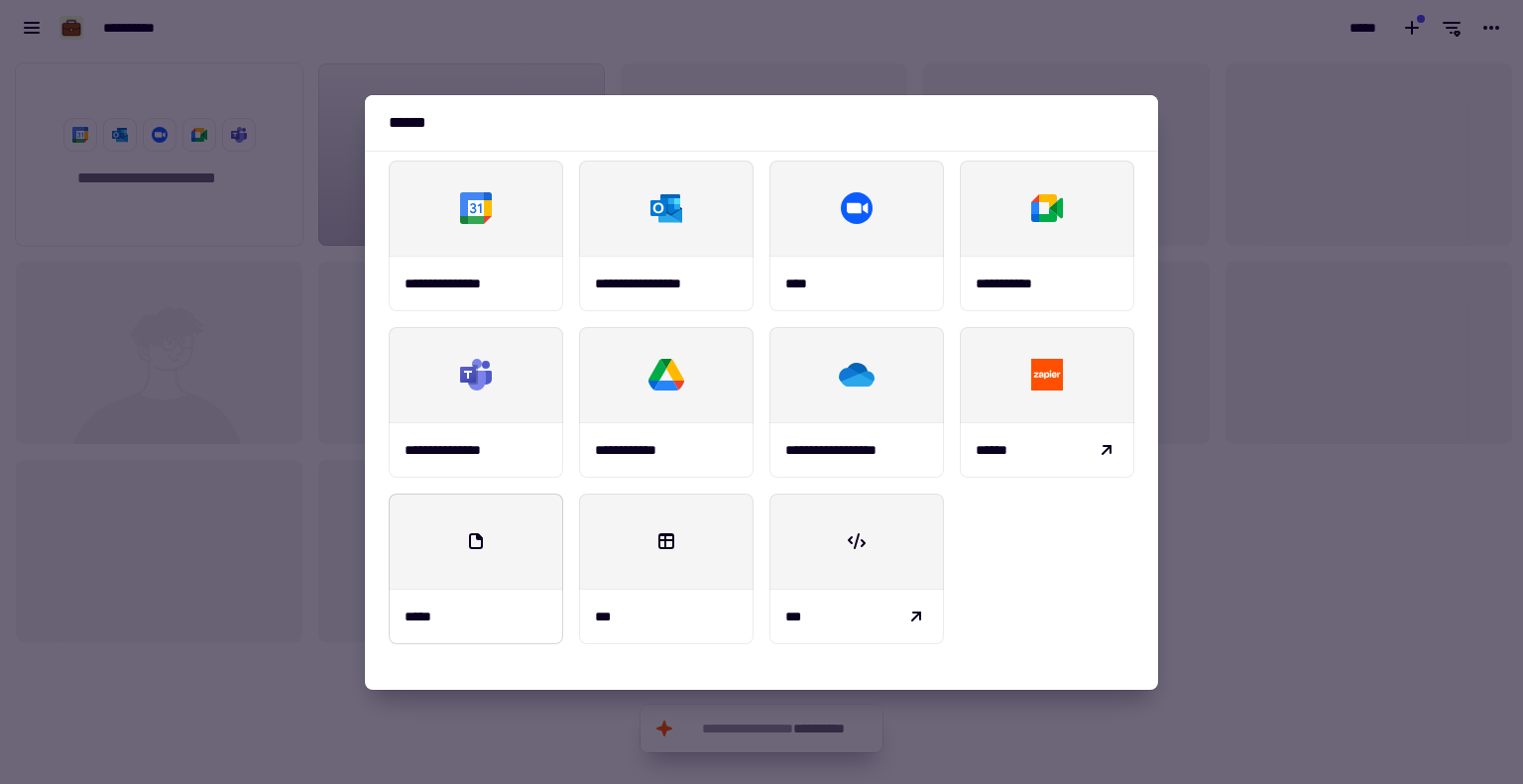click at bounding box center [476, 541] 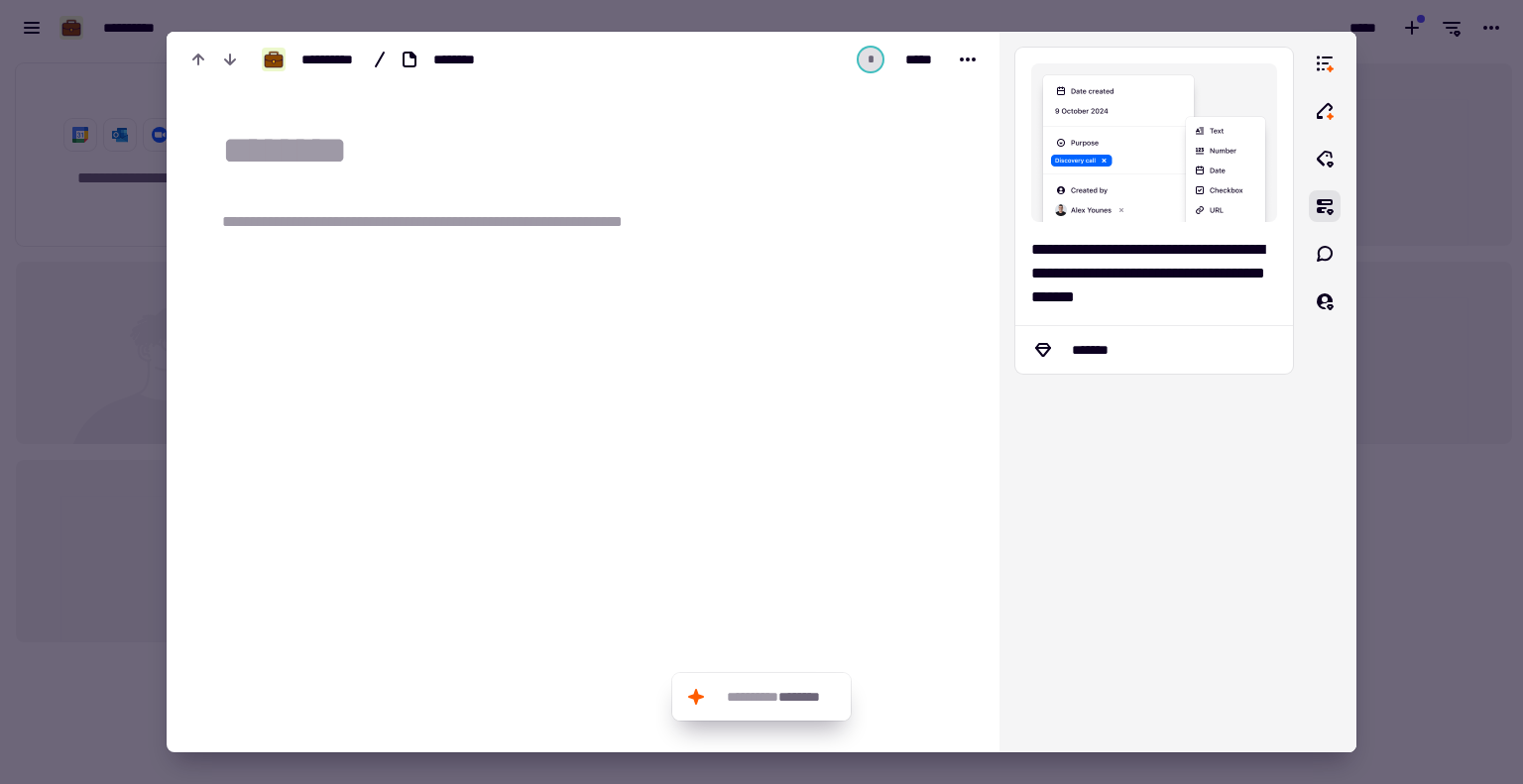 click at bounding box center [762, 392] 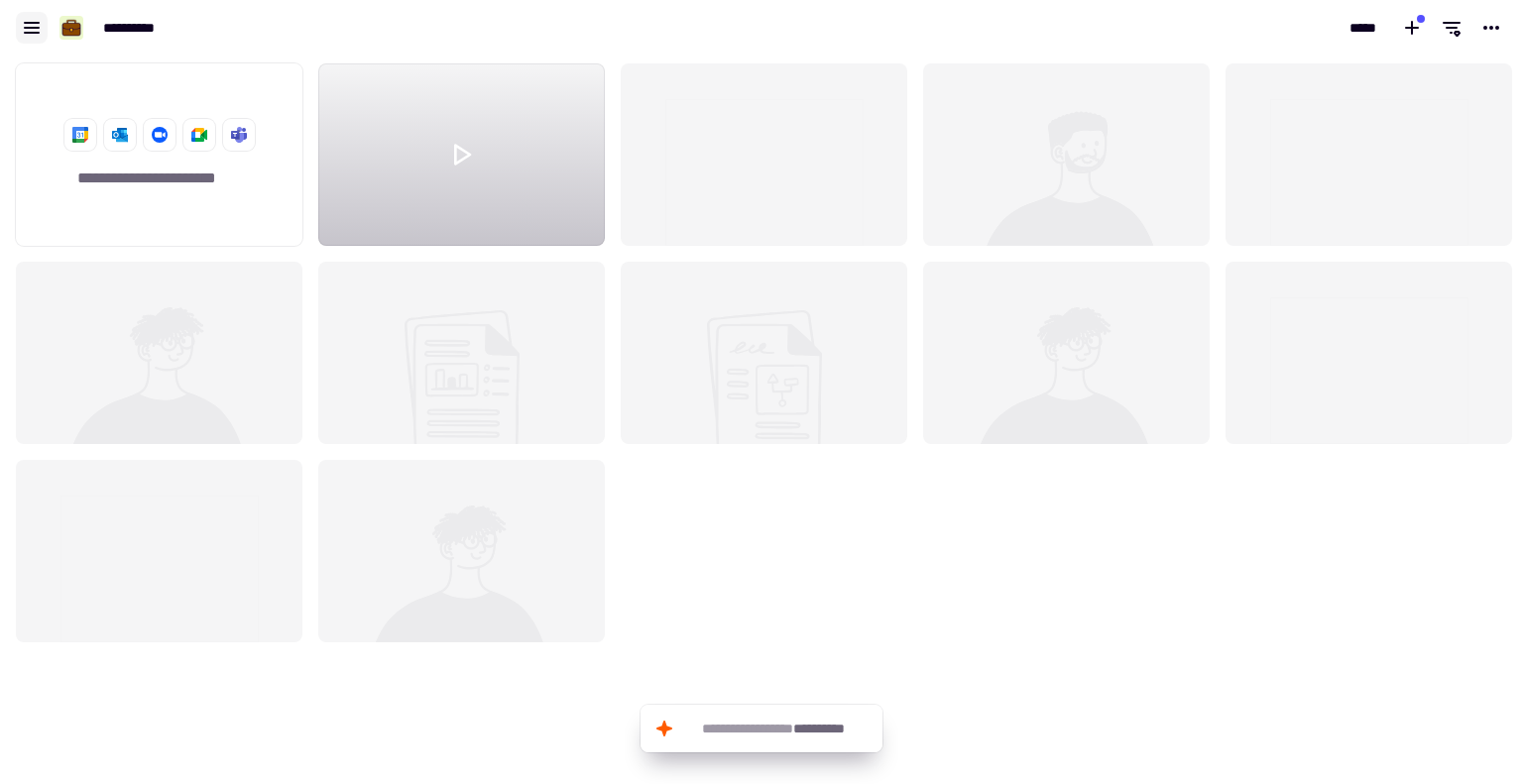 click 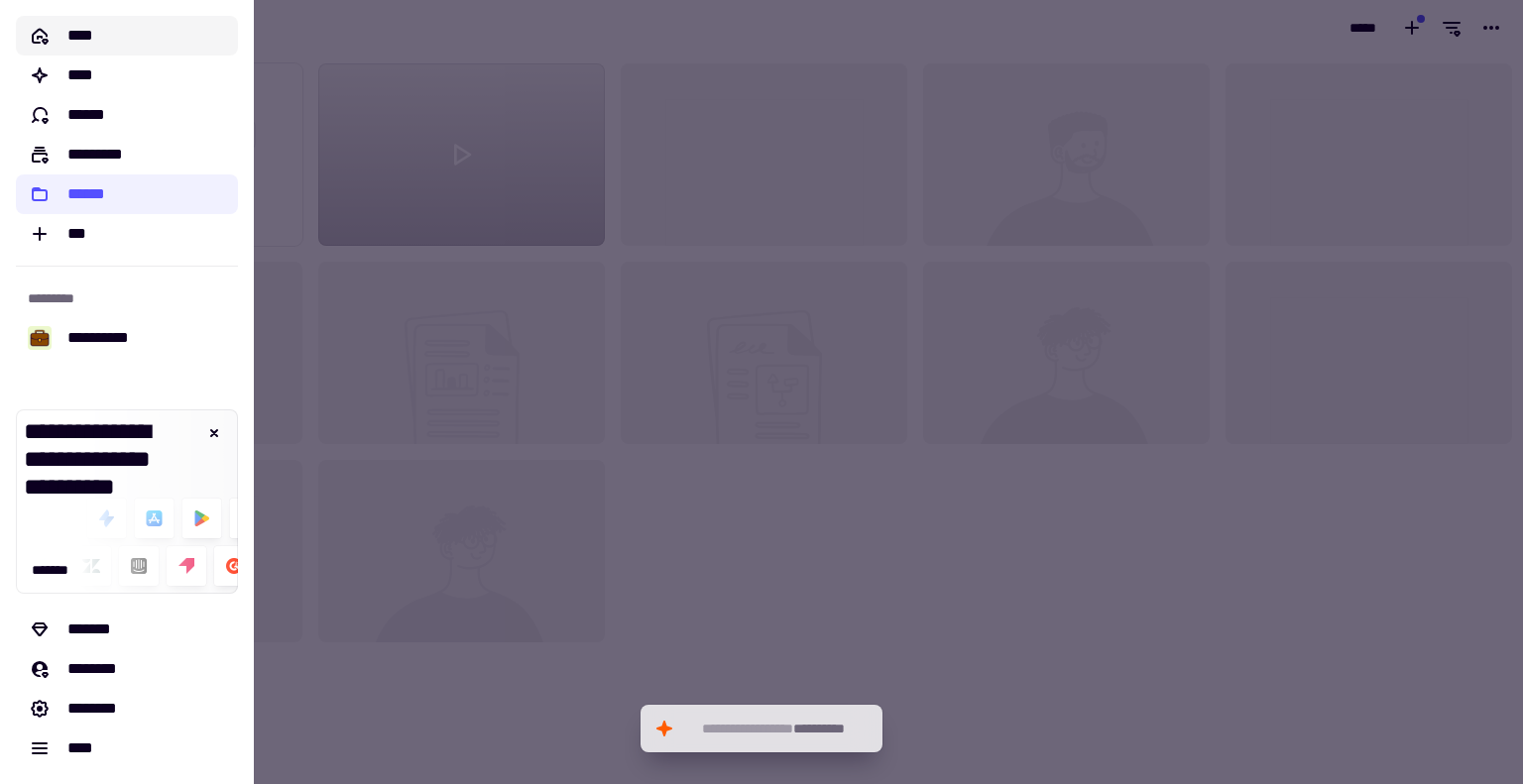 click on "****" 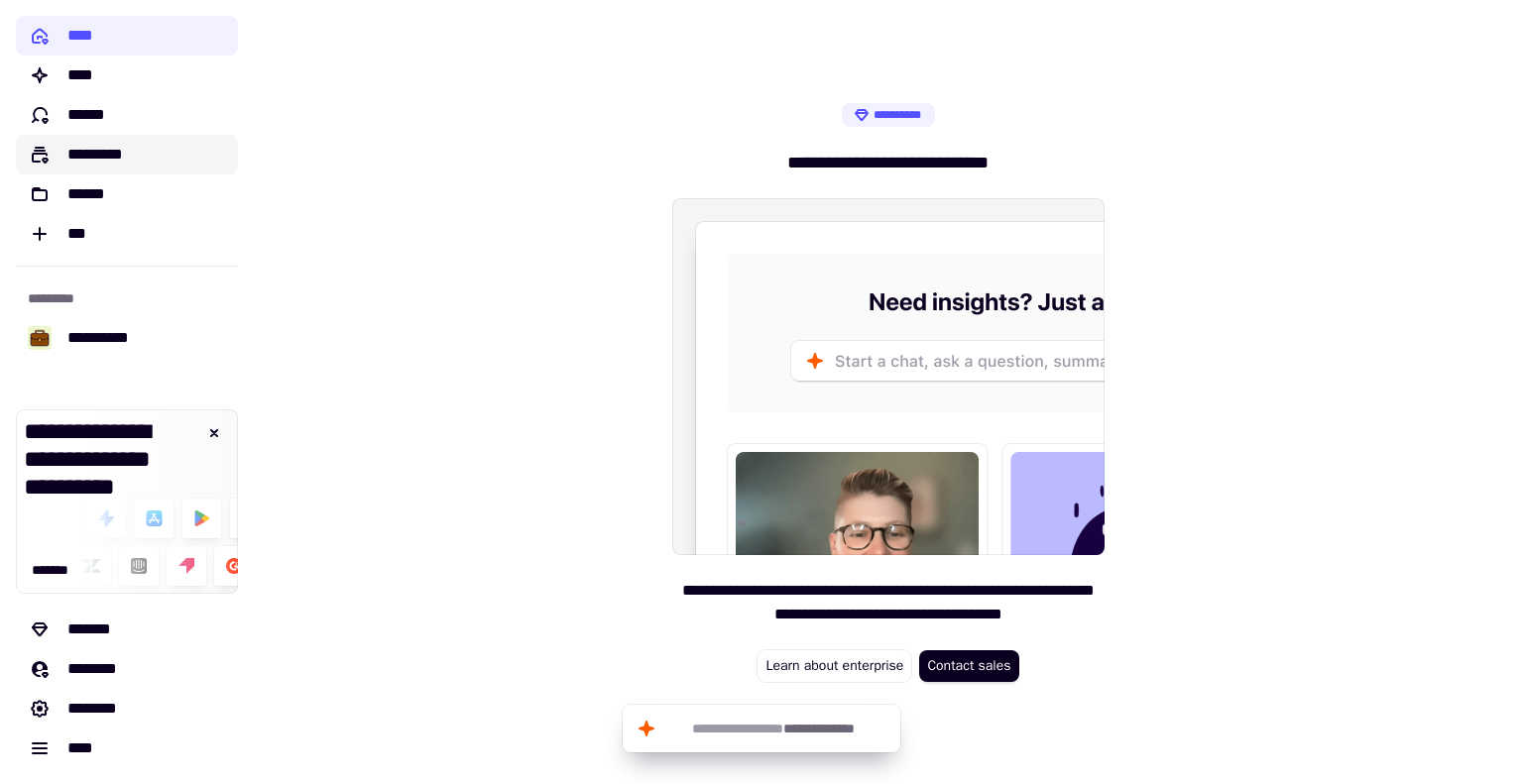 click on "*********" 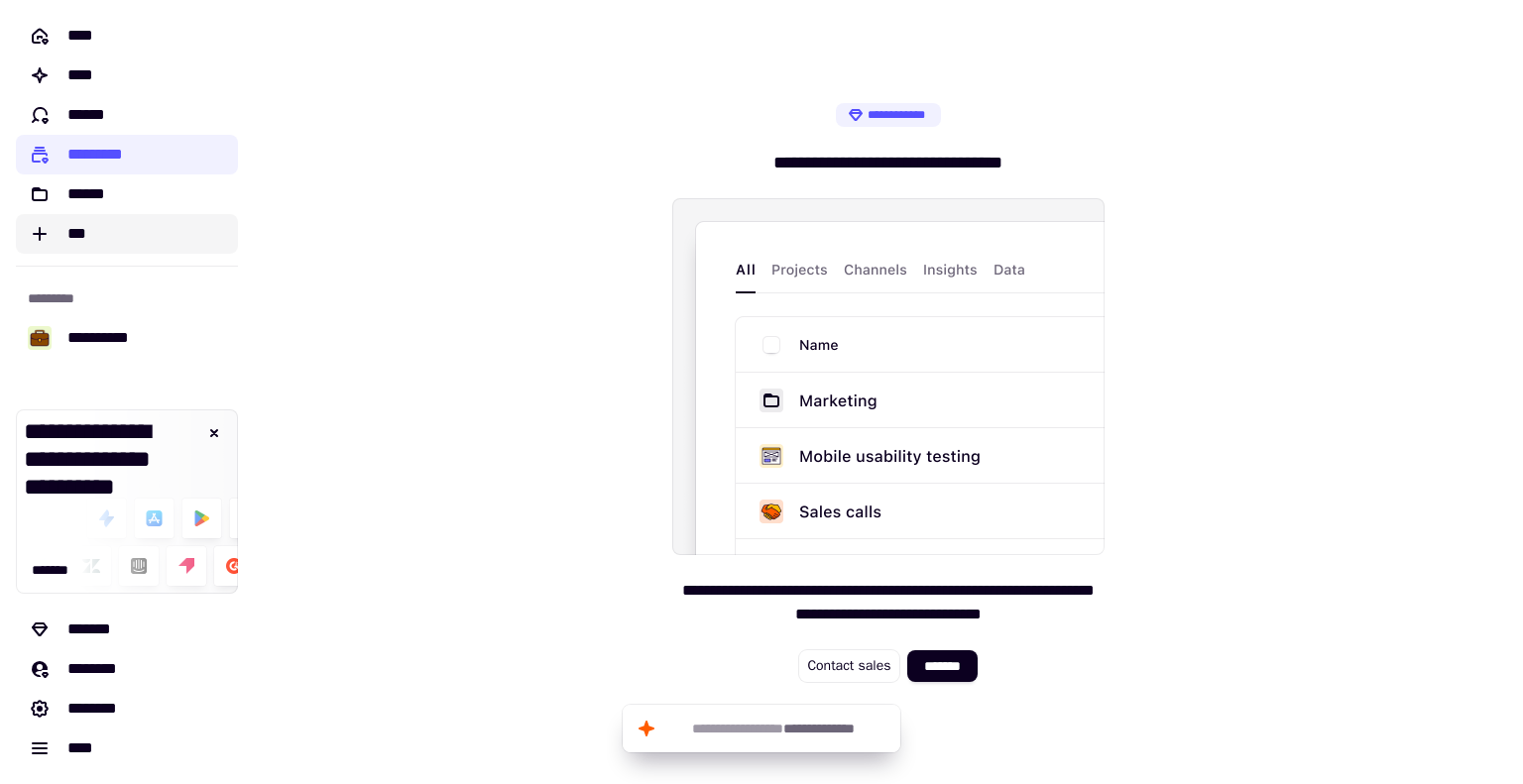 click on "***" 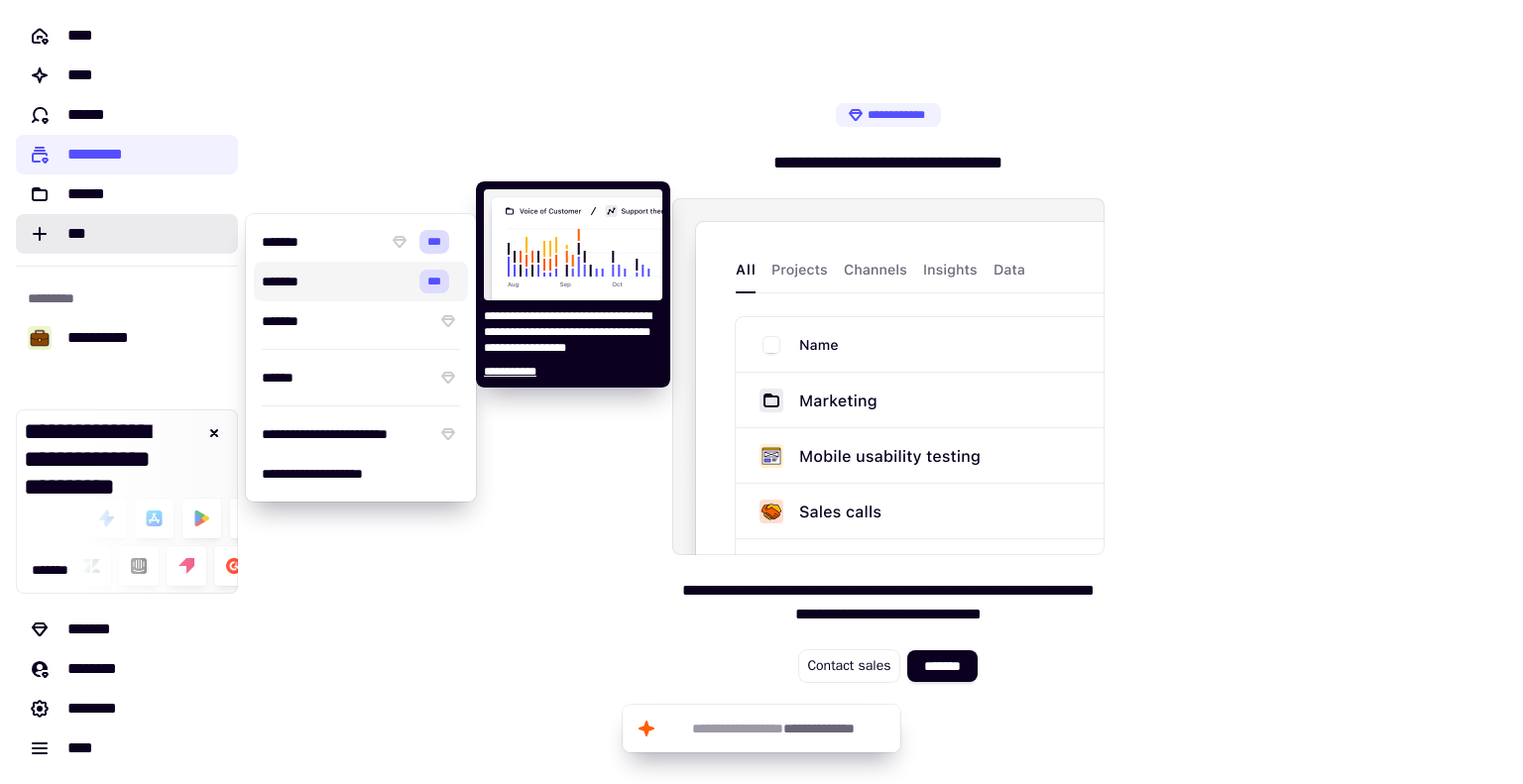 click on "*******" at bounding box center (332, 281) 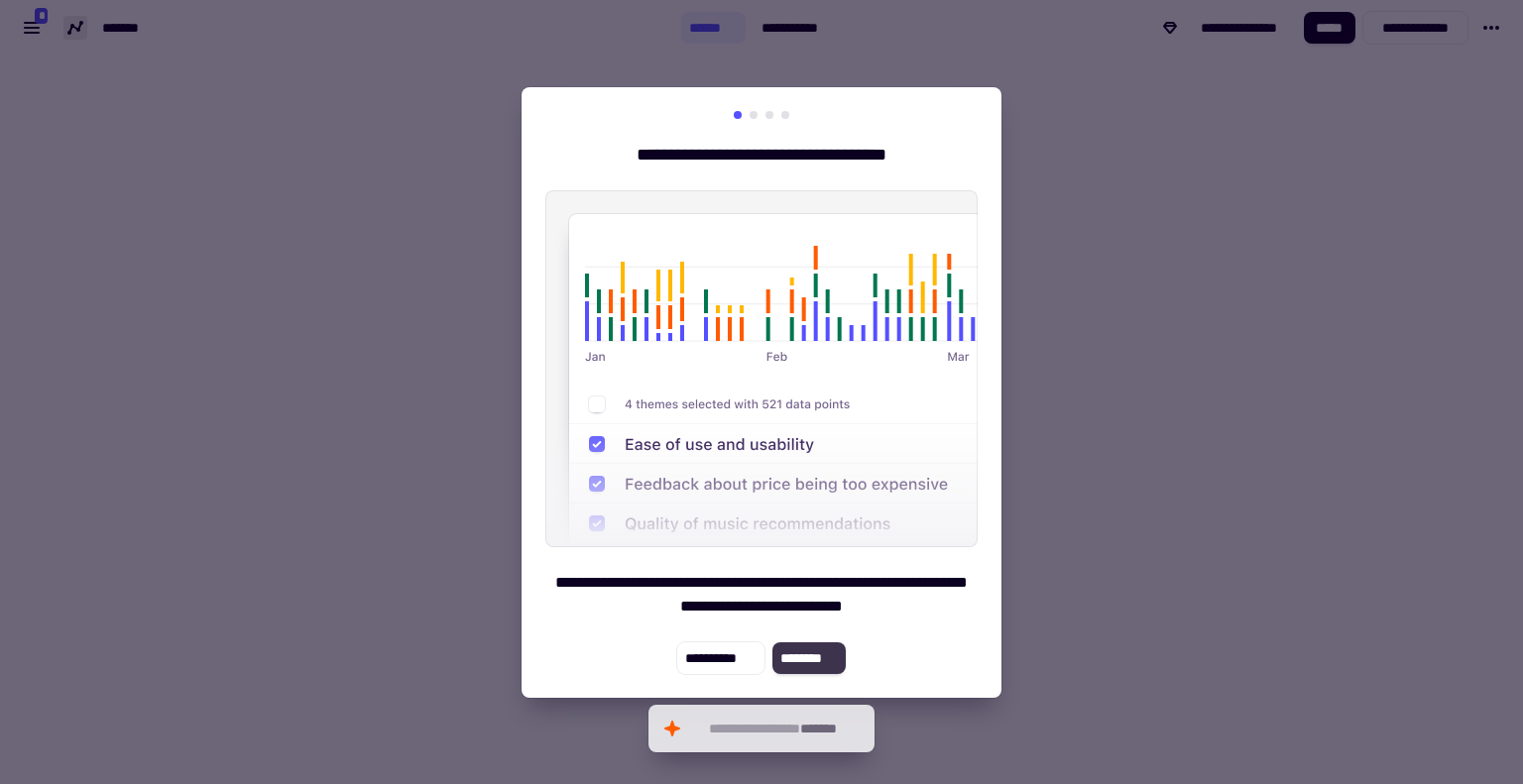 click on "********" 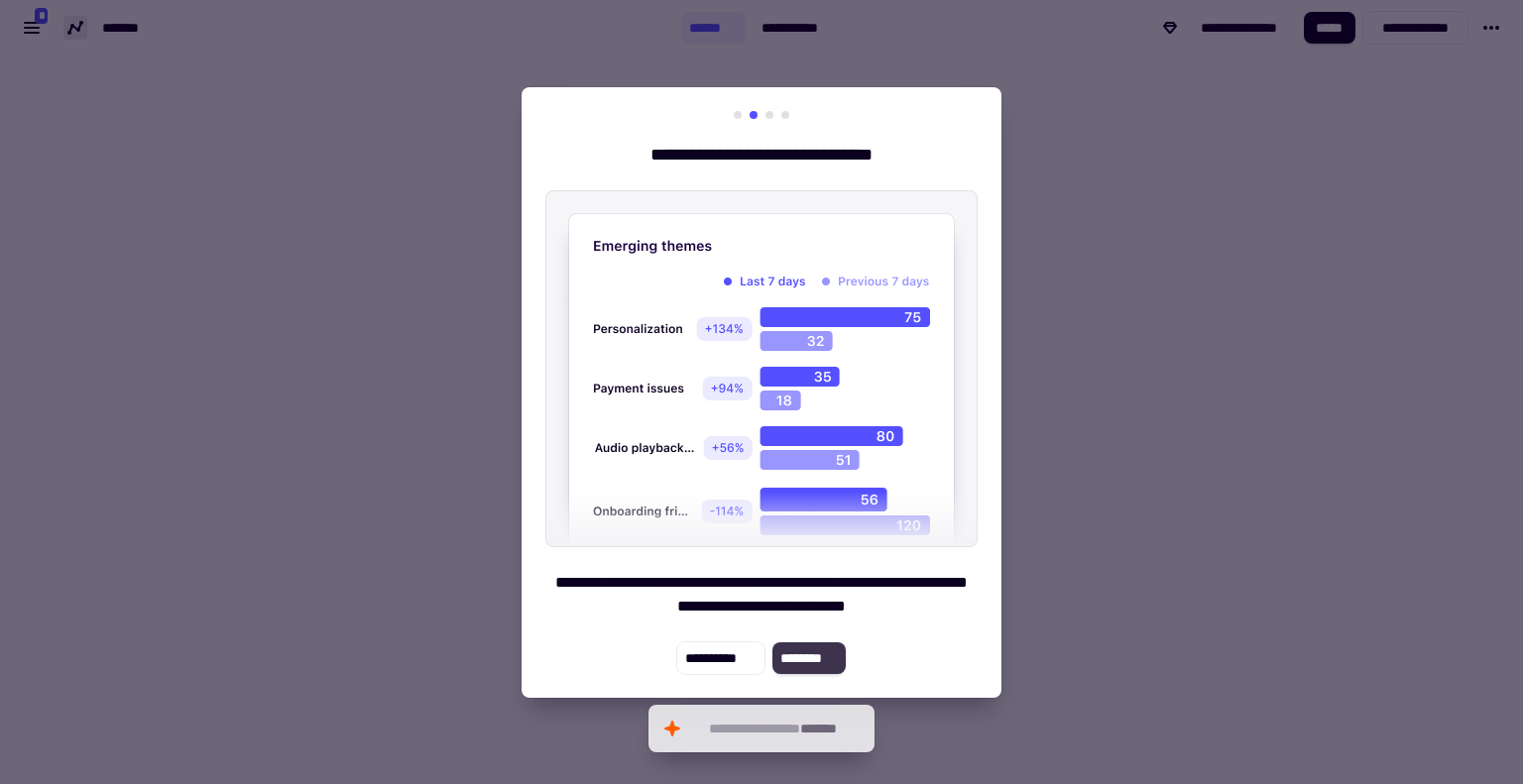 click on "********" 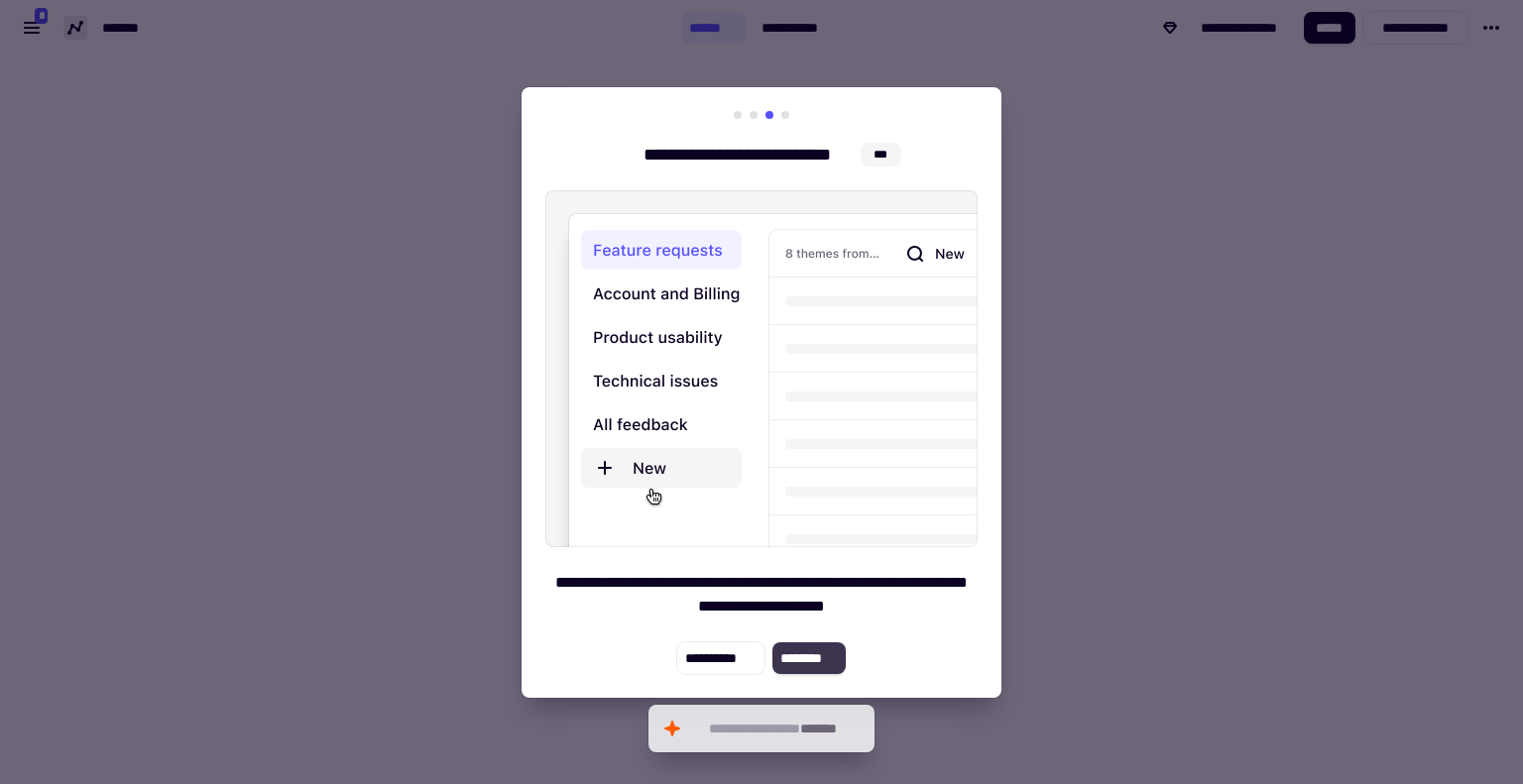 click on "********" 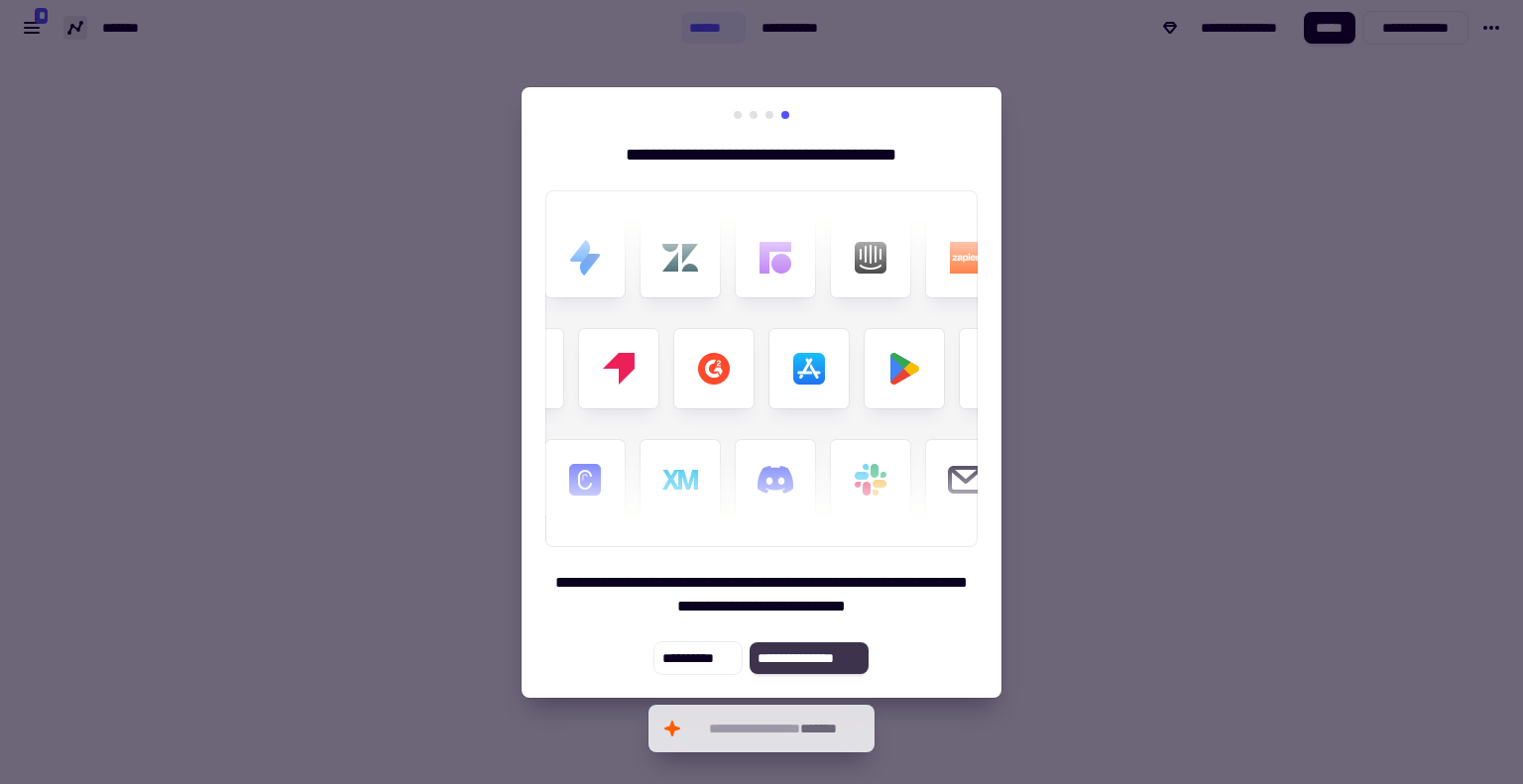click on "**********" 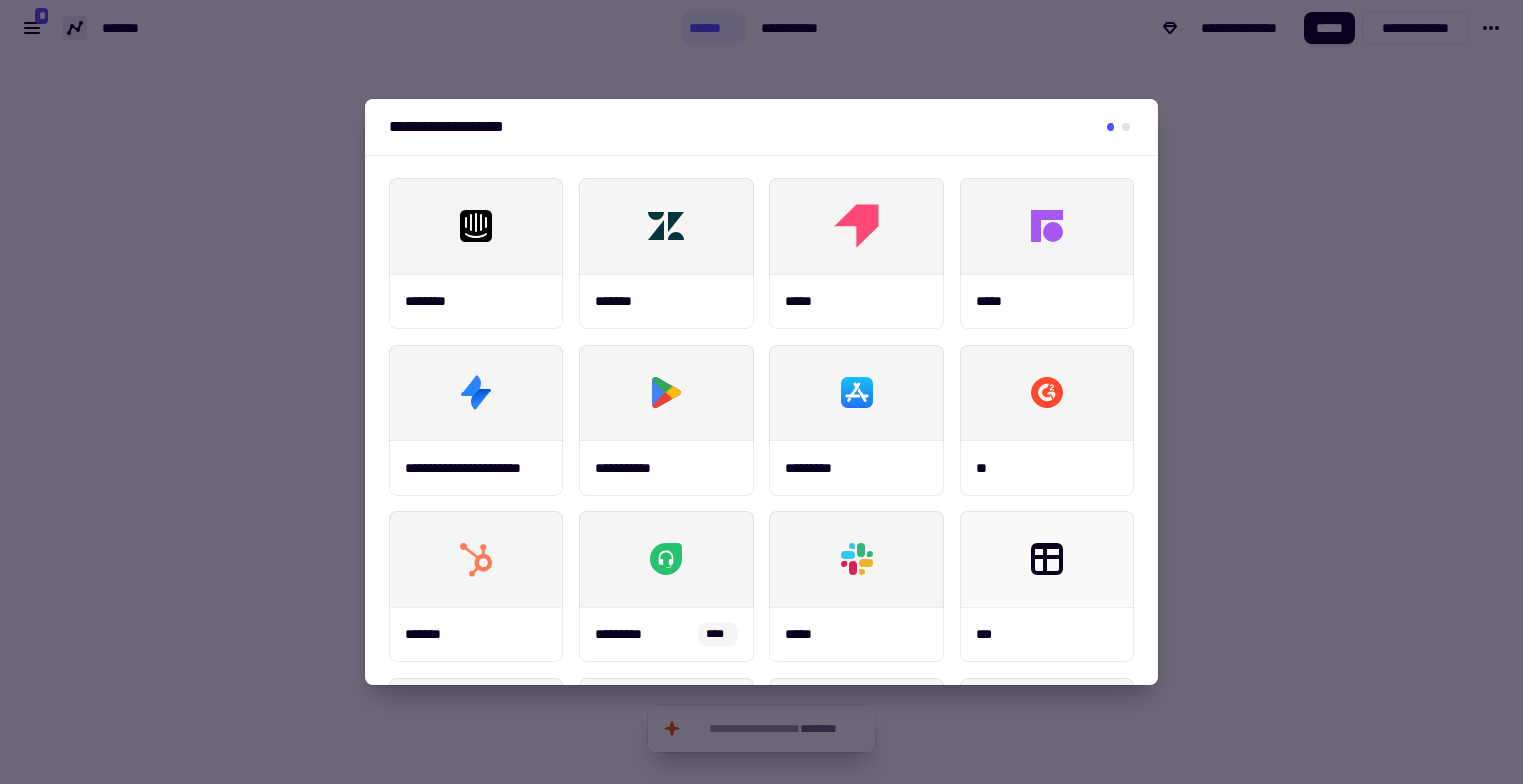 click at bounding box center (762, 392) 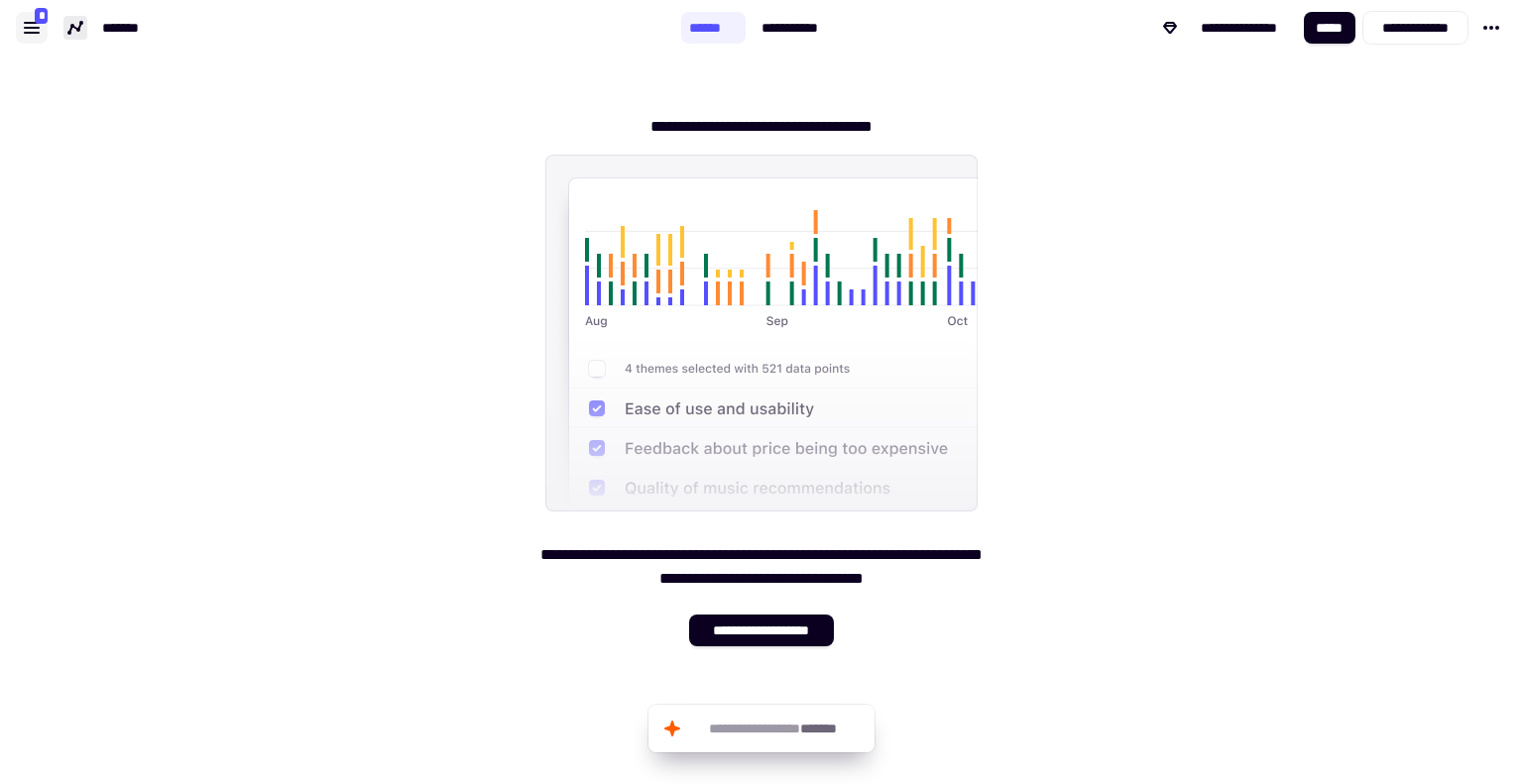 click 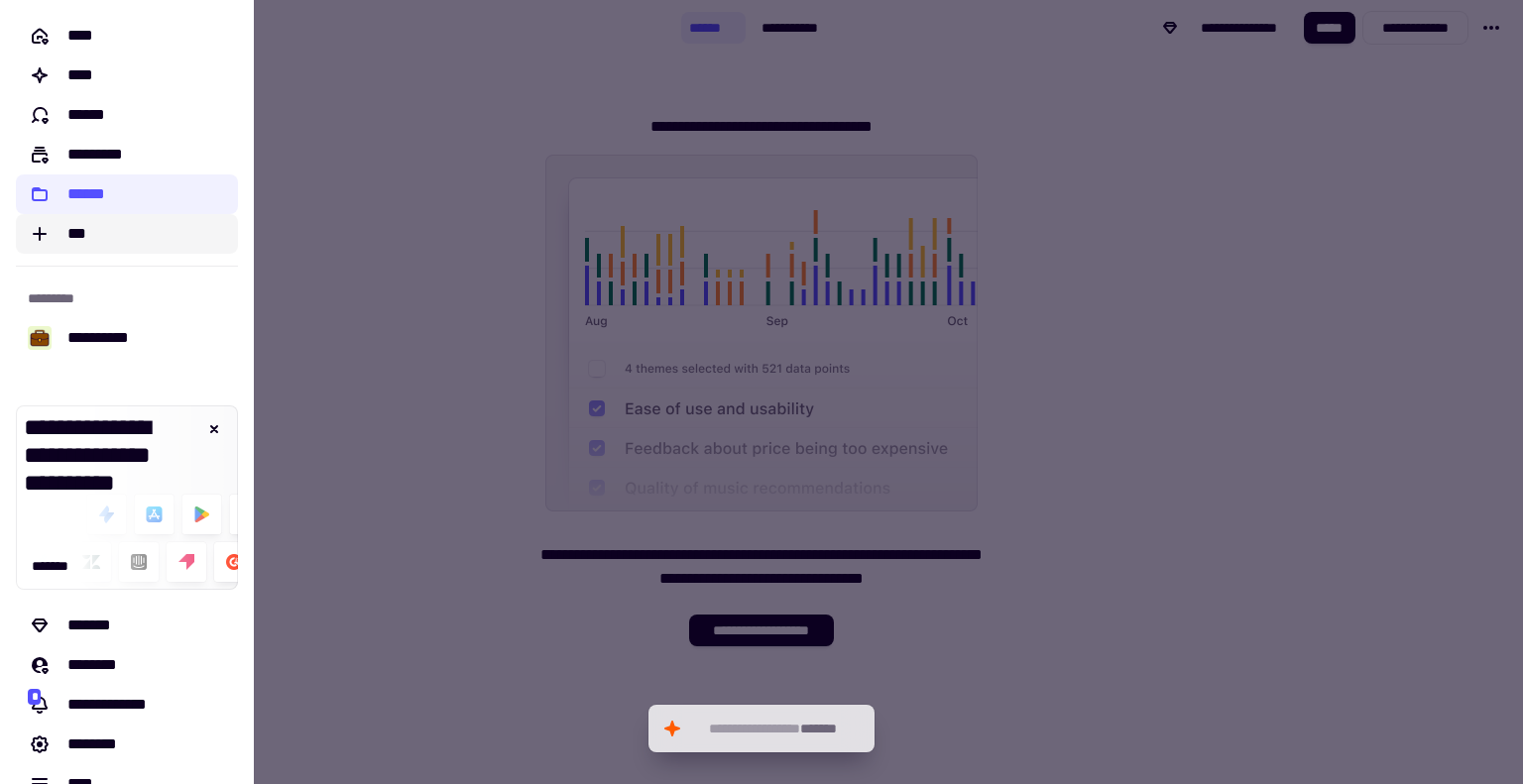 click on "***" 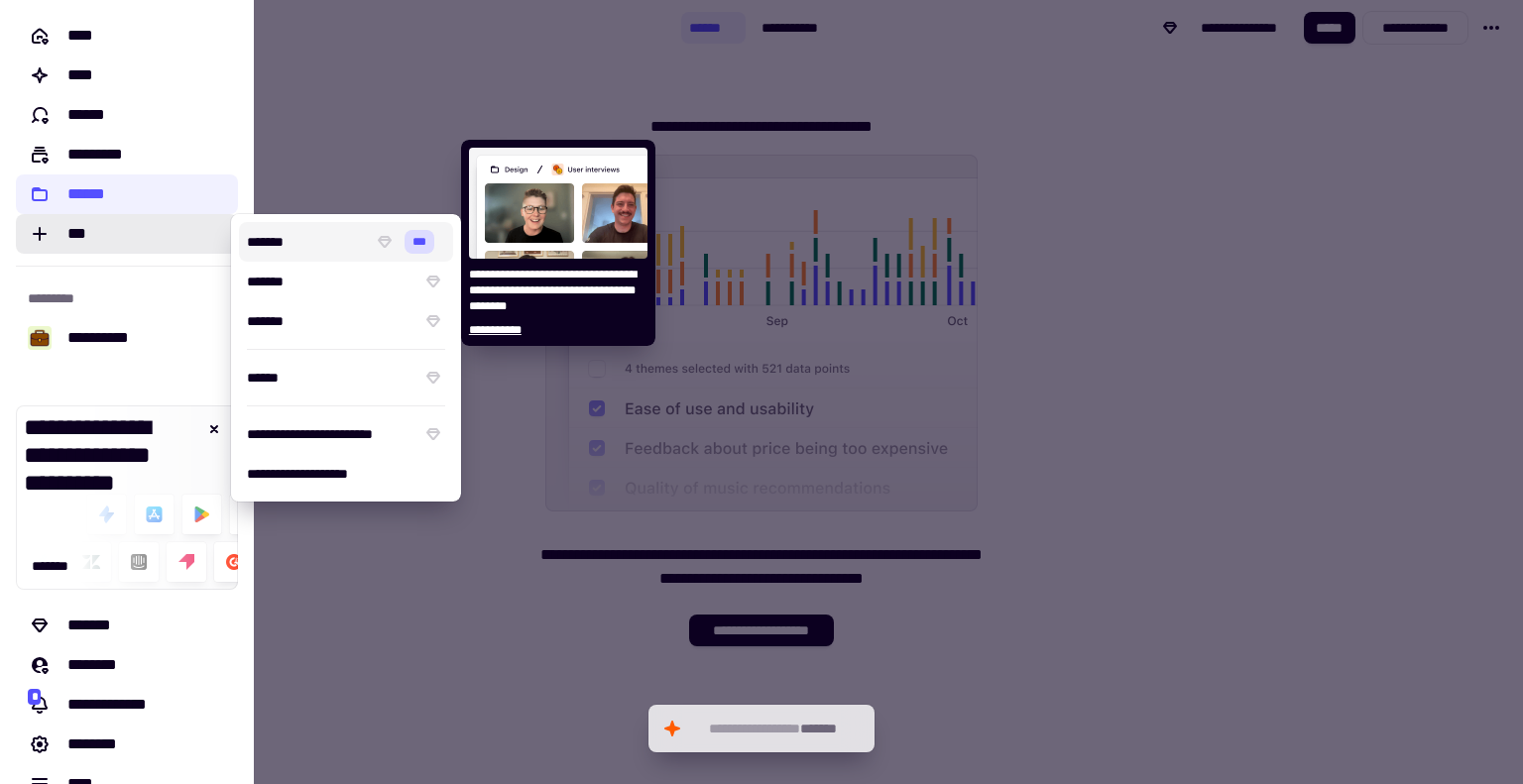 click on "*******" at bounding box center (305, 242) 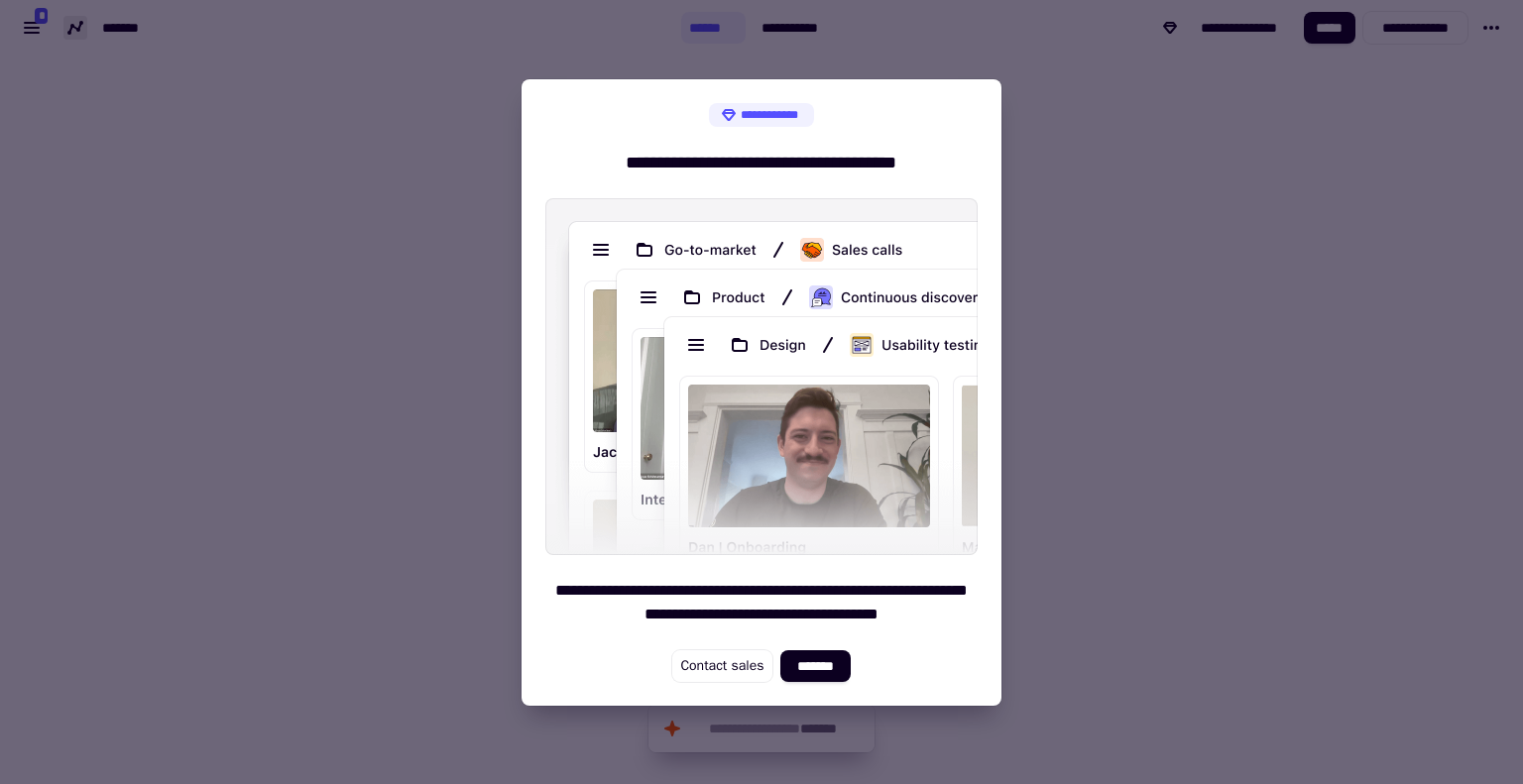 click at bounding box center [762, 392] 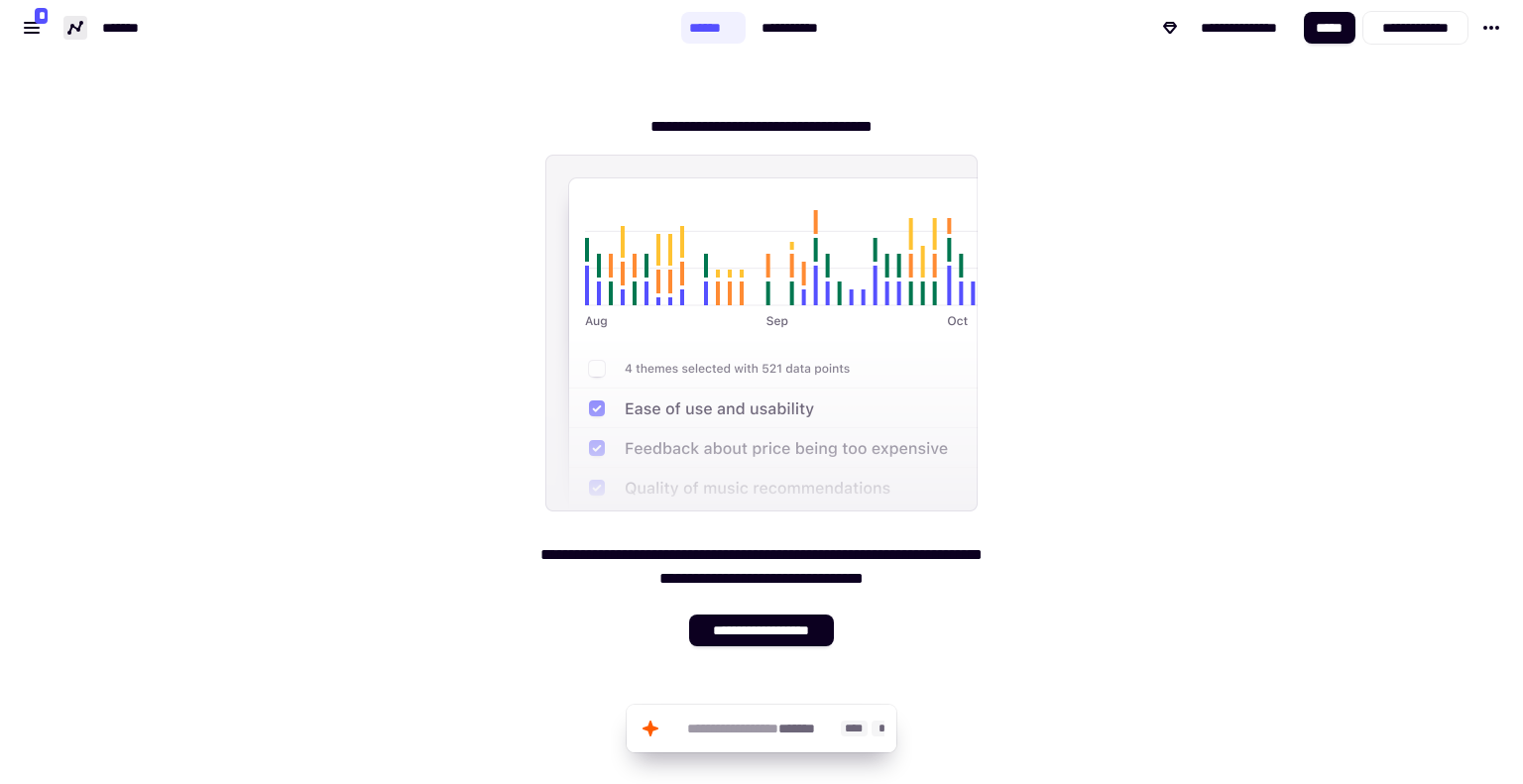 click on "*******" 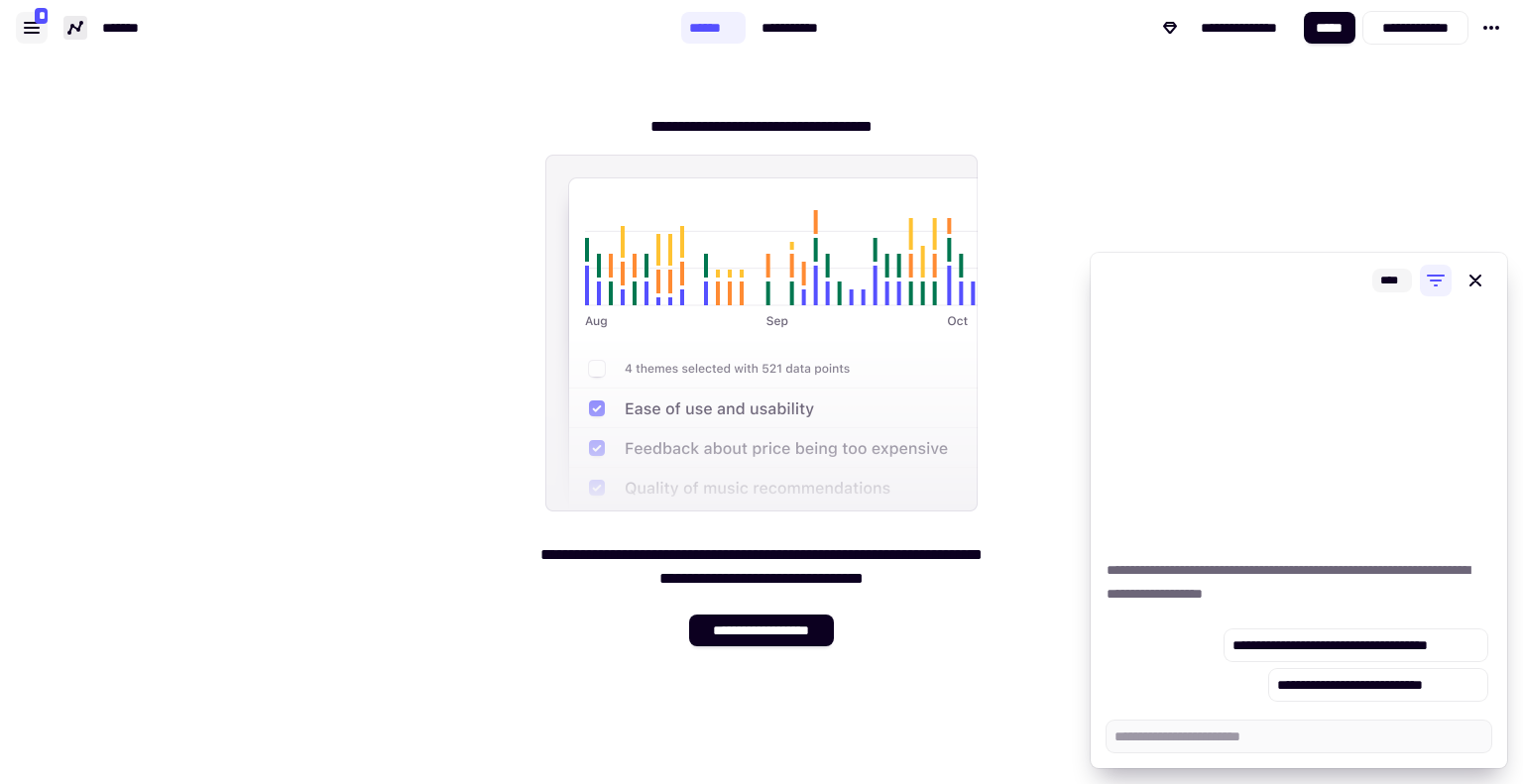 click 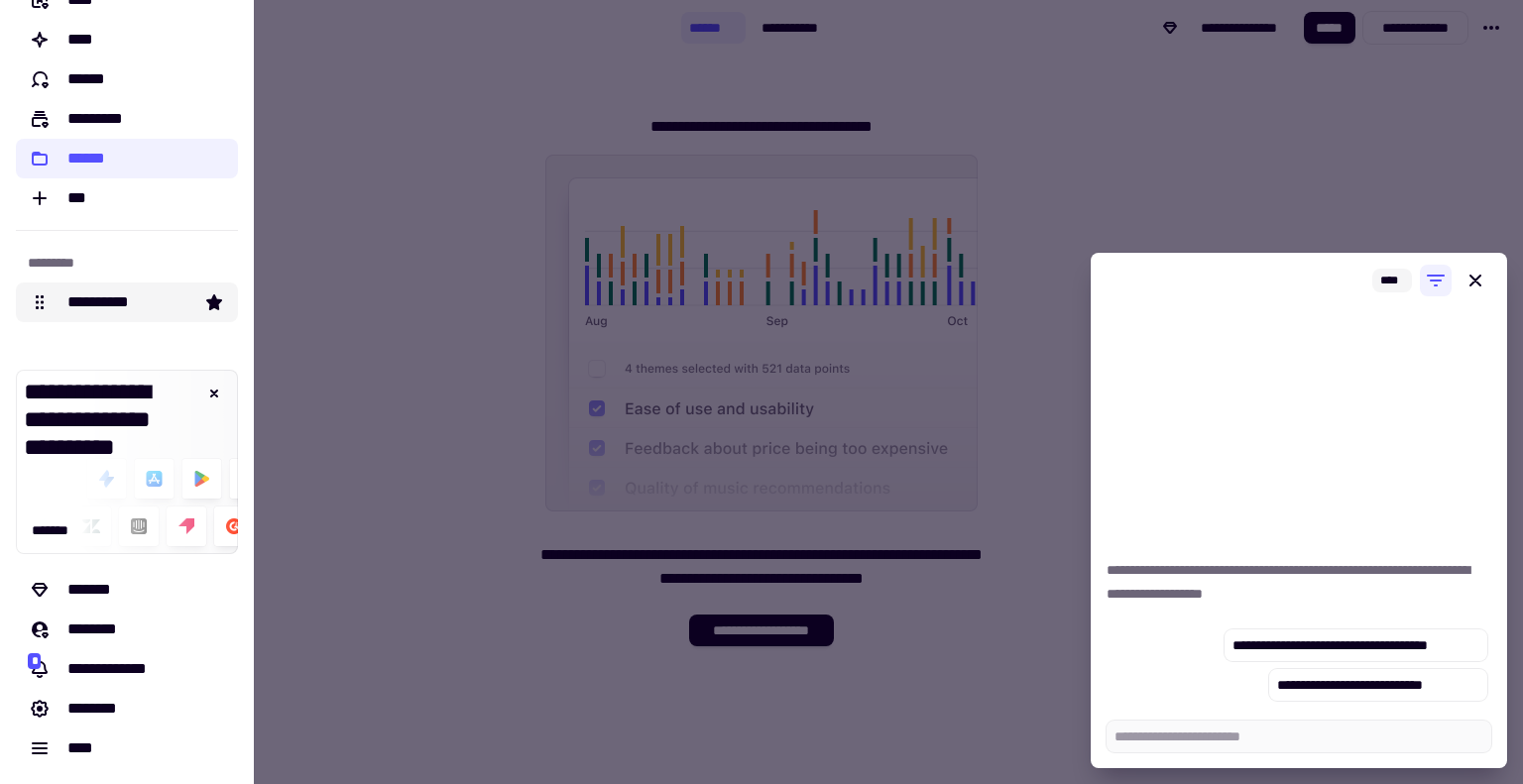 scroll, scrollTop: 35, scrollLeft: 0, axis: vertical 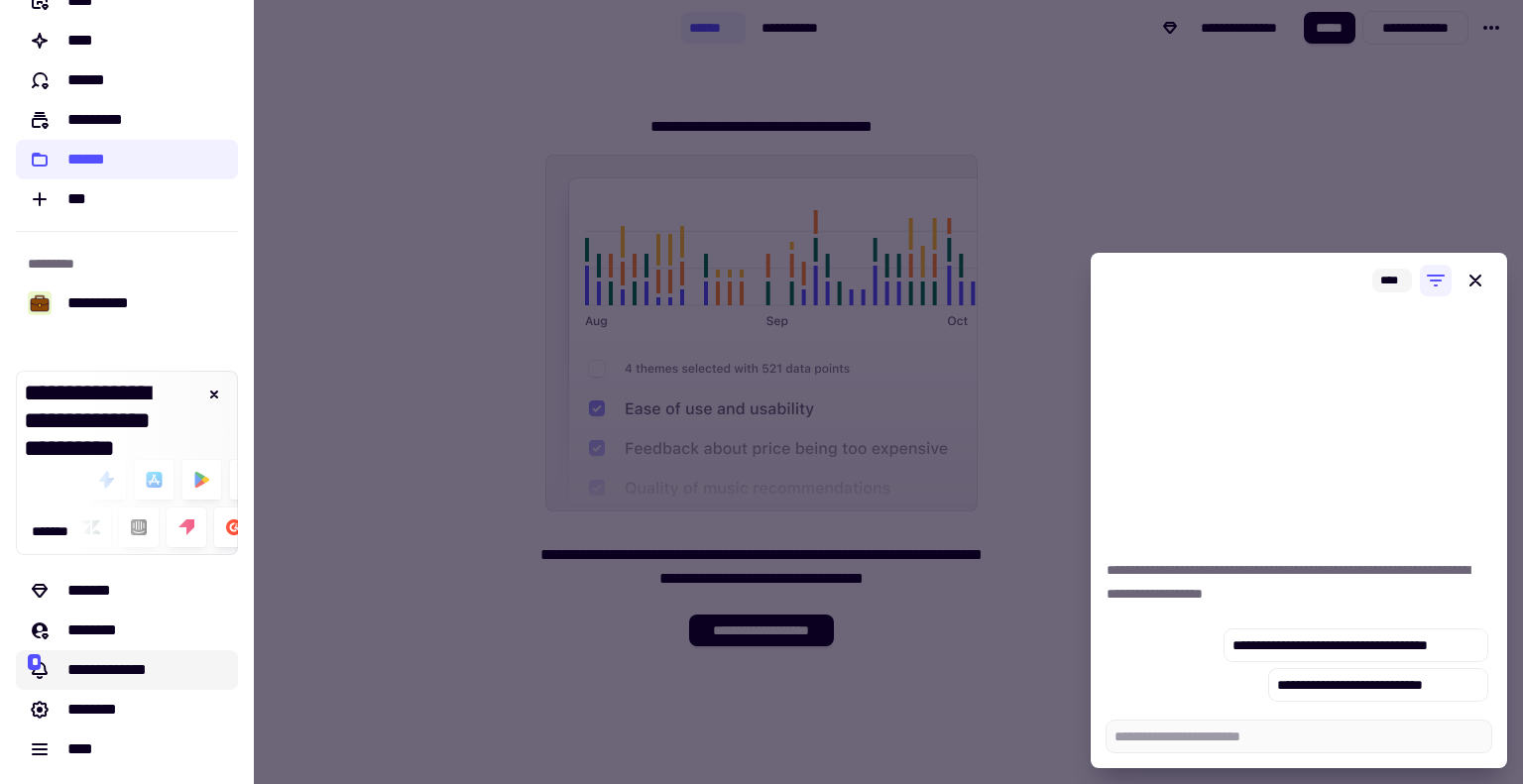 click on "**********" 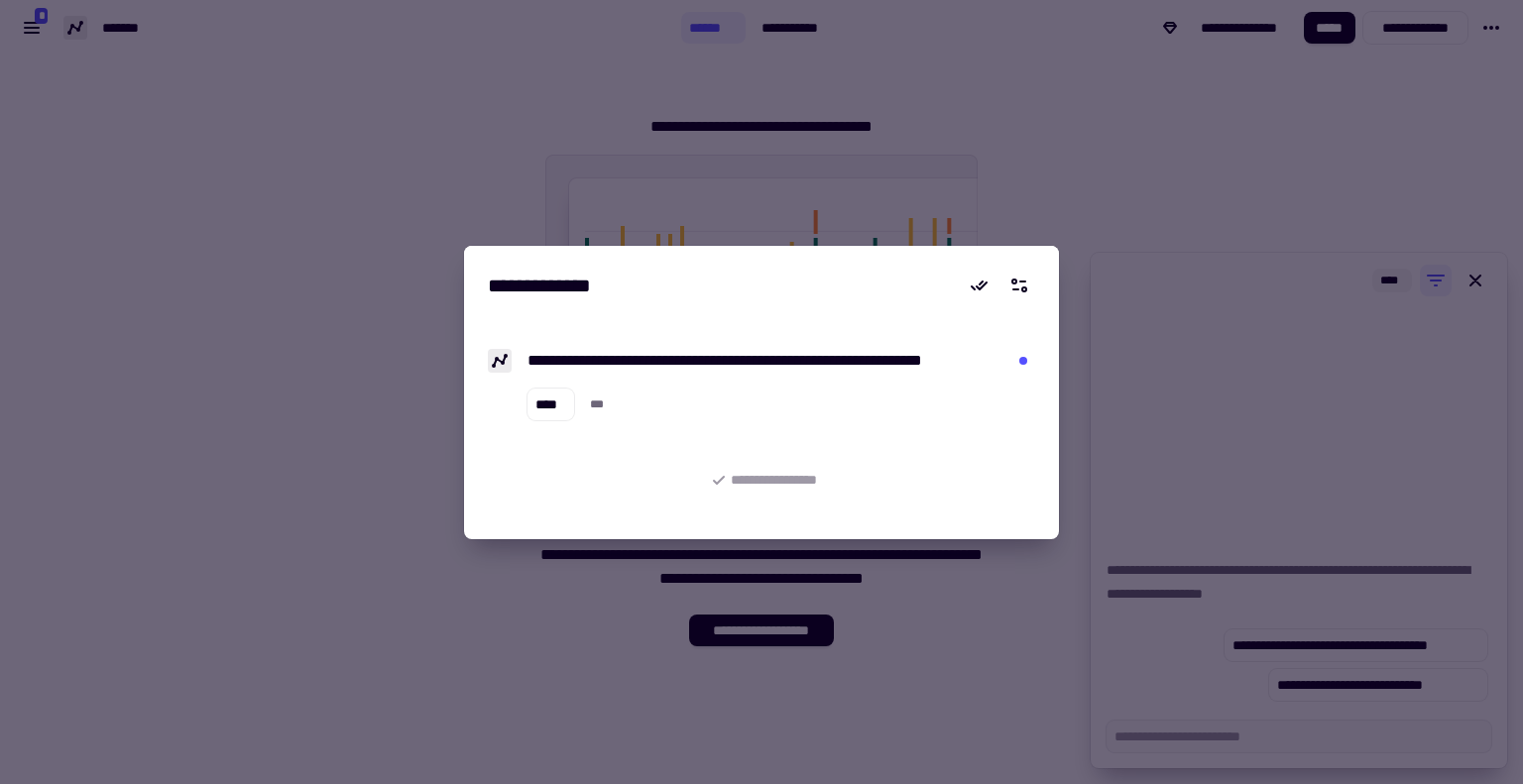 click at bounding box center (762, 392) 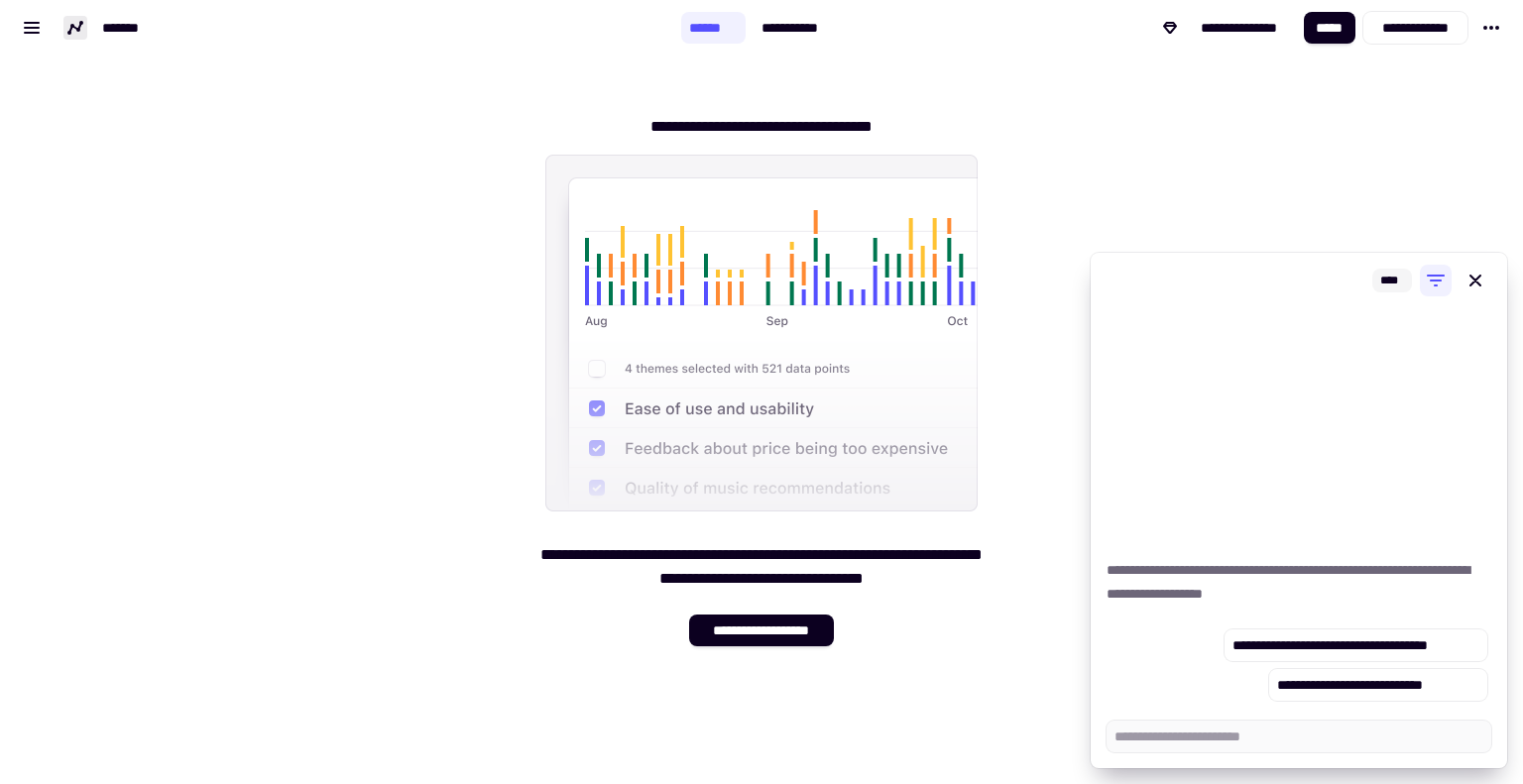 scroll, scrollTop: 0, scrollLeft: 0, axis: both 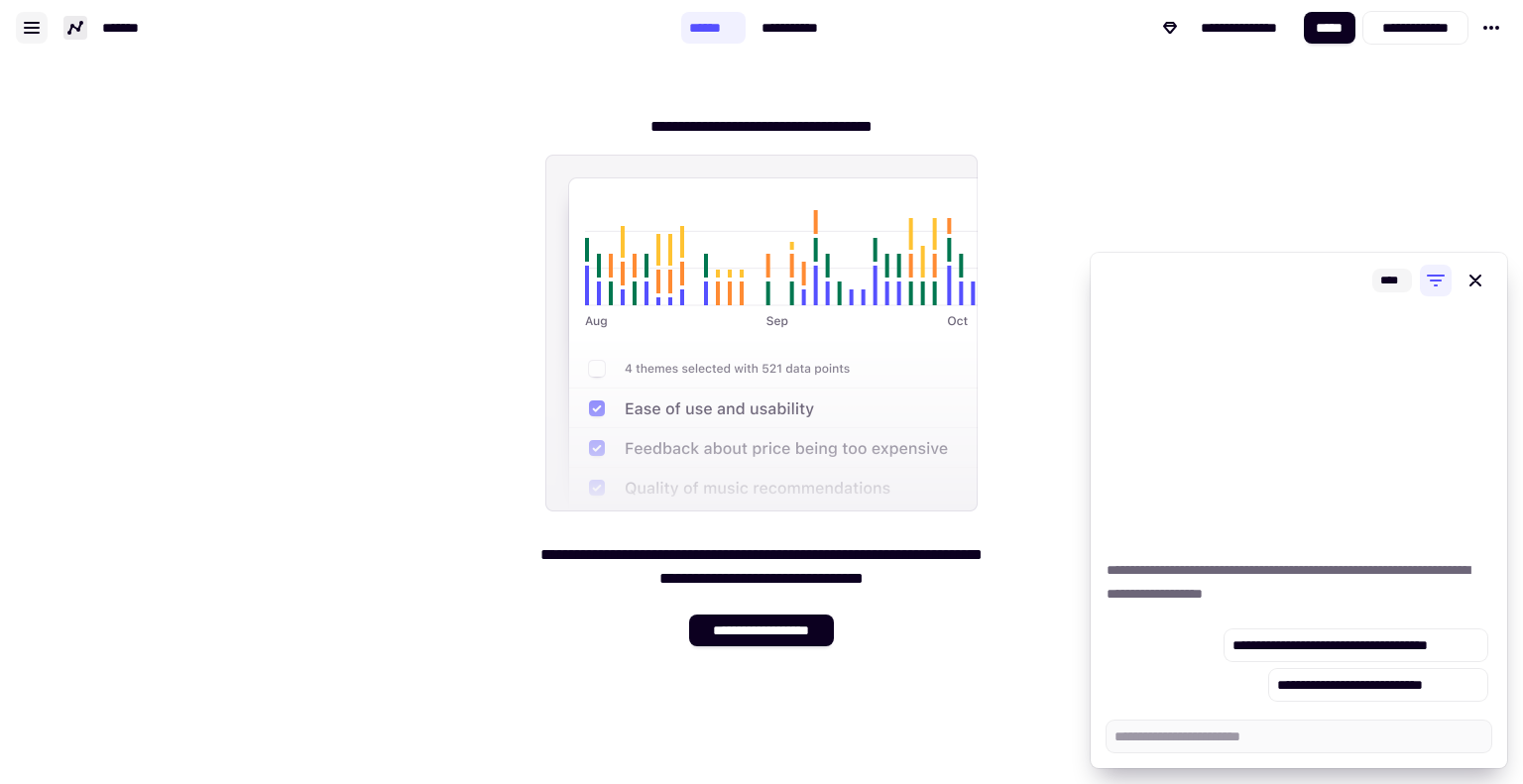 click 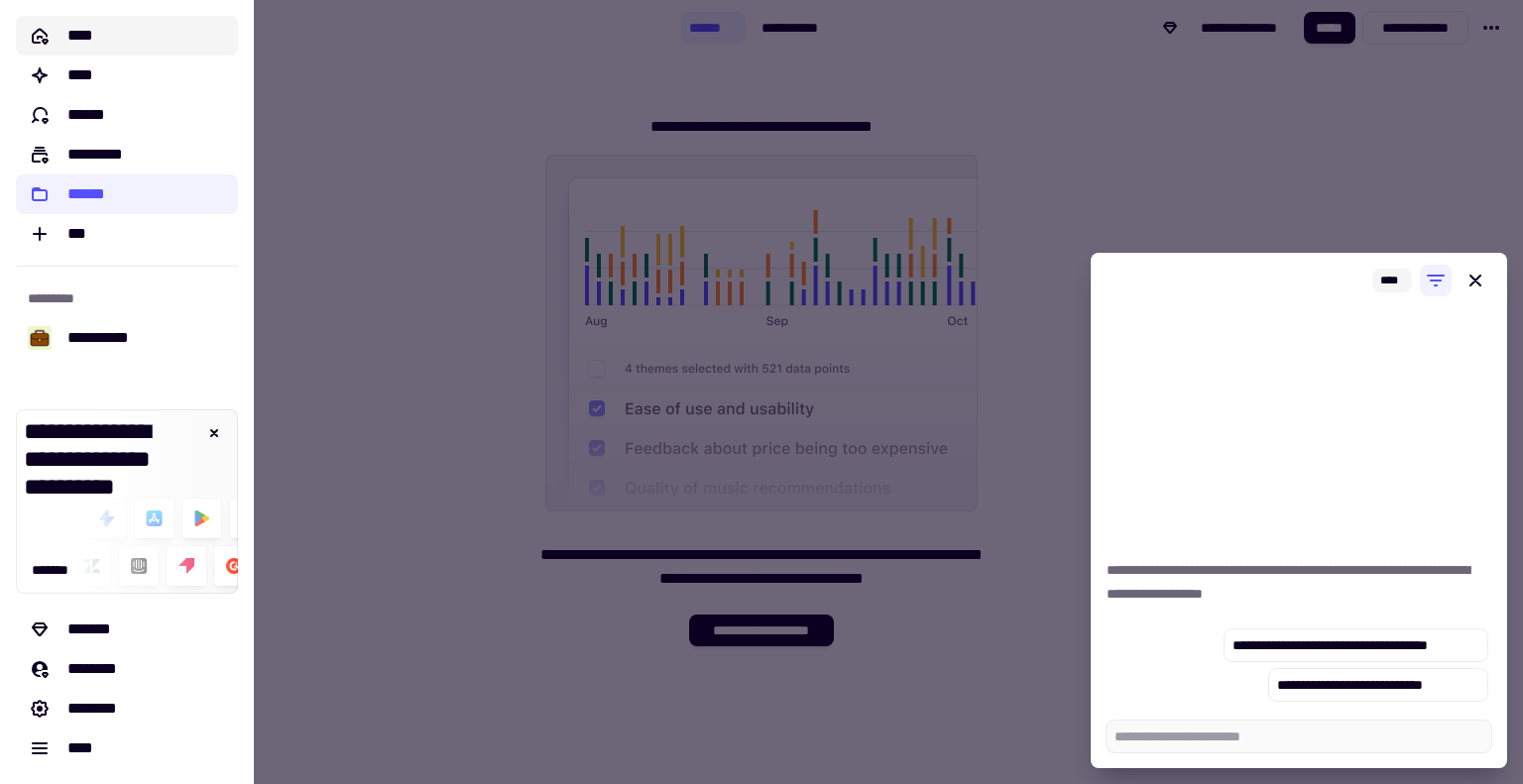 click on "****" 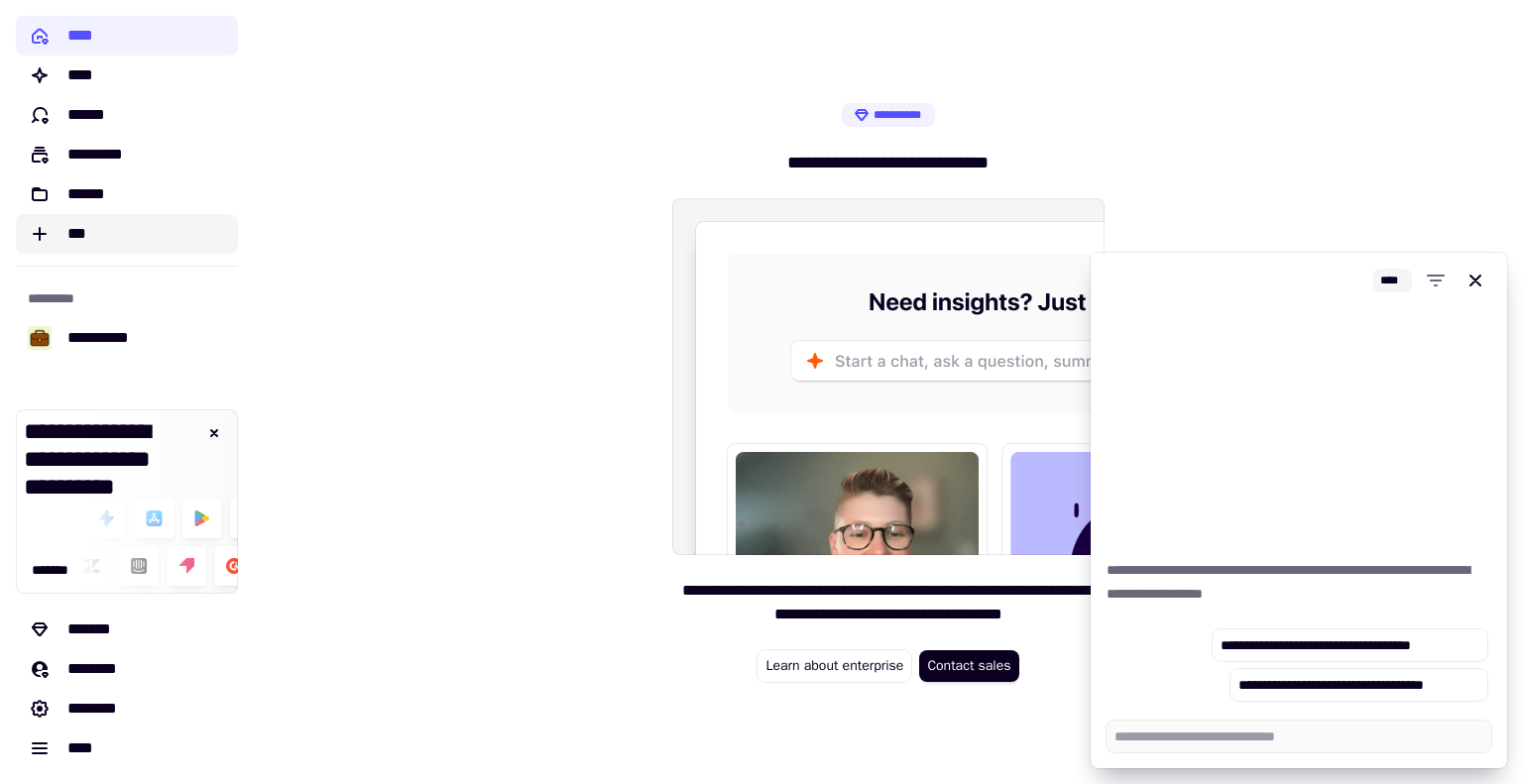 click on "***" 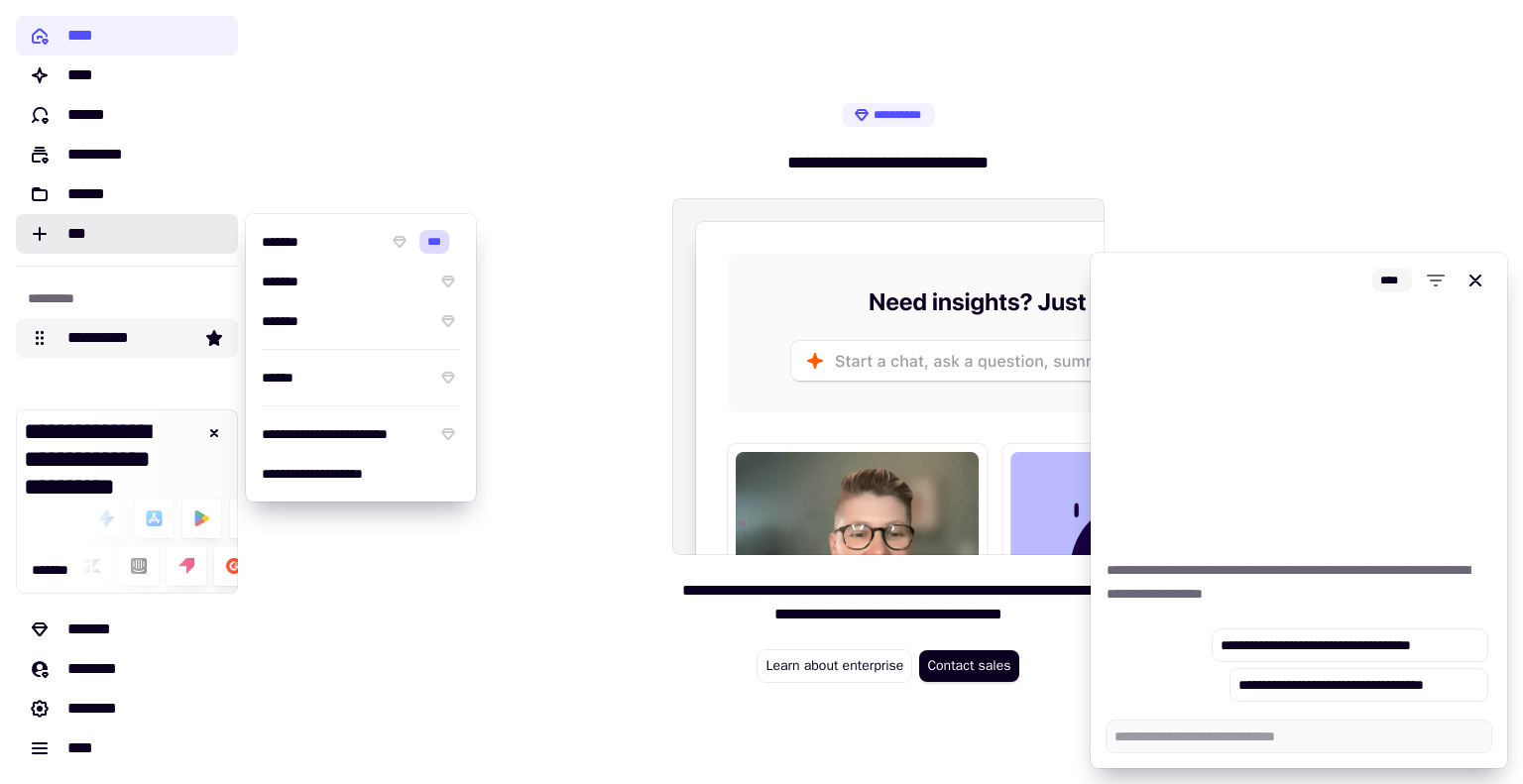 click on "**********" 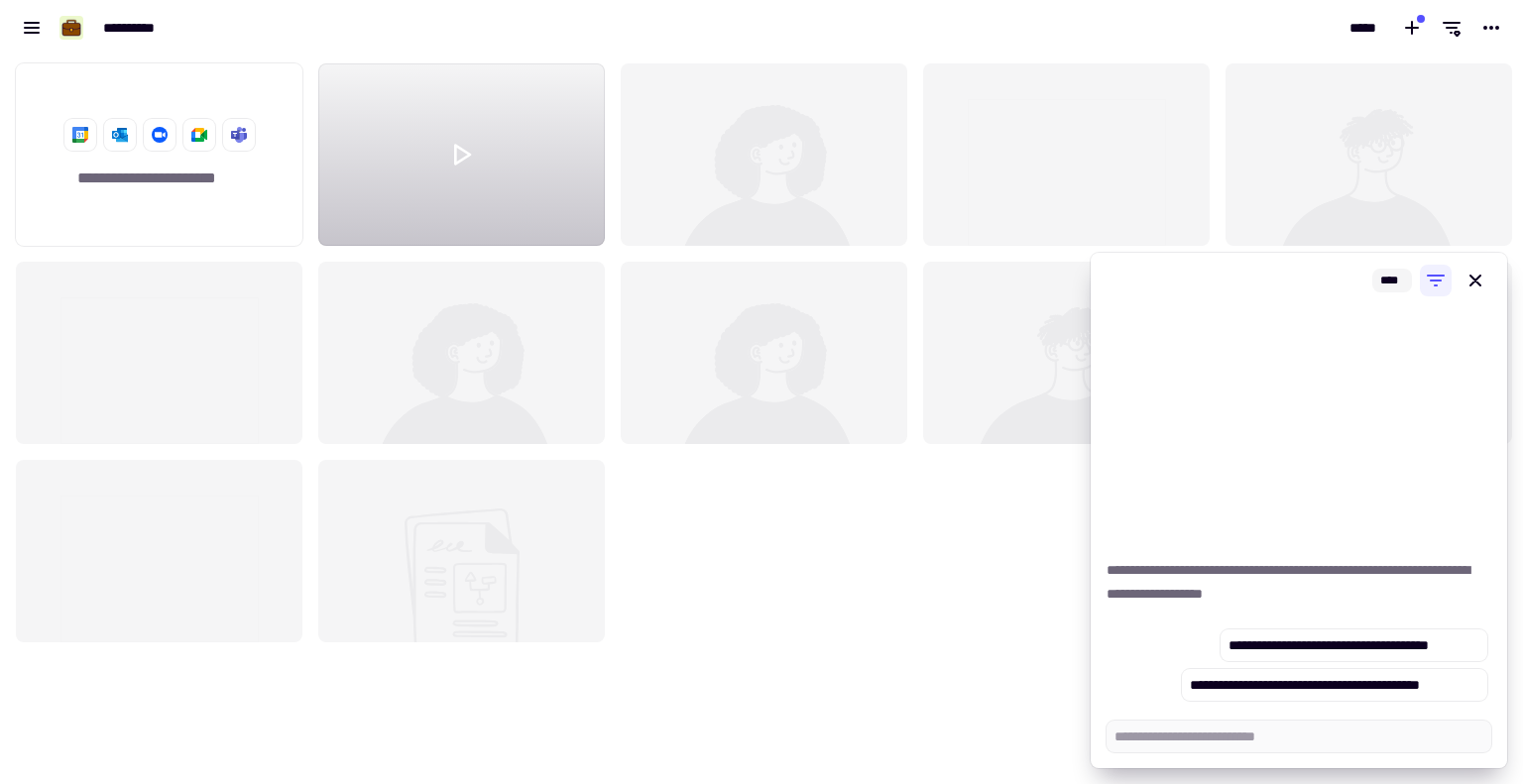 scroll, scrollTop: 16, scrollLeft: 16, axis: both 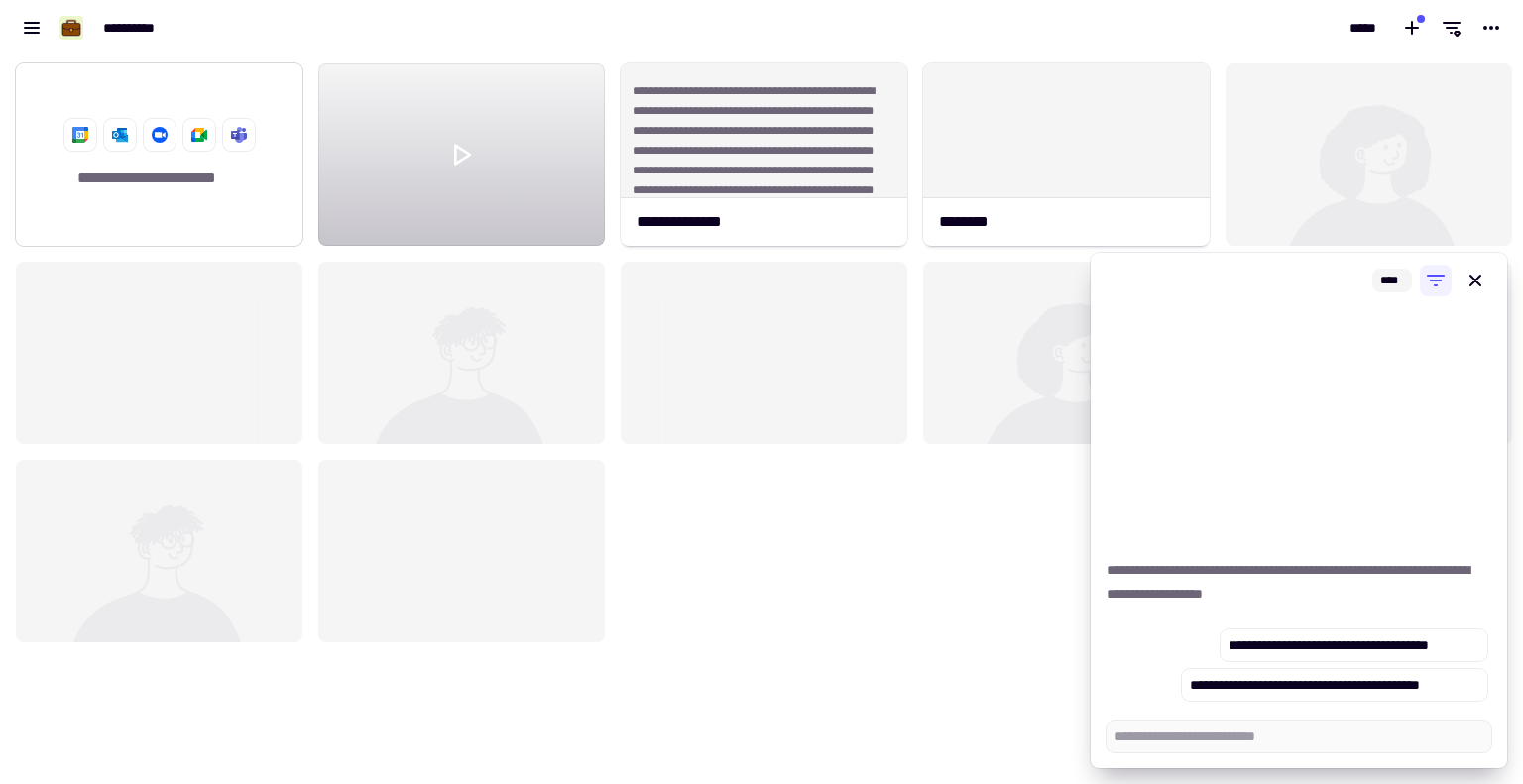 click on "**********" 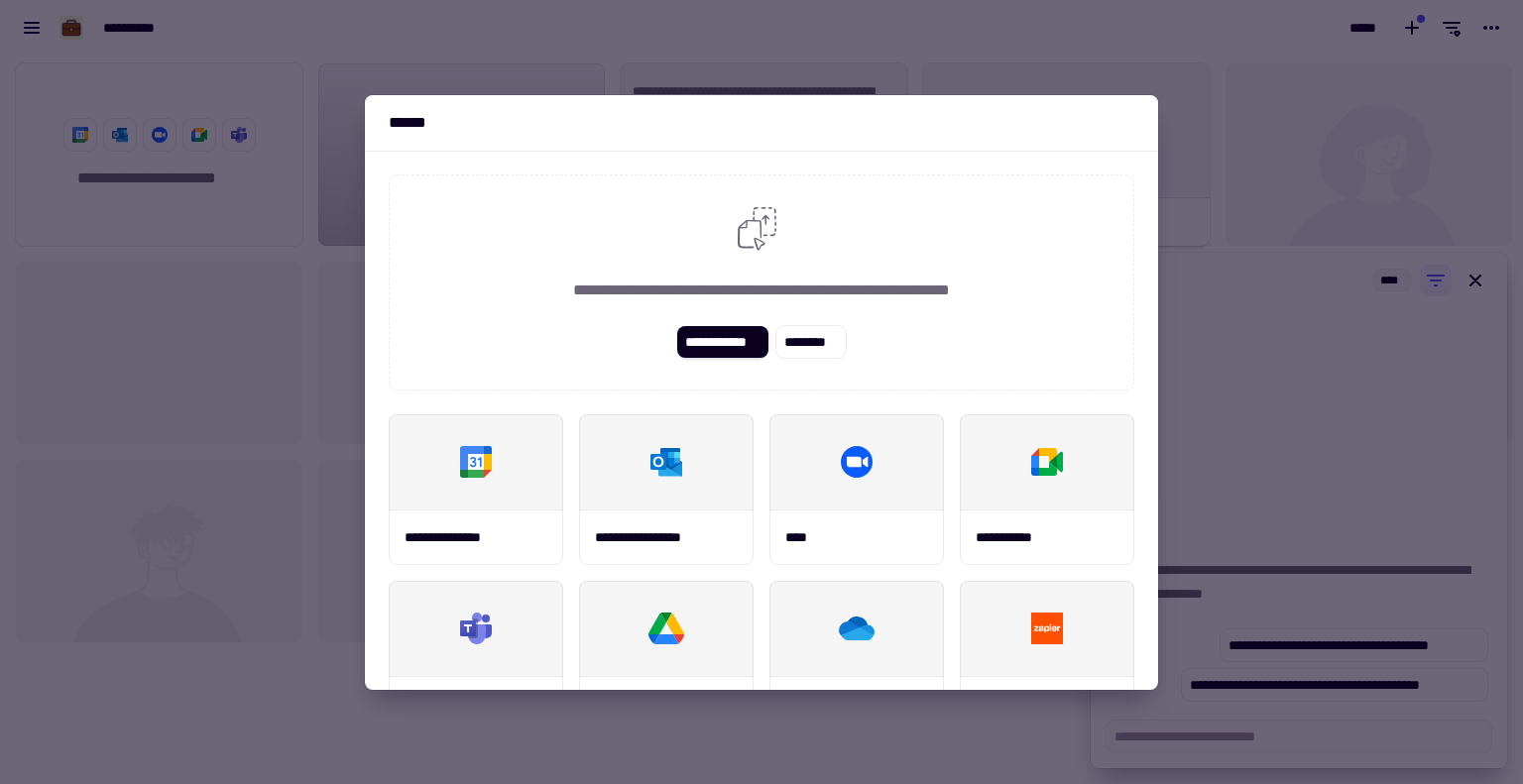 click at bounding box center [762, 392] 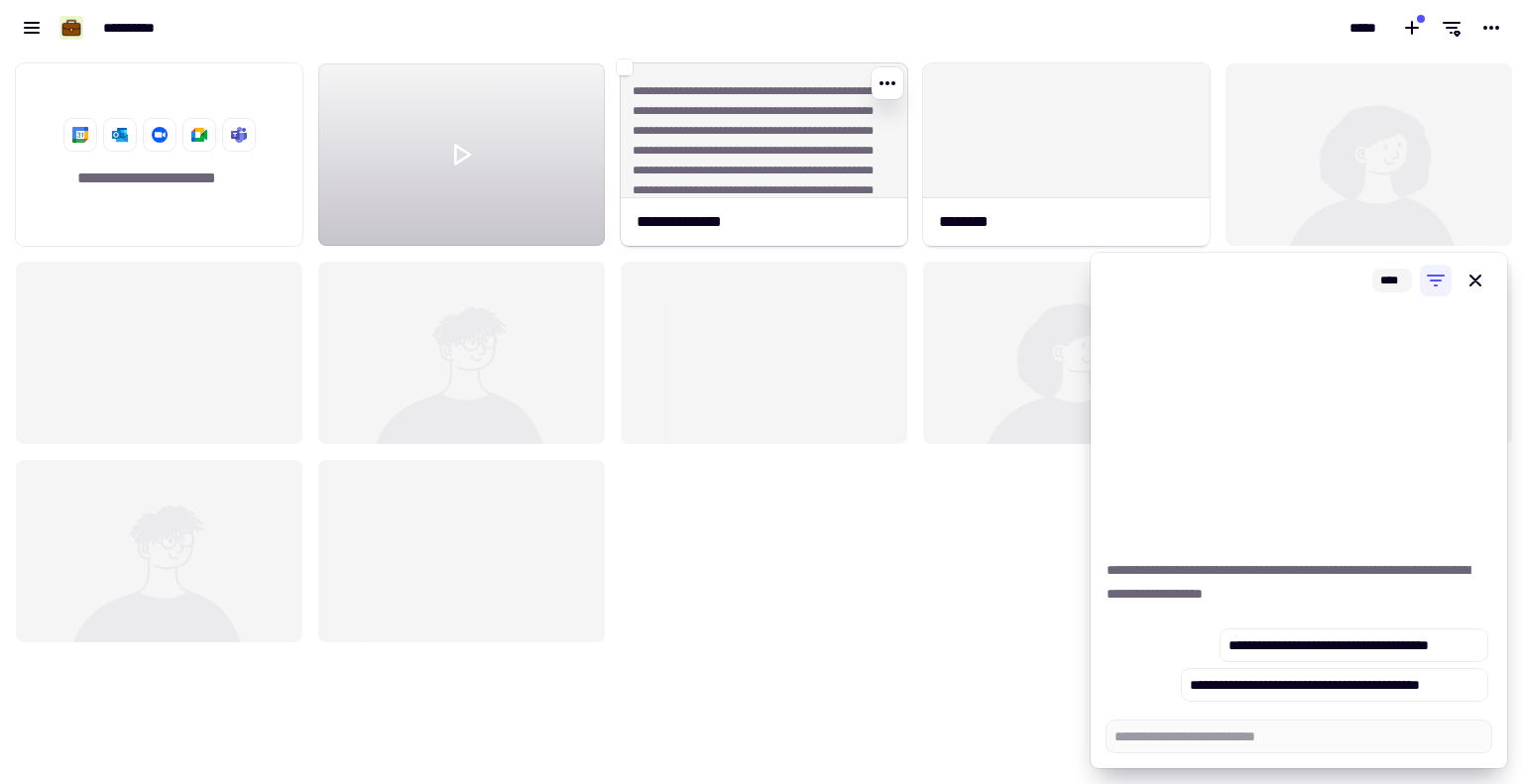 click on "**********" 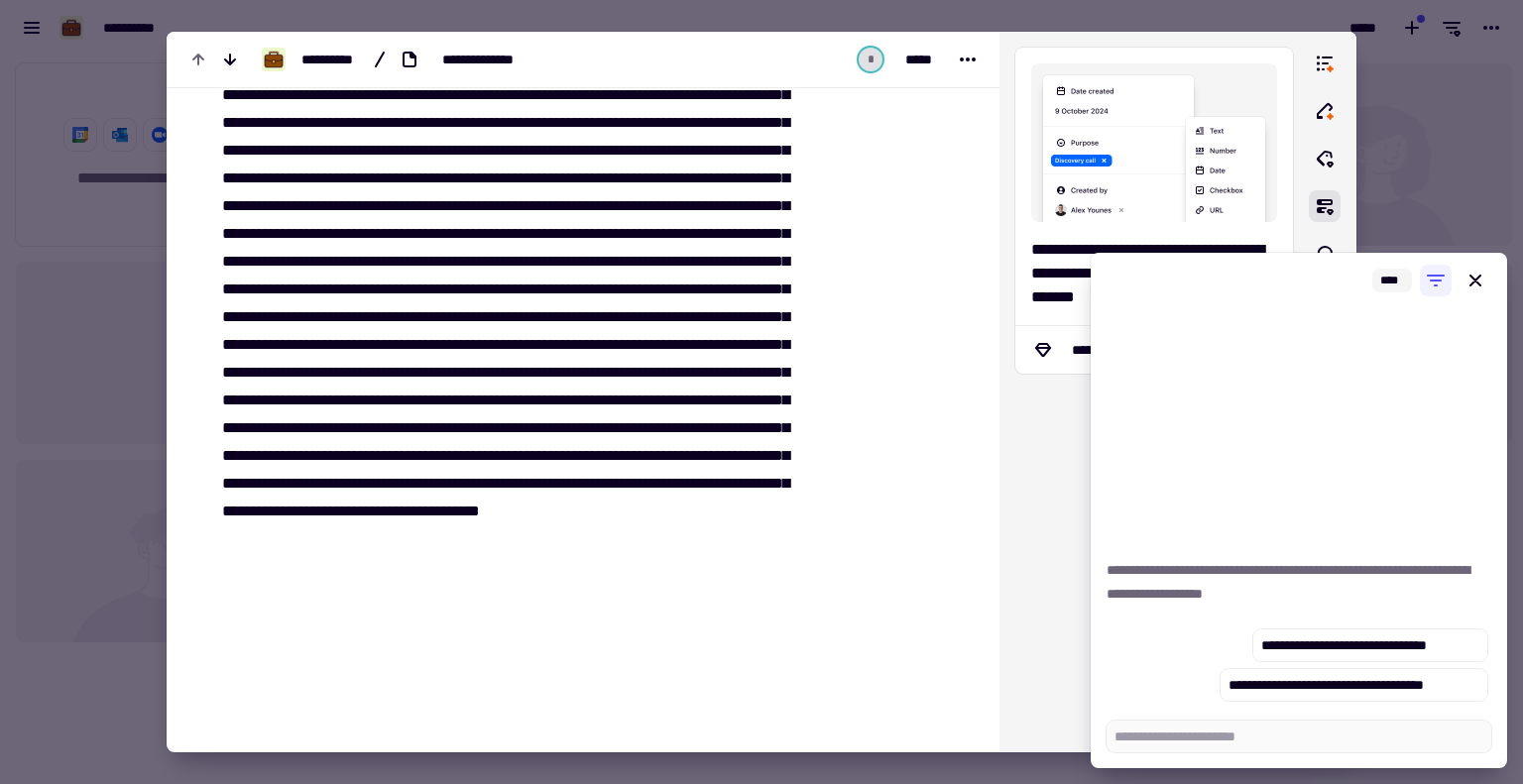 scroll, scrollTop: 7118, scrollLeft: 0, axis: vertical 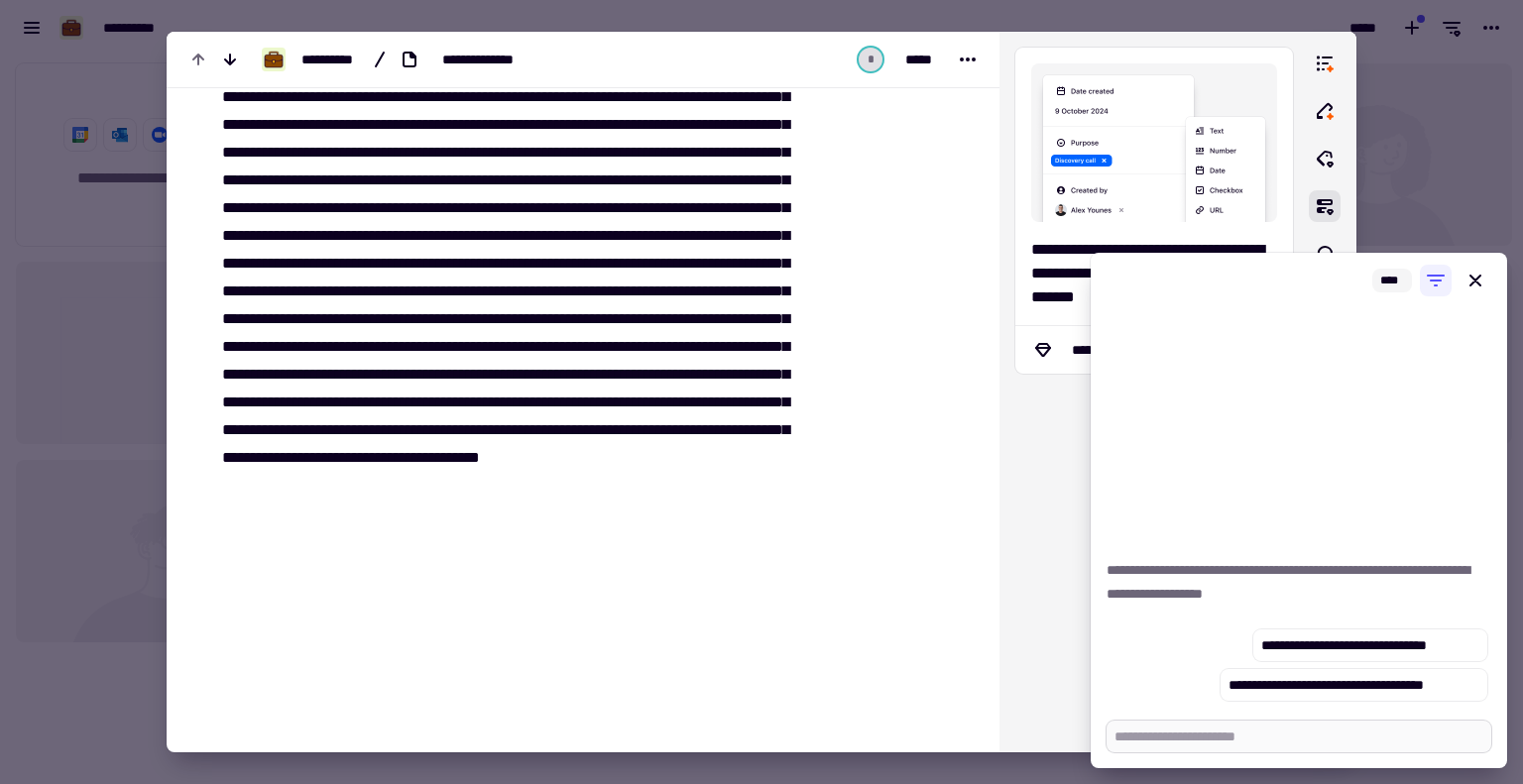 click at bounding box center (1299, 736) 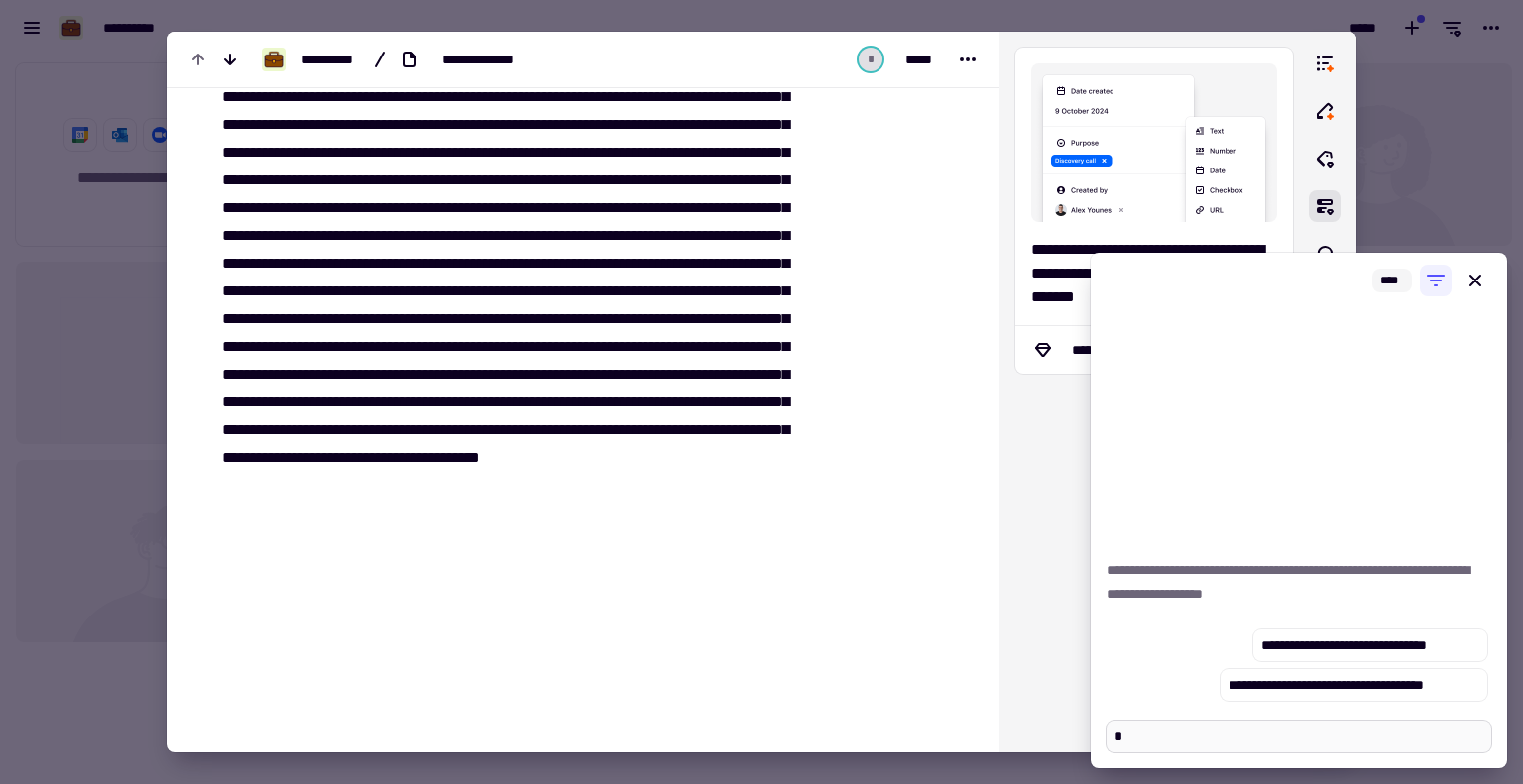type on "*" 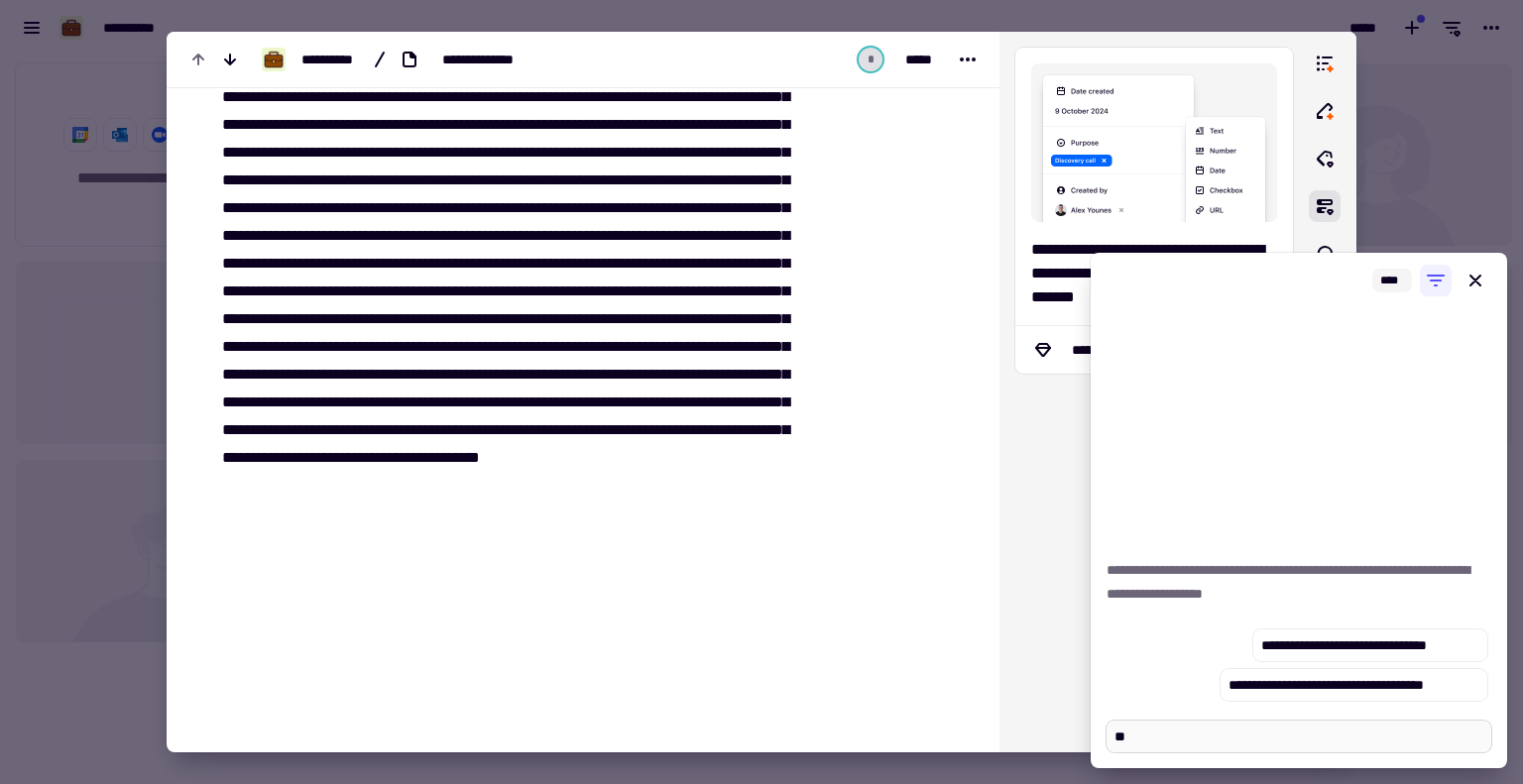 type on "*" 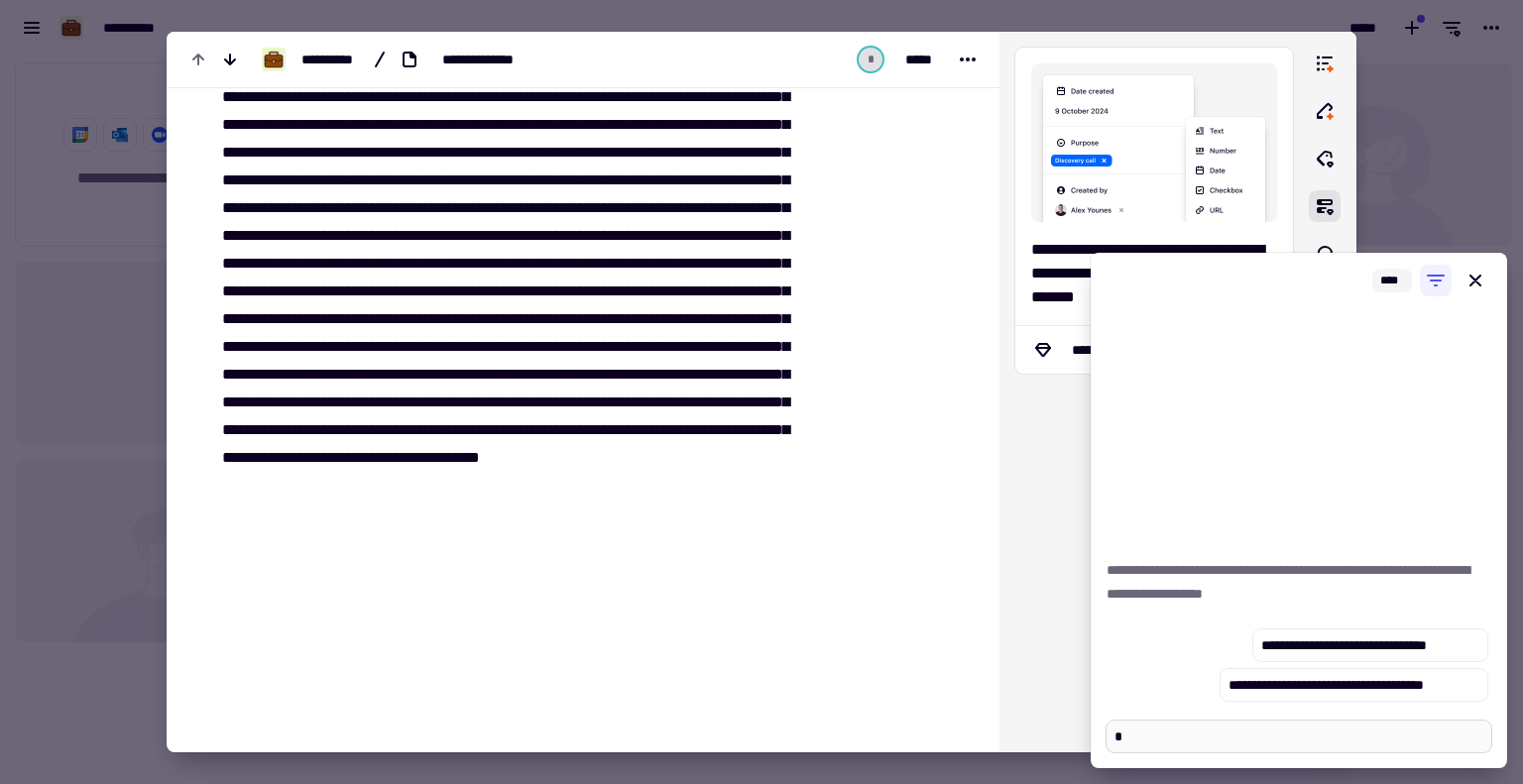 type on "*" 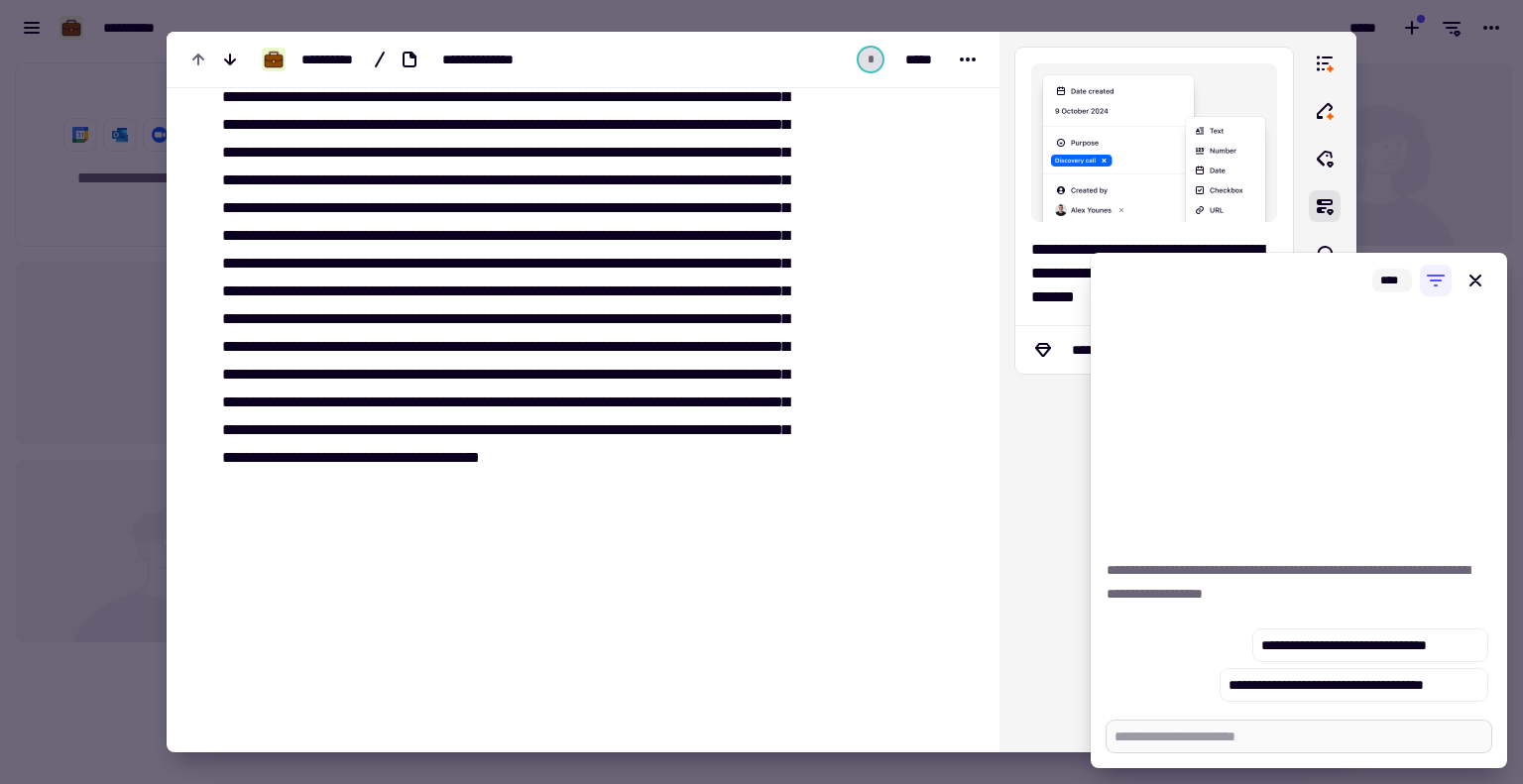 type on "*" 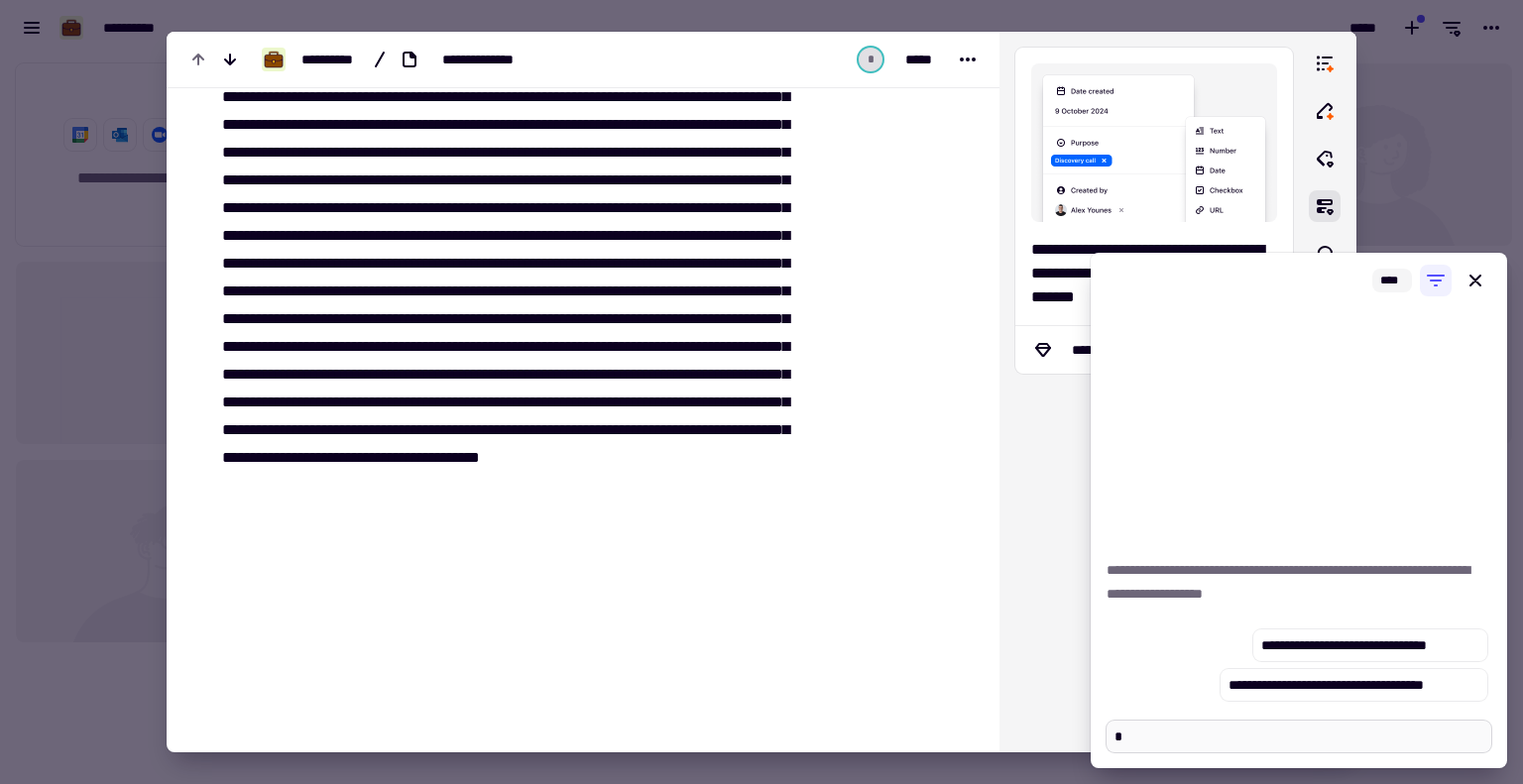 type on "*" 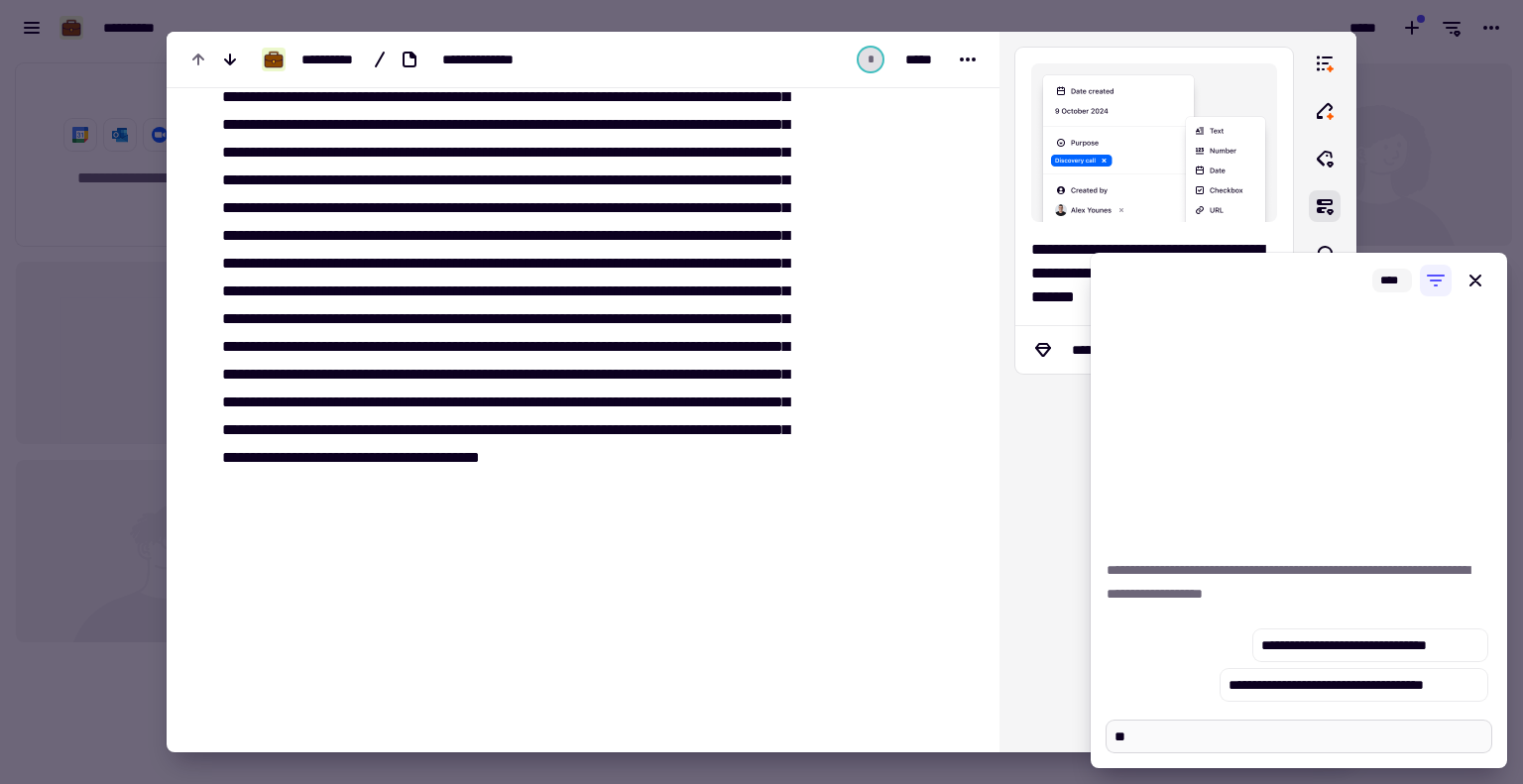 type on "*" 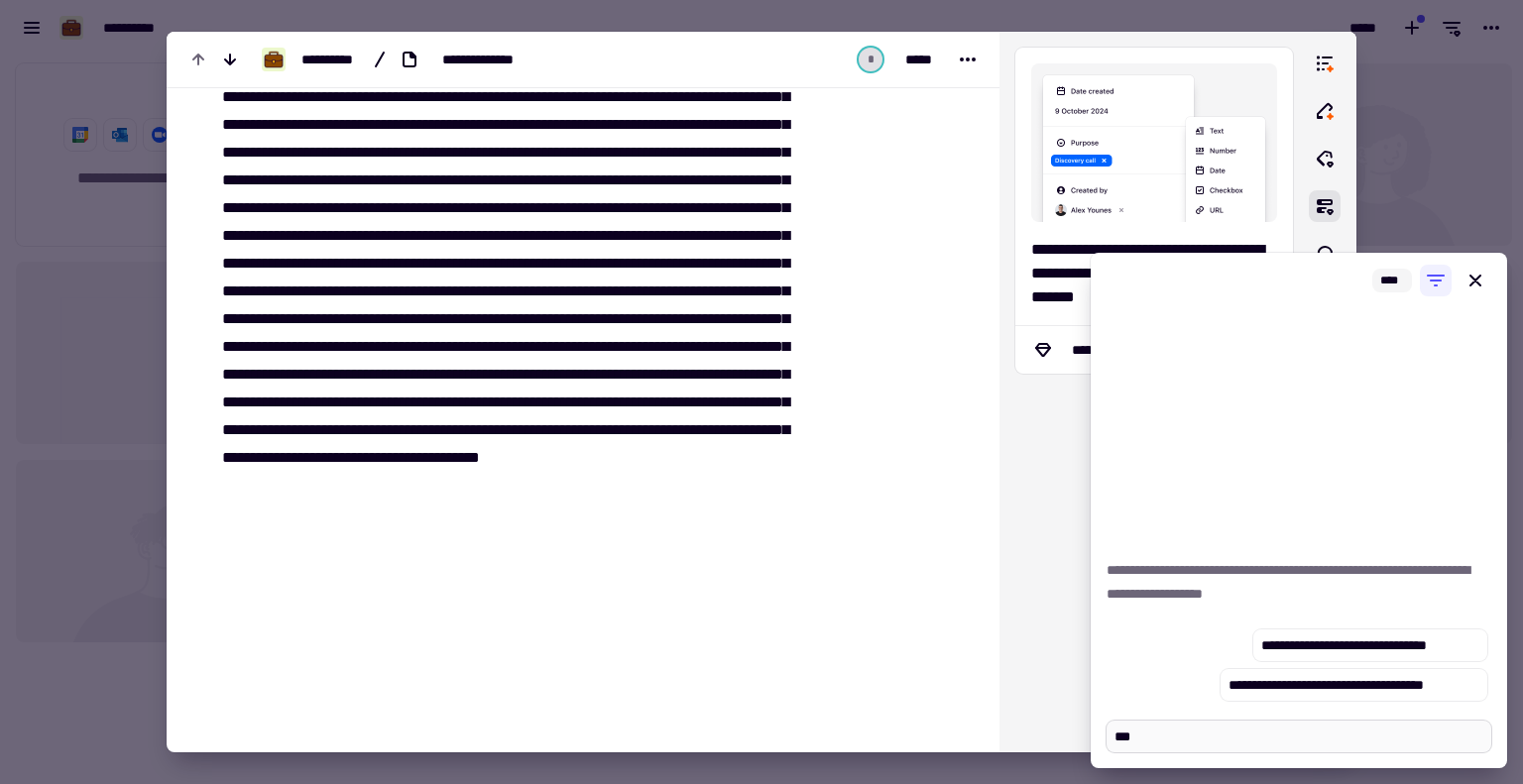 type on "*" 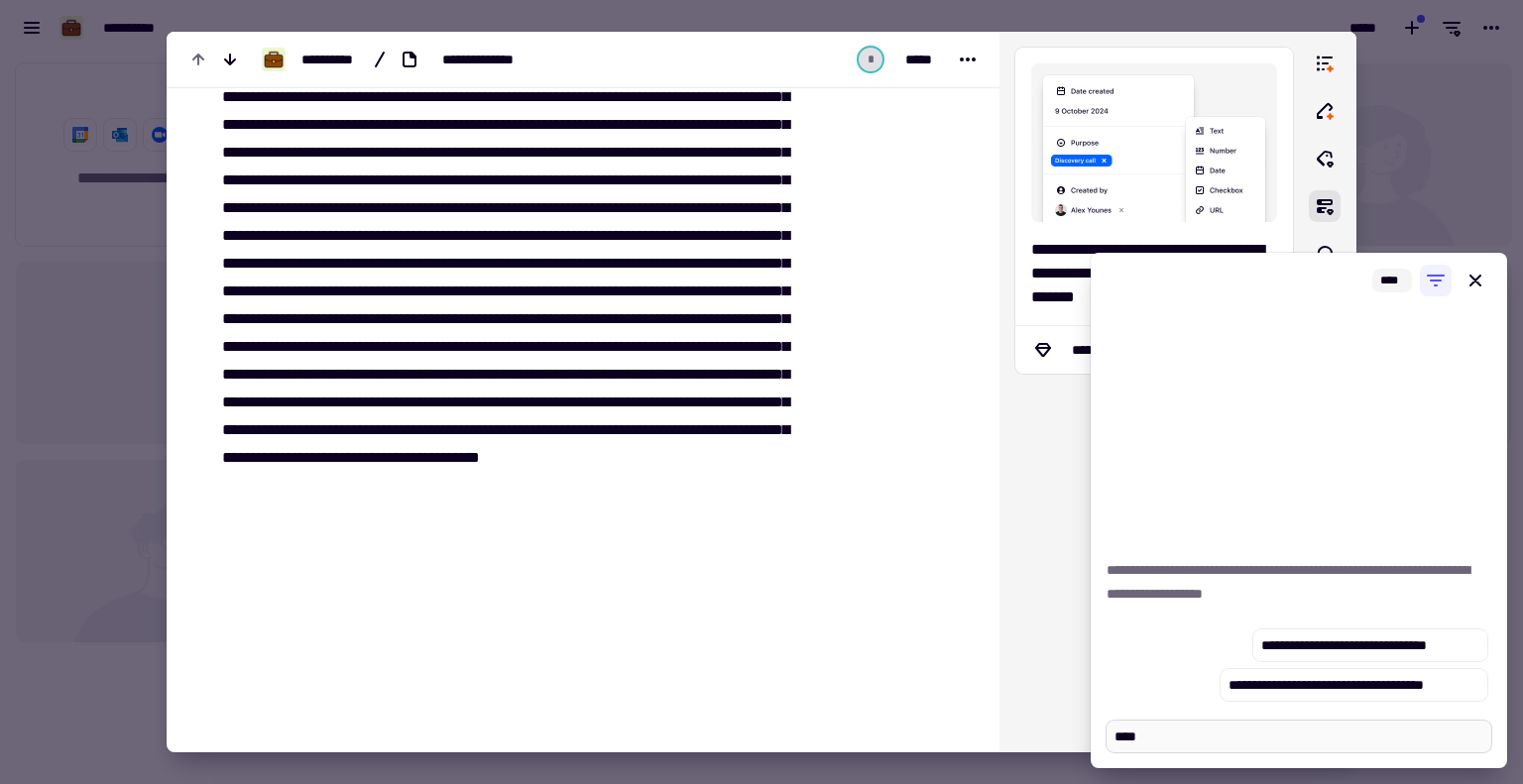 type on "*" 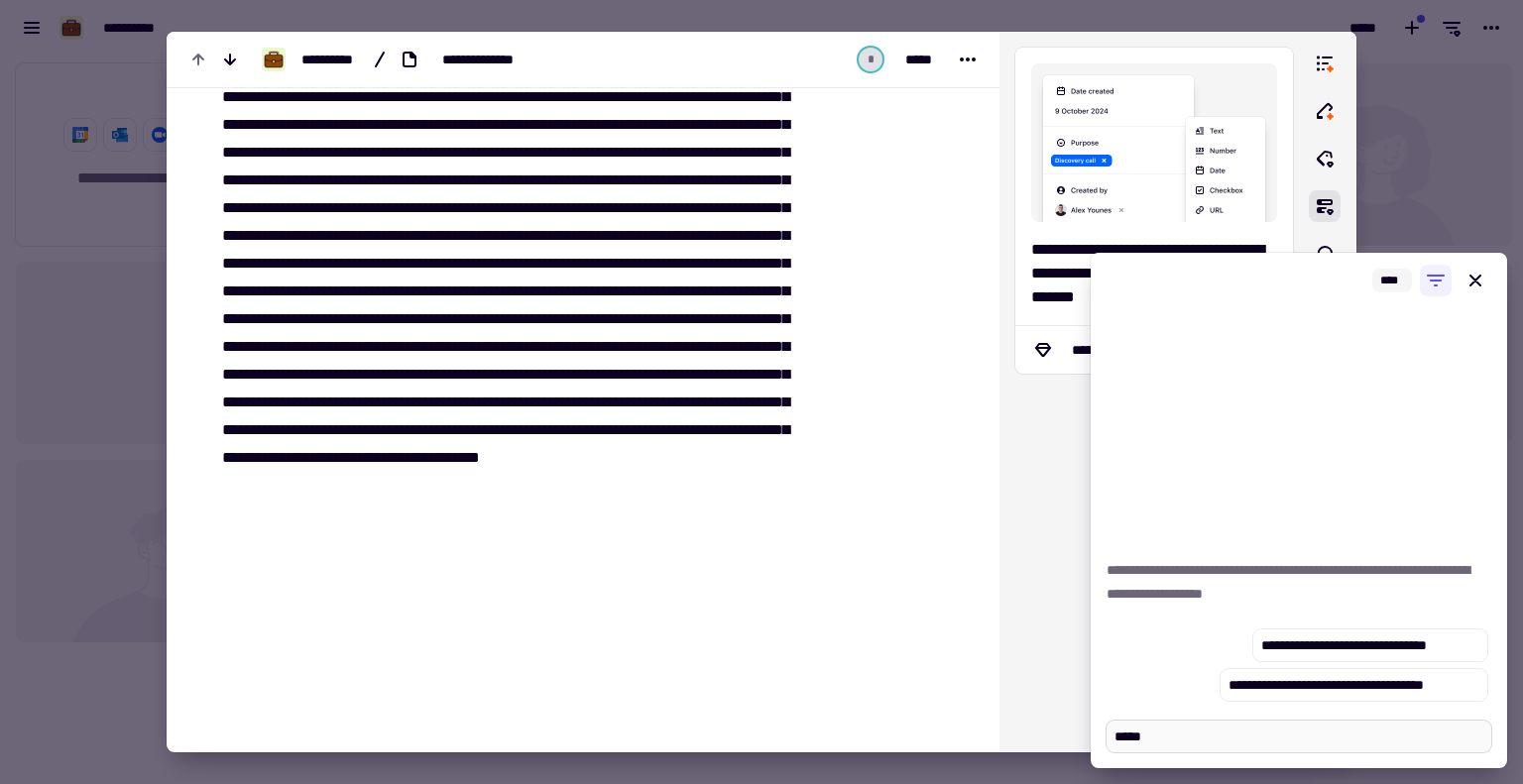type on "*" 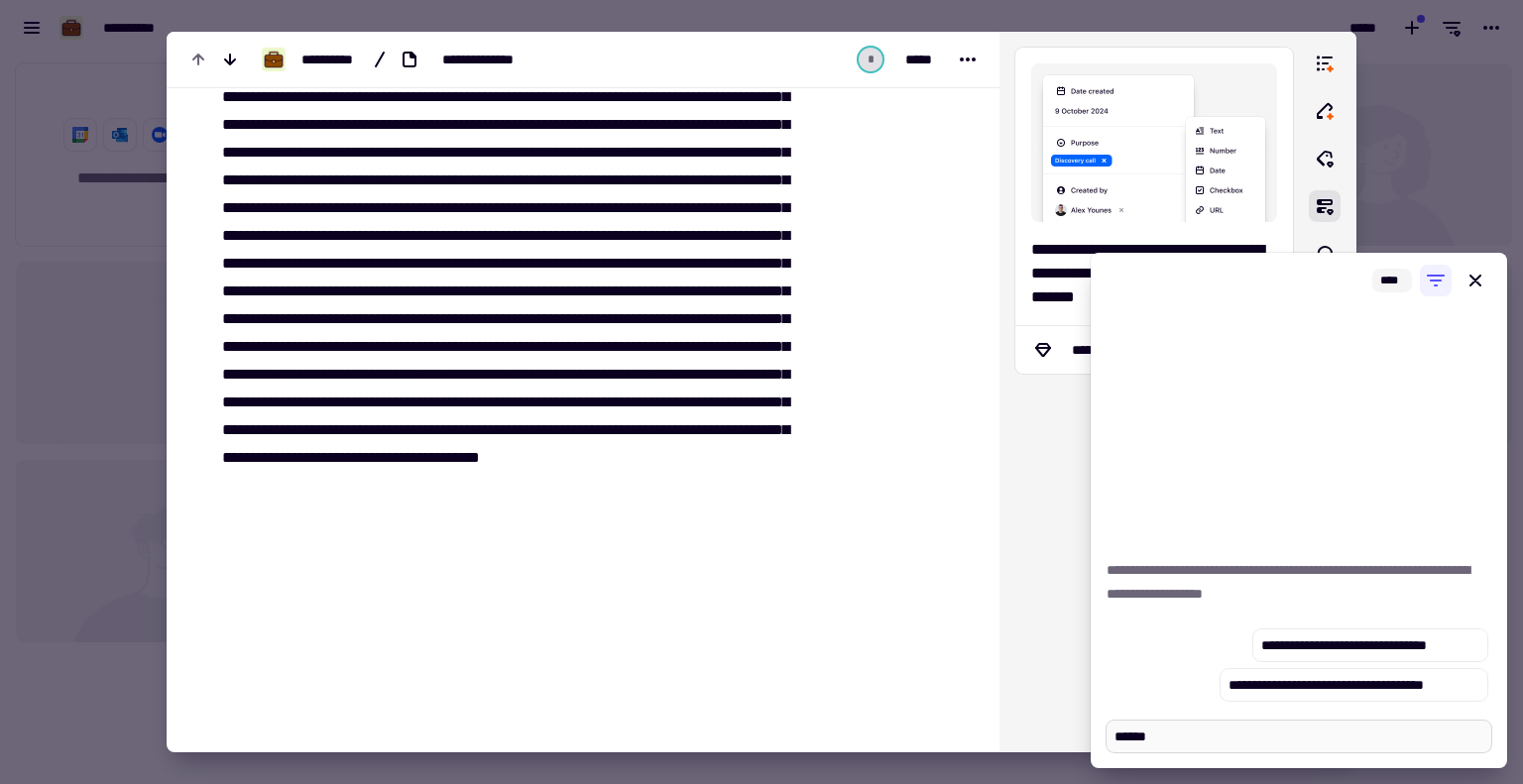 type on "*" 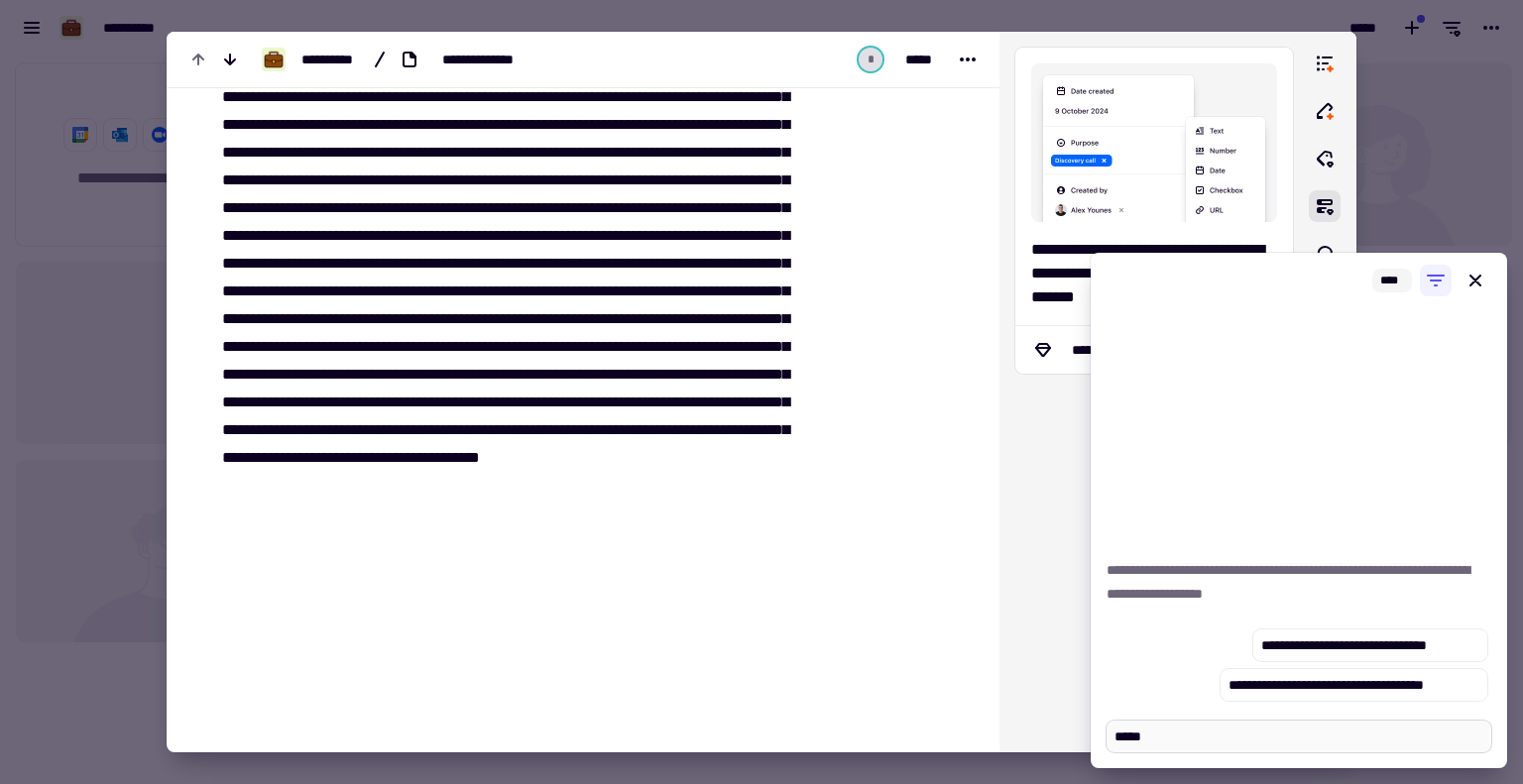 type on "*" 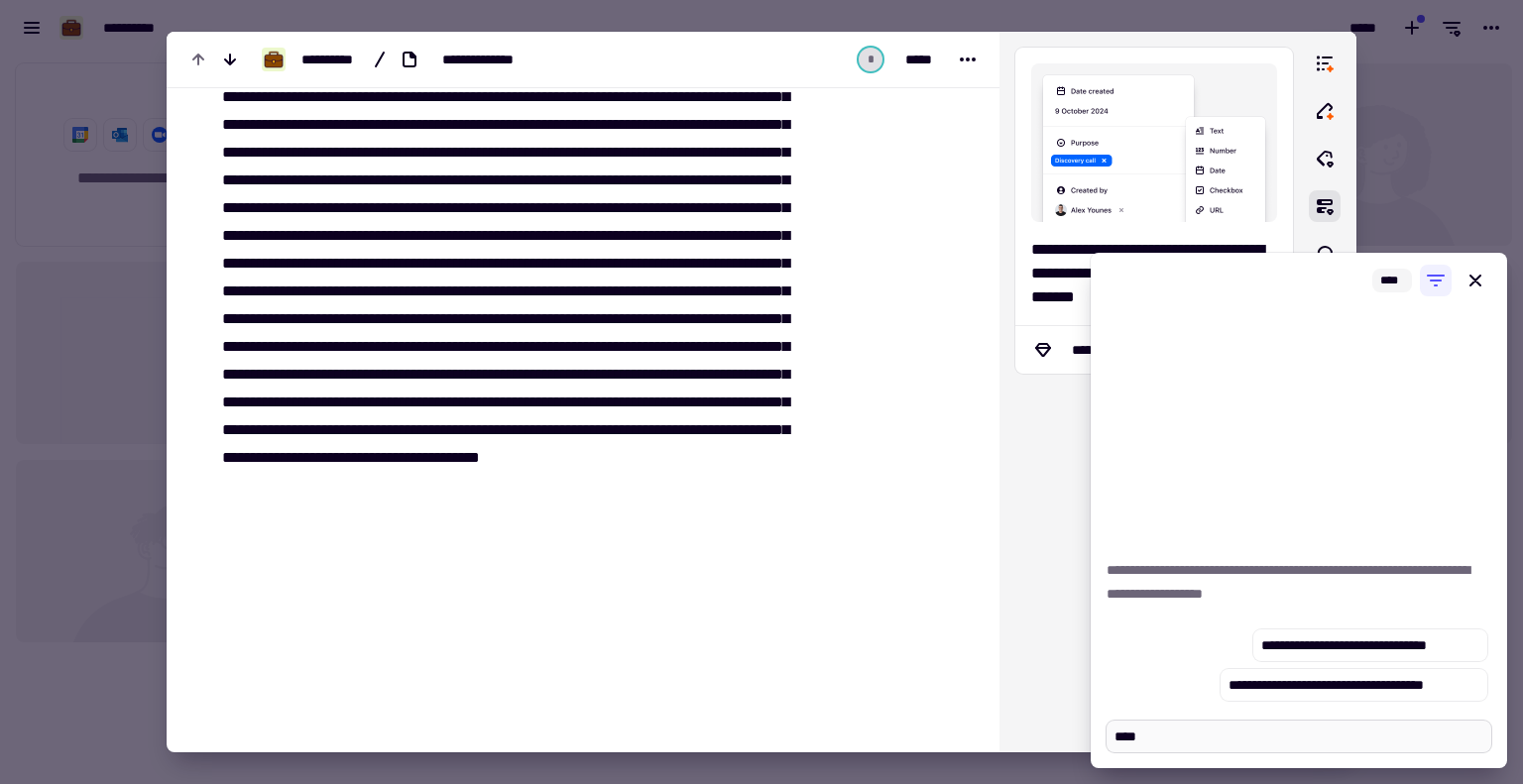 type on "*" 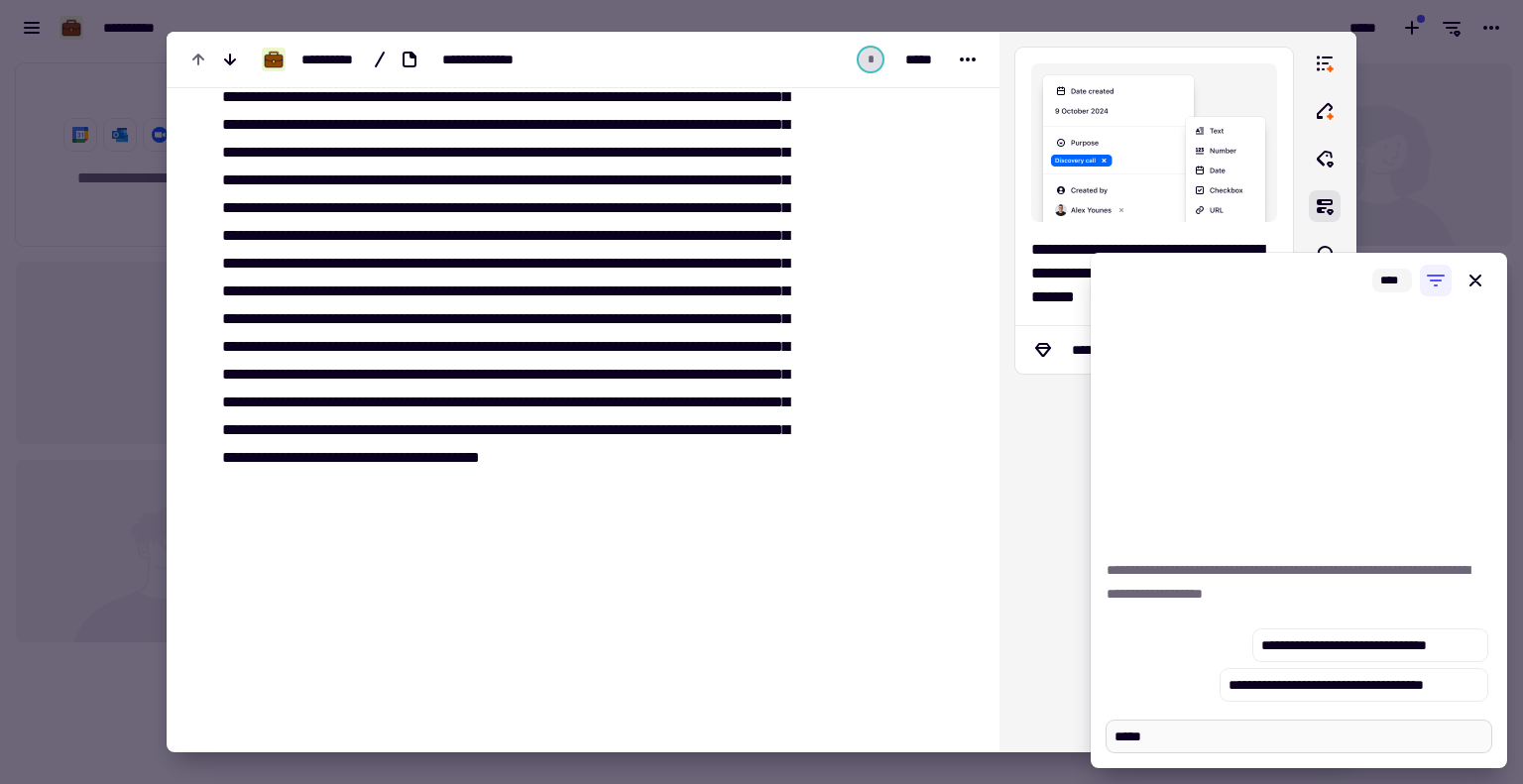 type on "*" 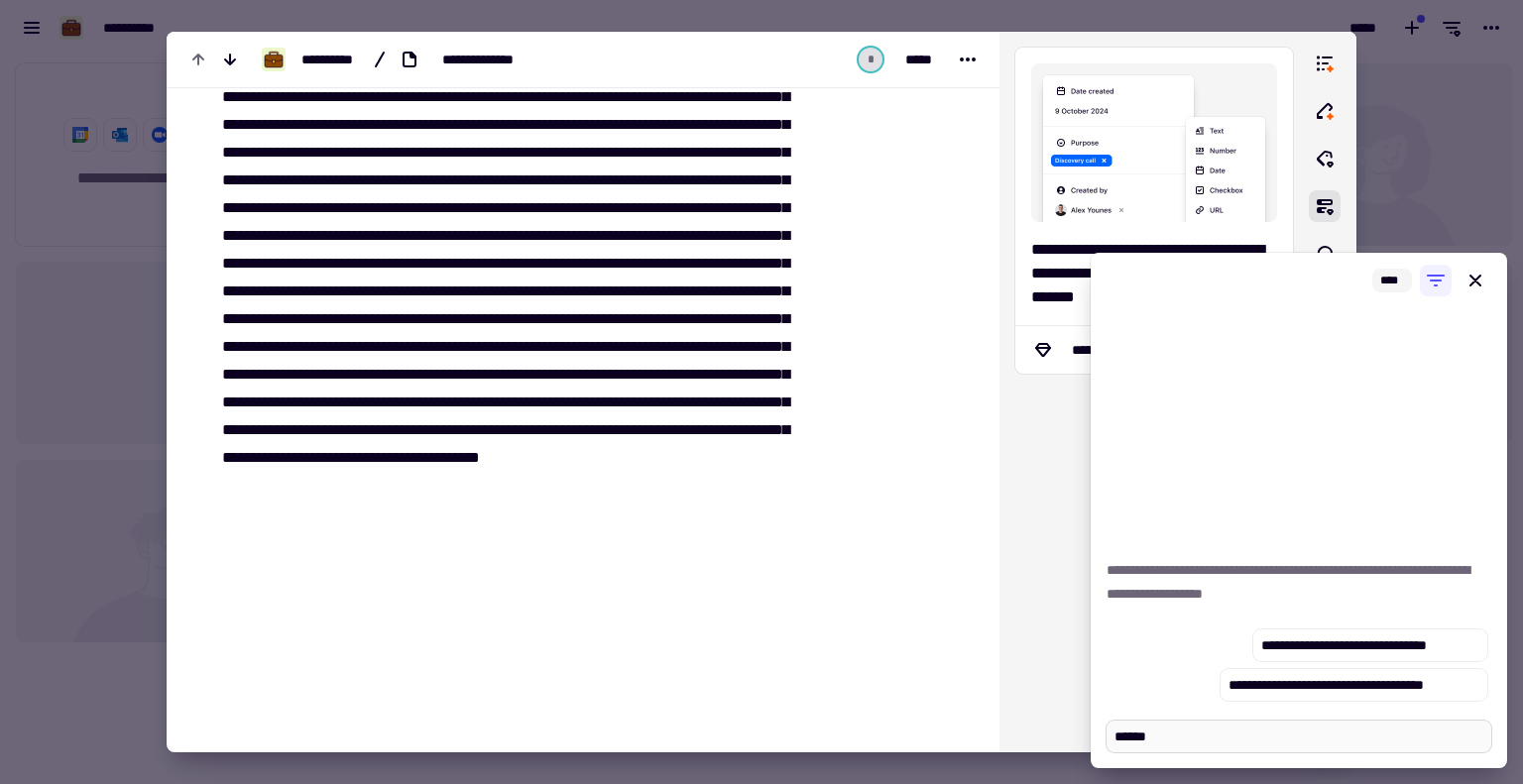 type on "*" 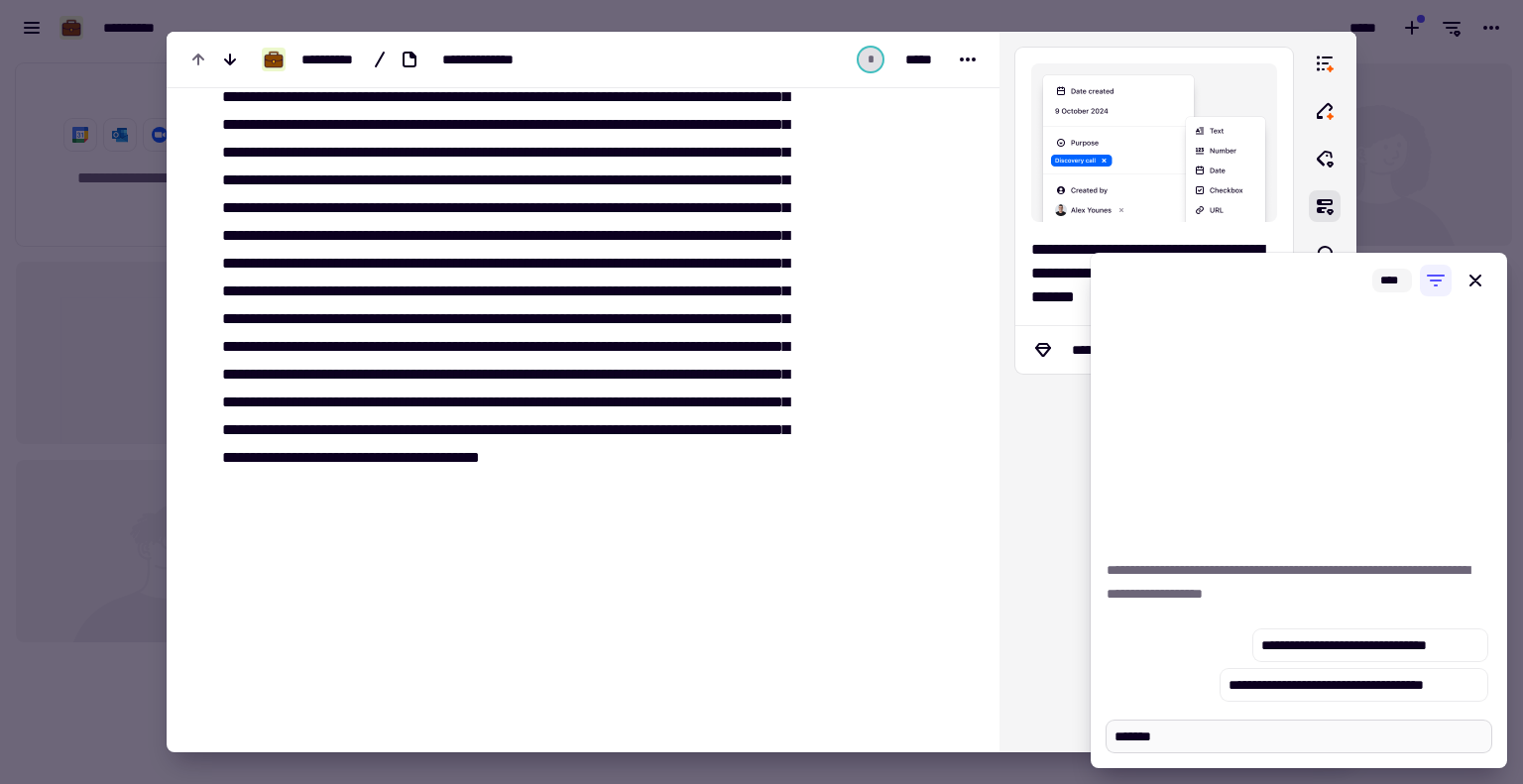 type on "*" 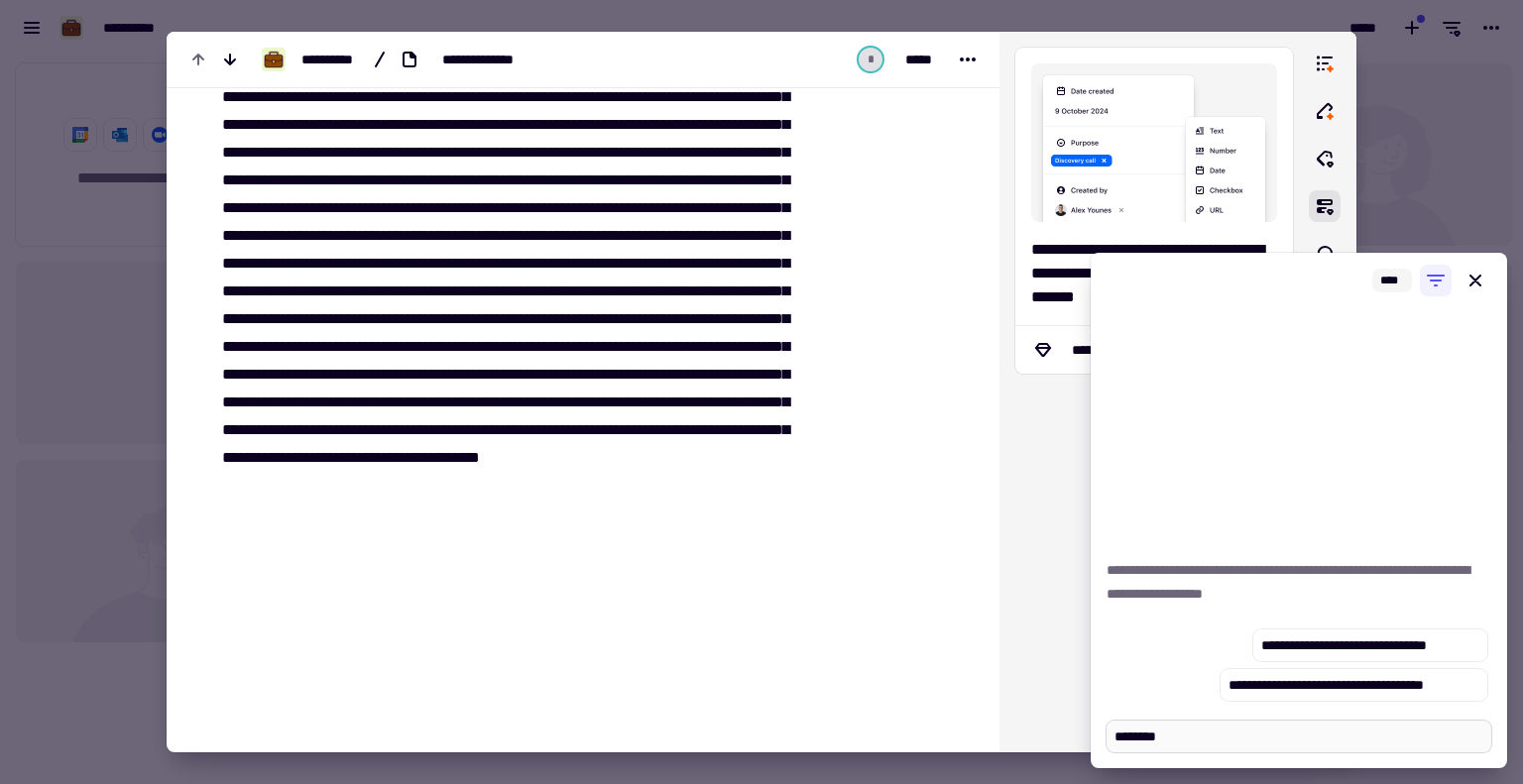 type on "********" 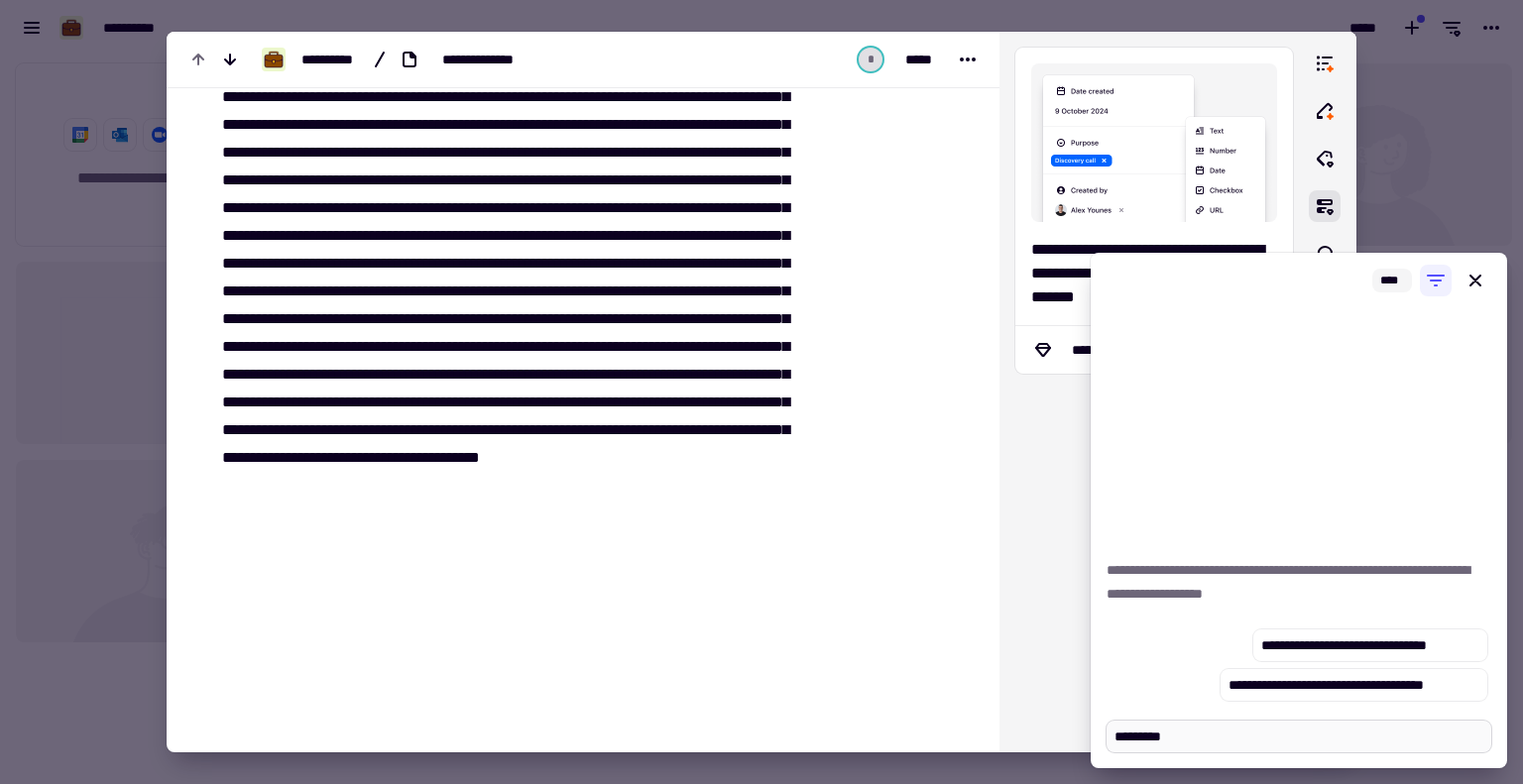 type on "*" 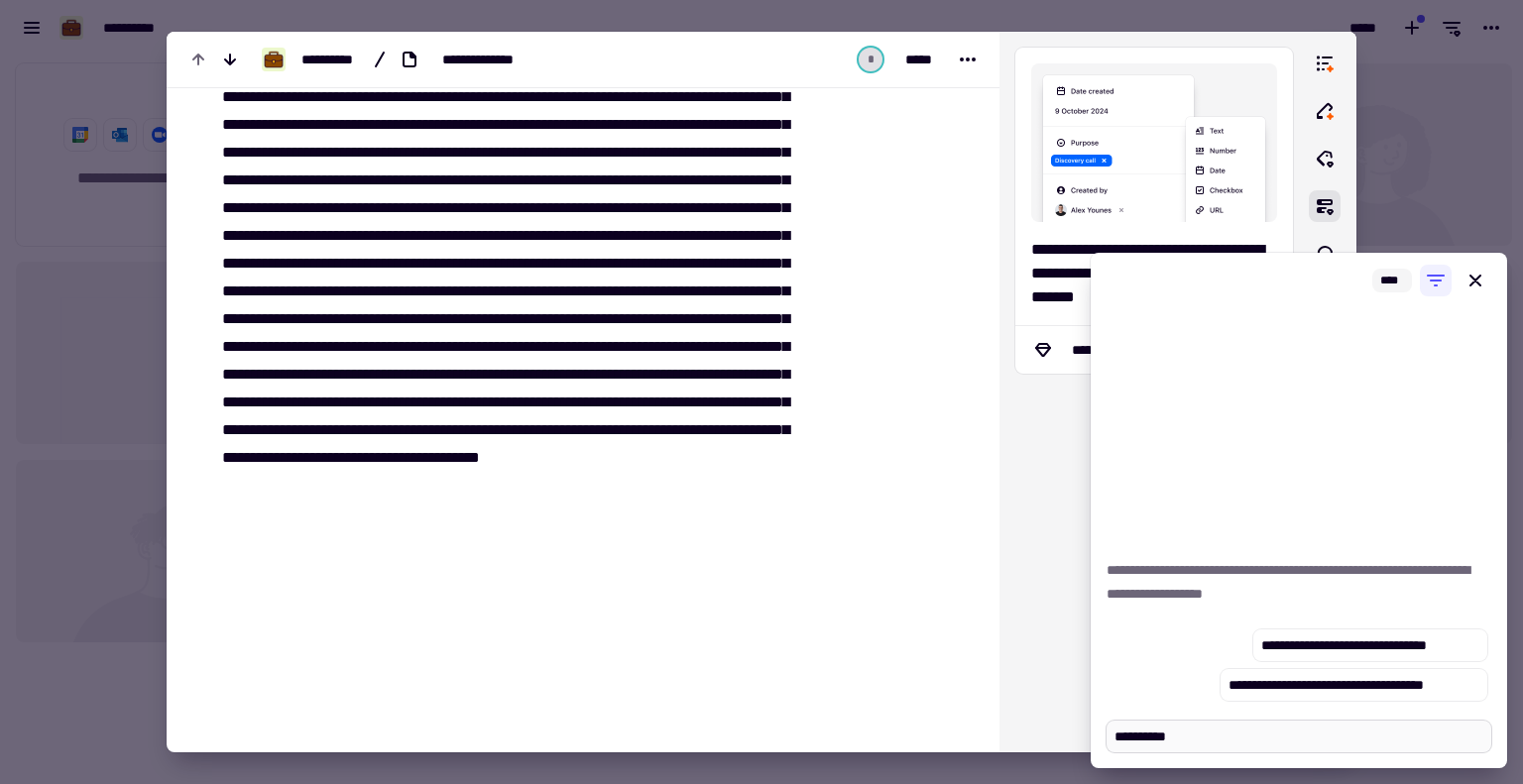 type on "*" 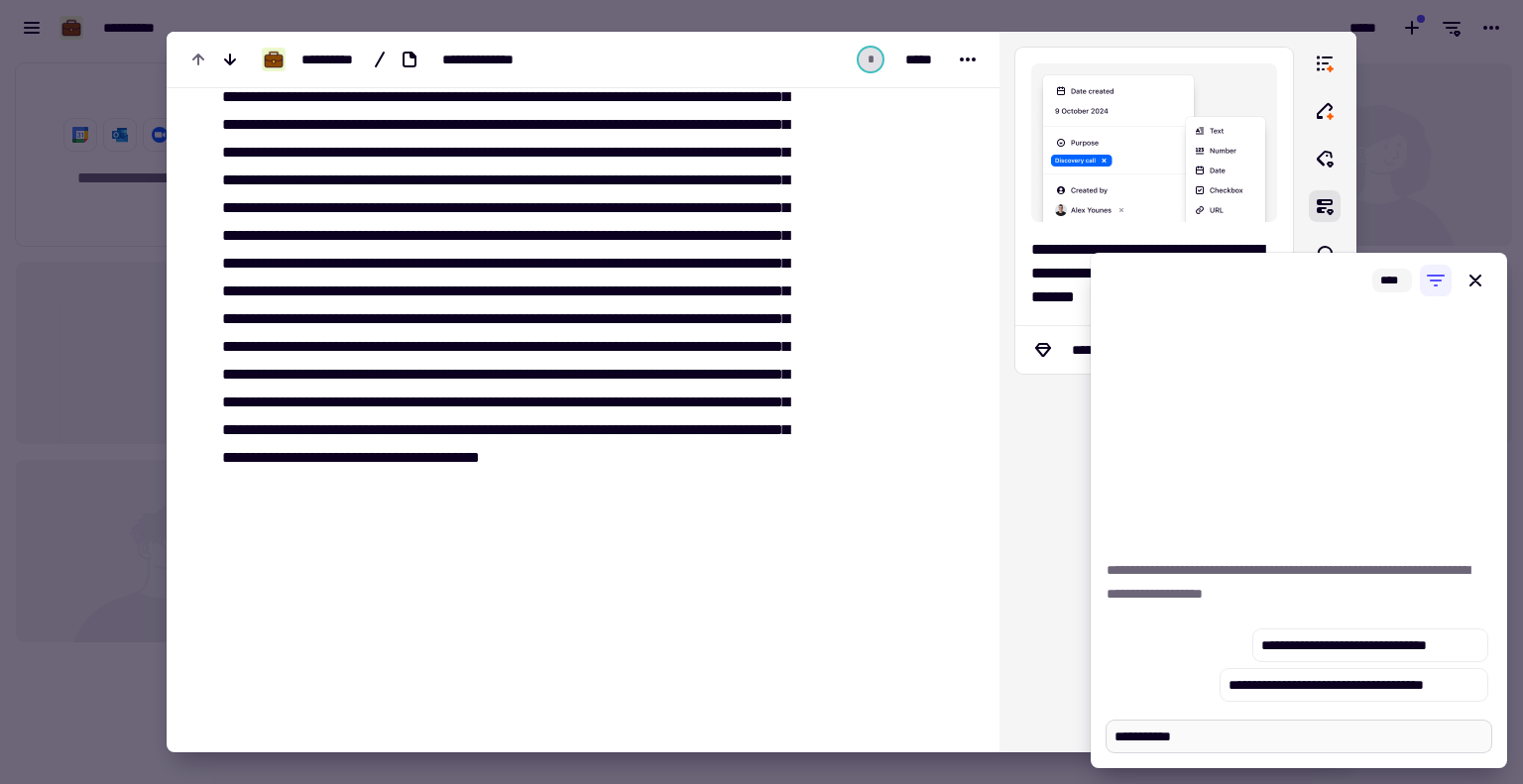 type on "*" 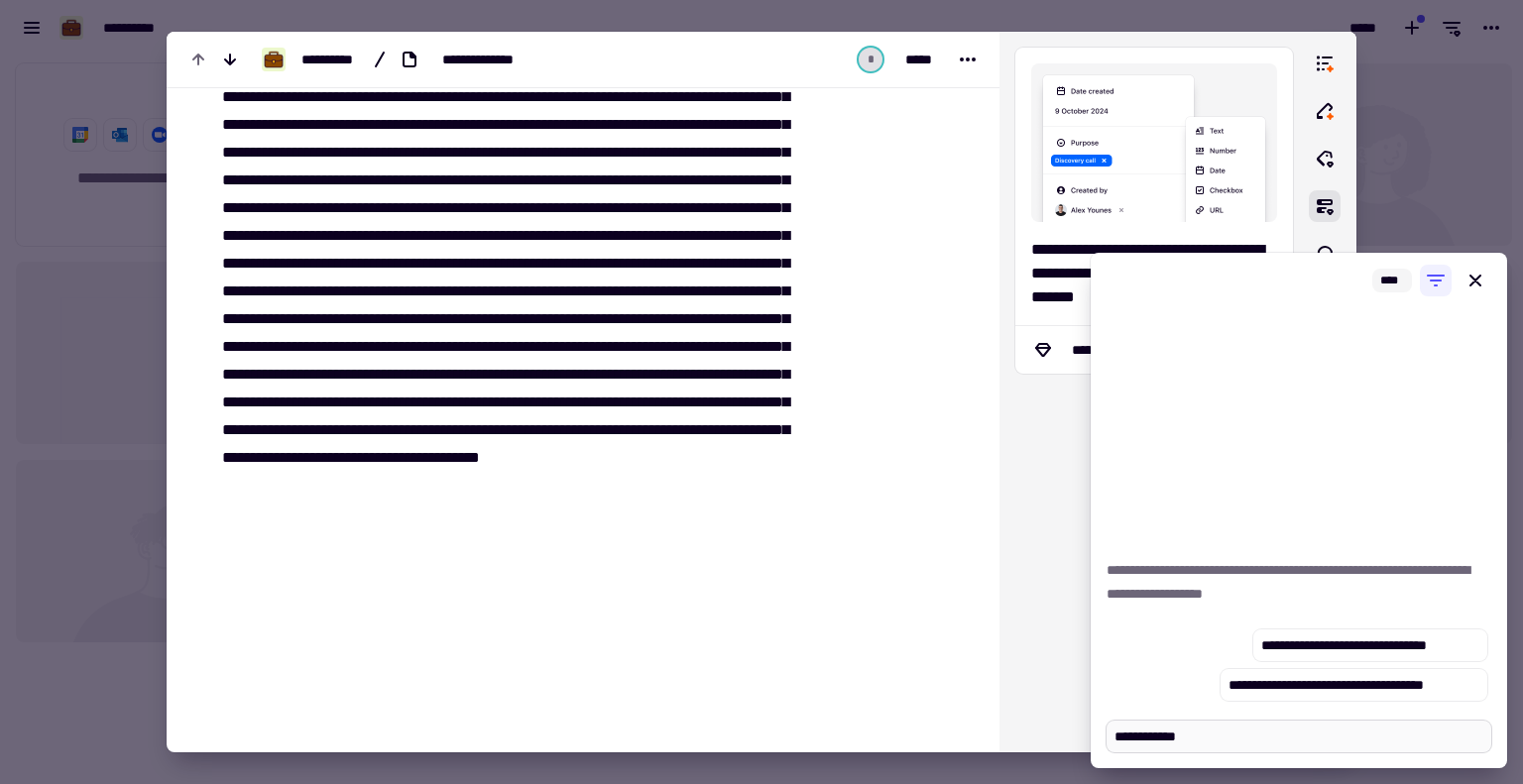 type on "*" 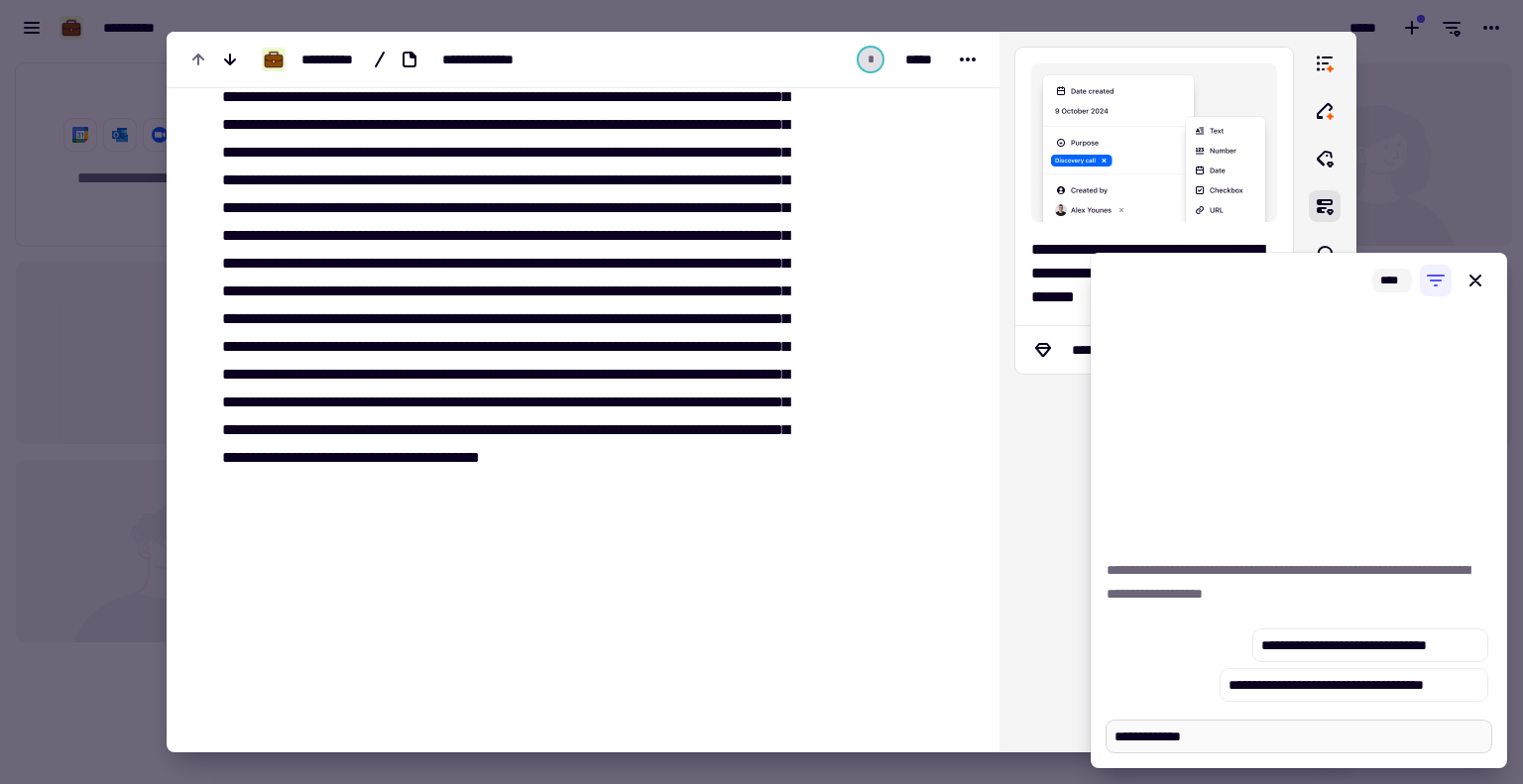 type on "*" 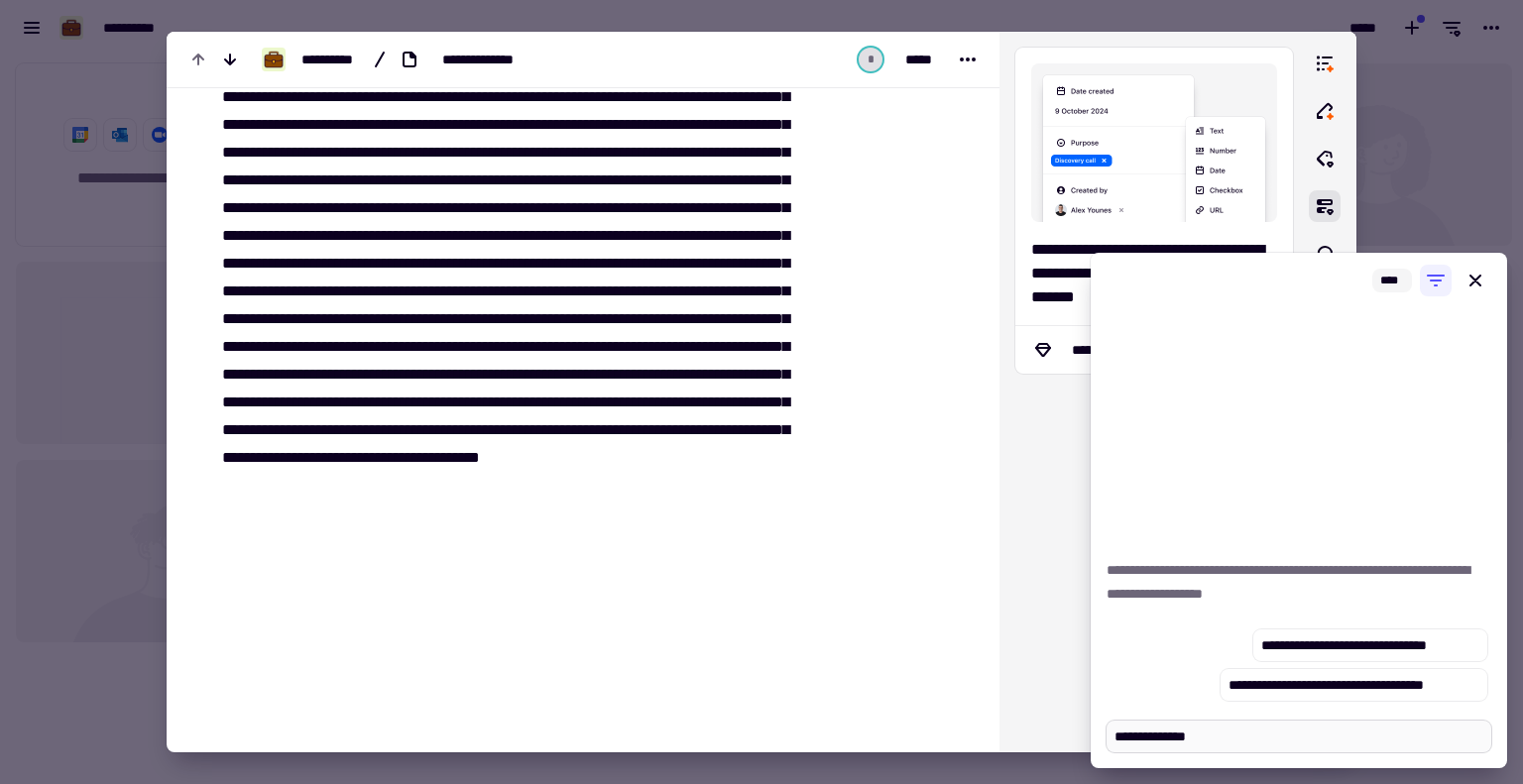 type on "*" 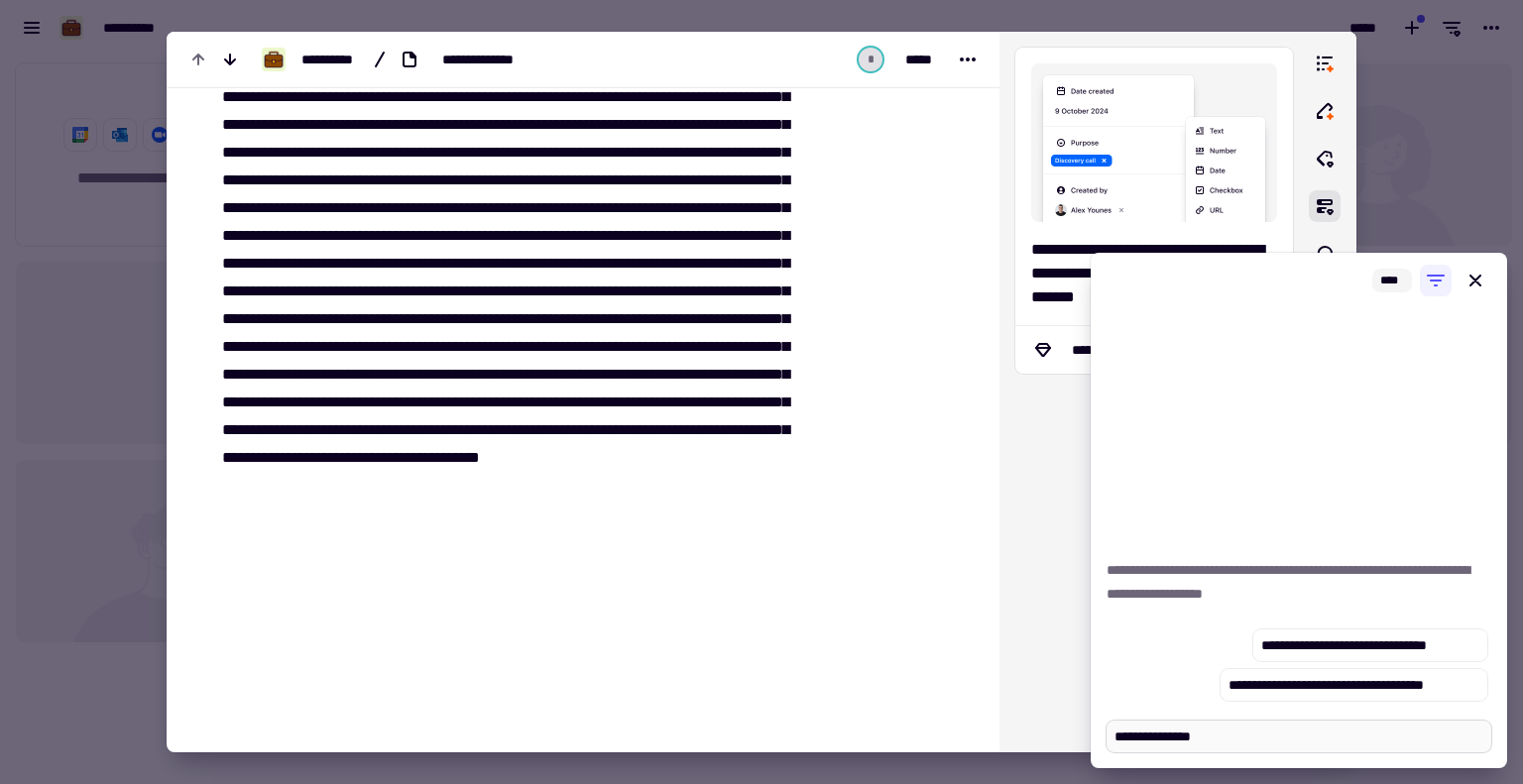 type on "*" 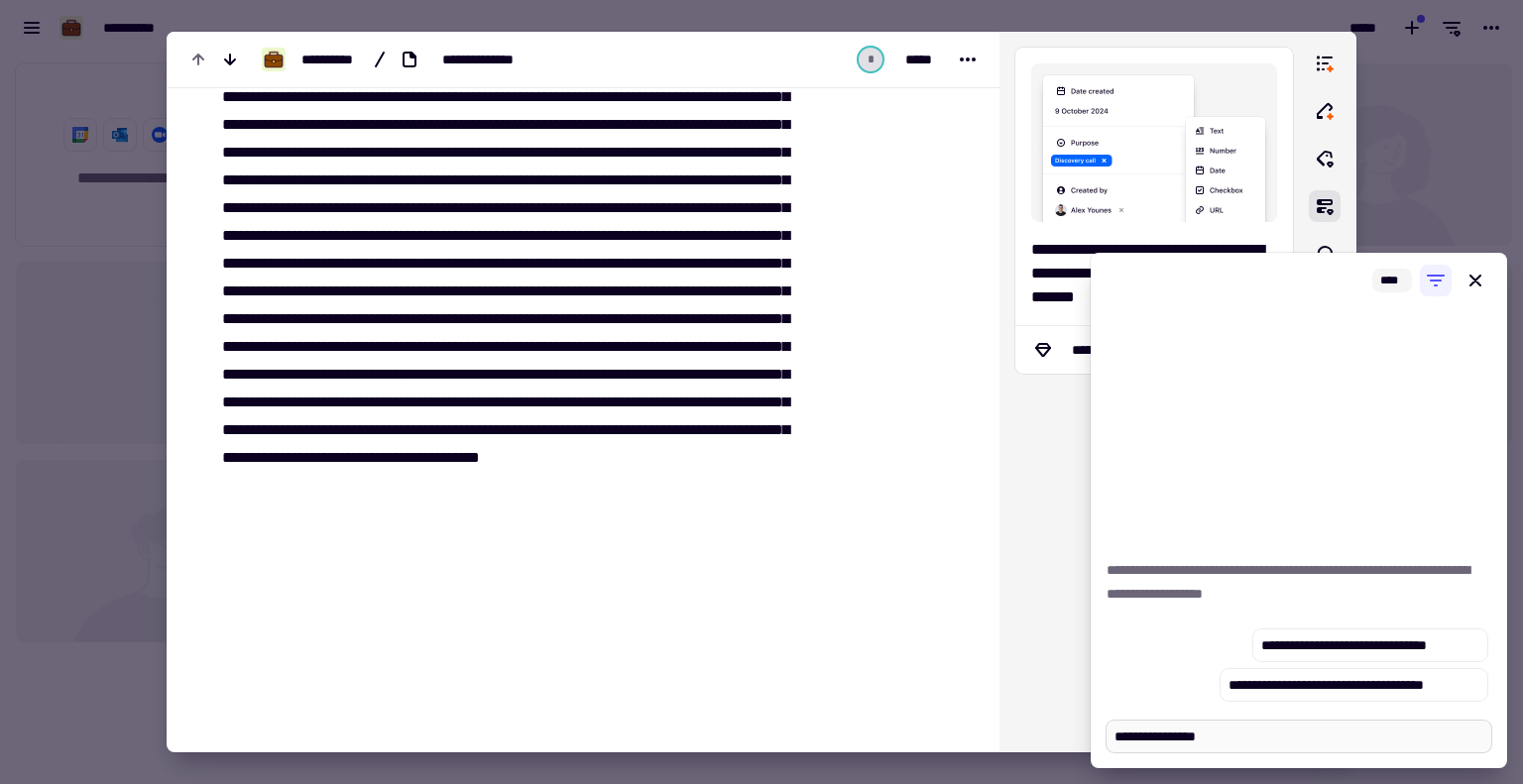 type on "*" 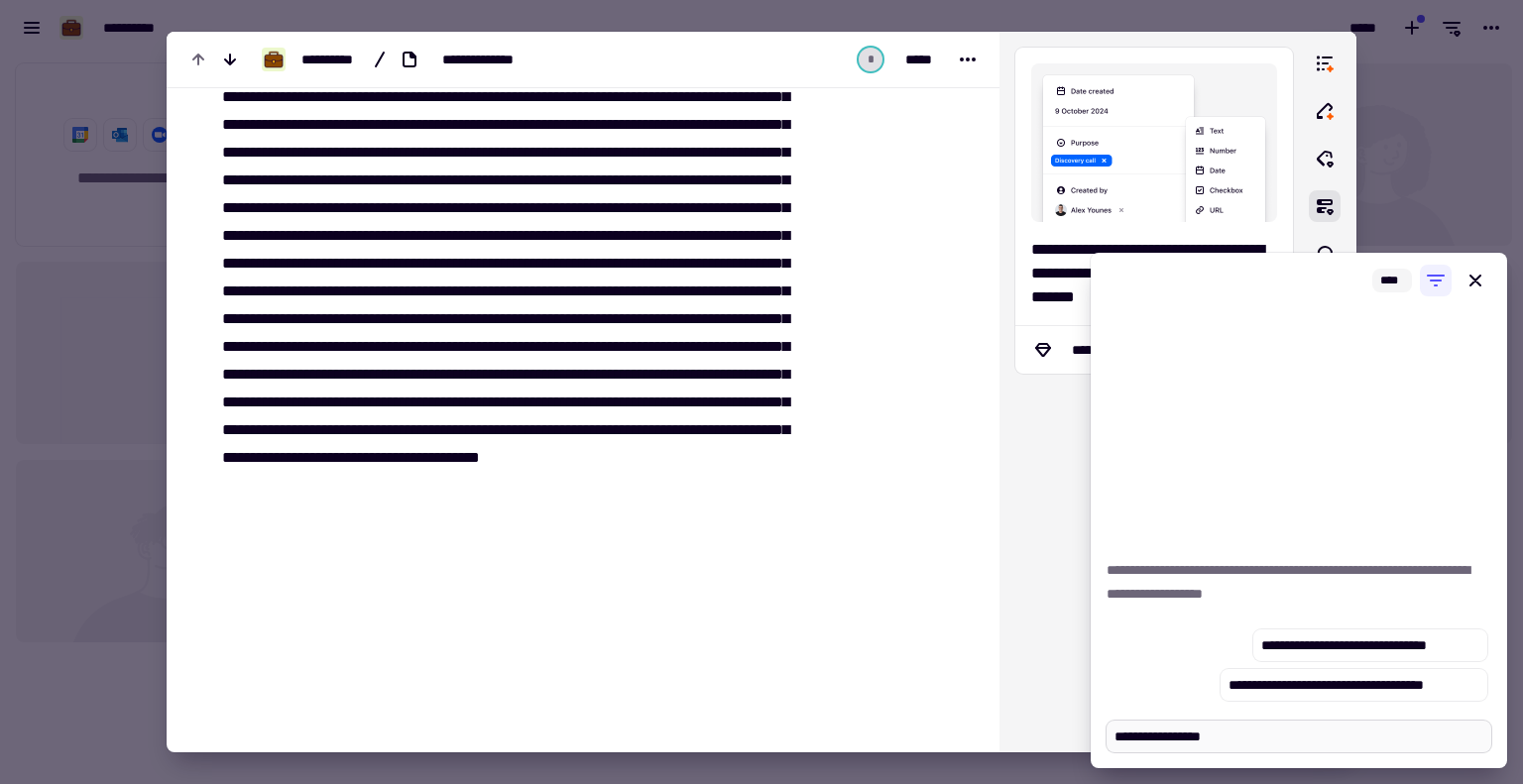 type on "*" 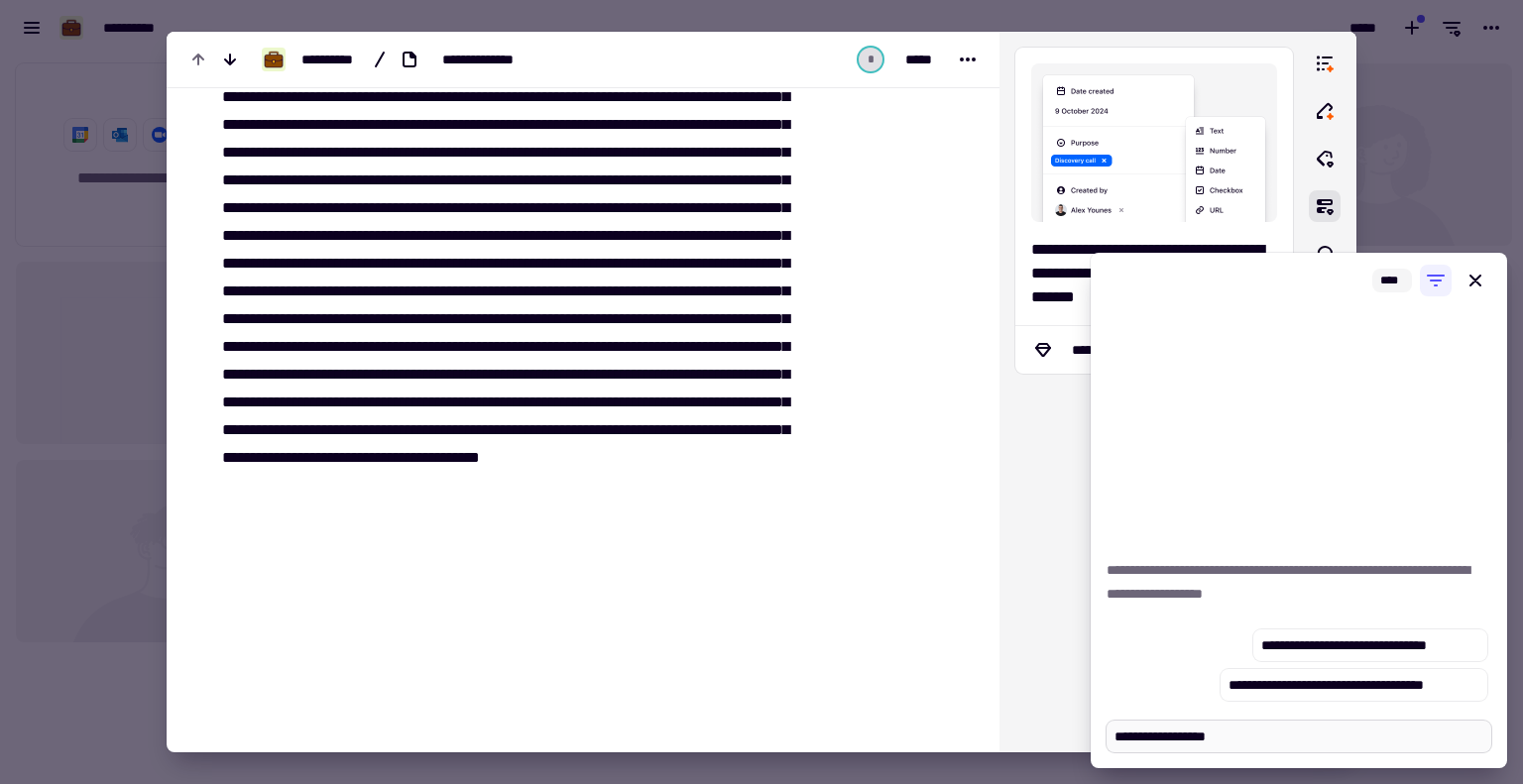 type on "*" 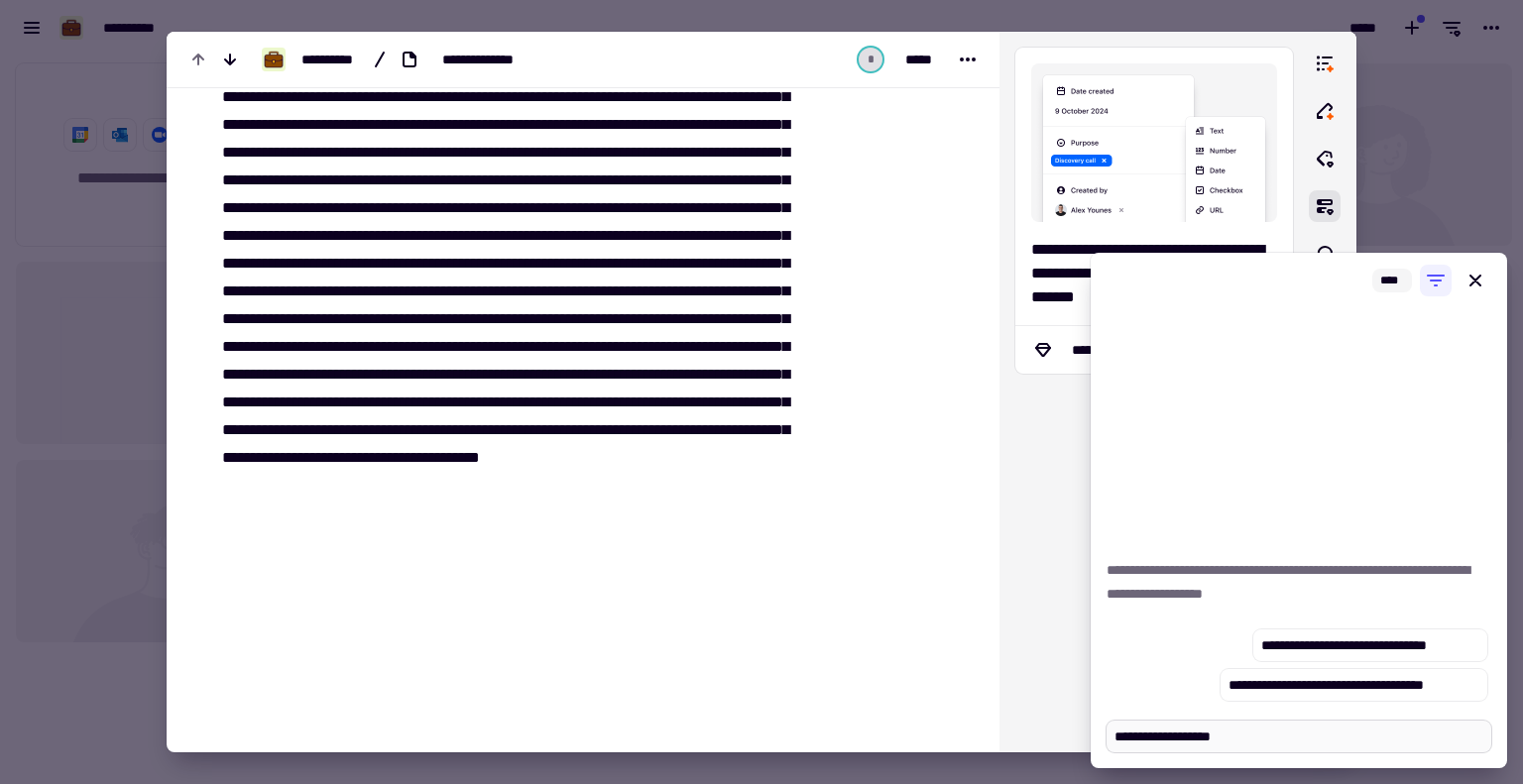 type on "*" 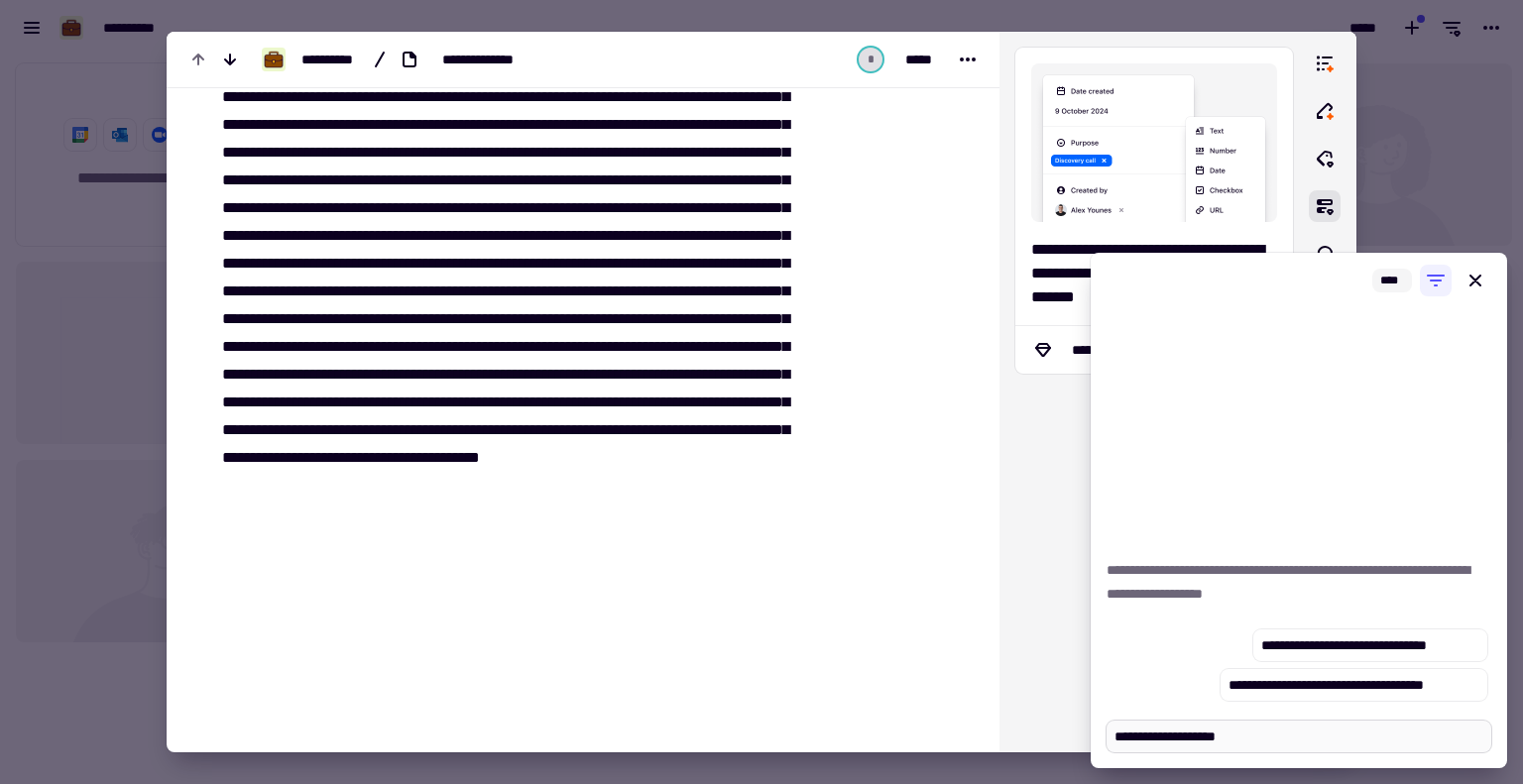 type on "*" 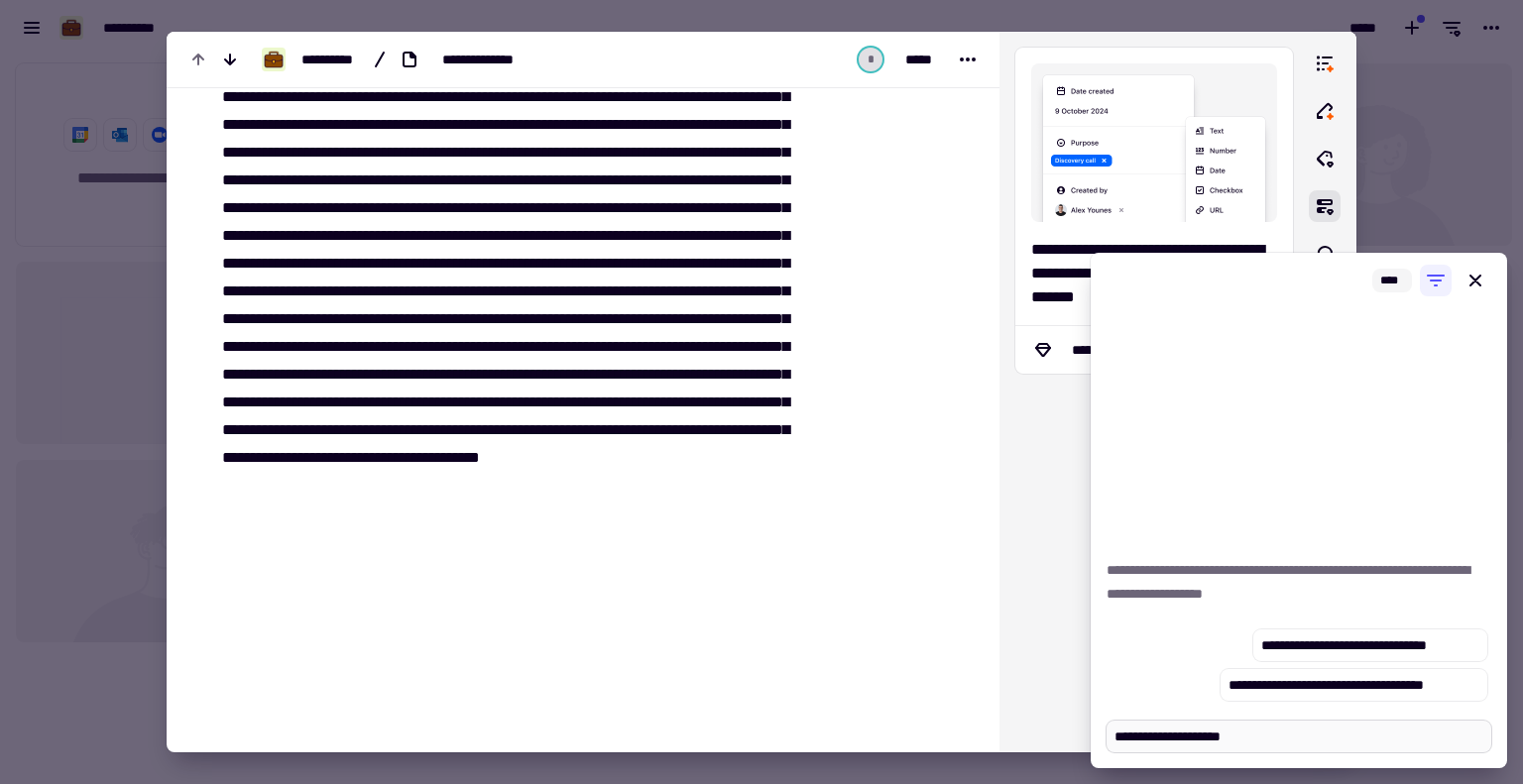 type on "*" 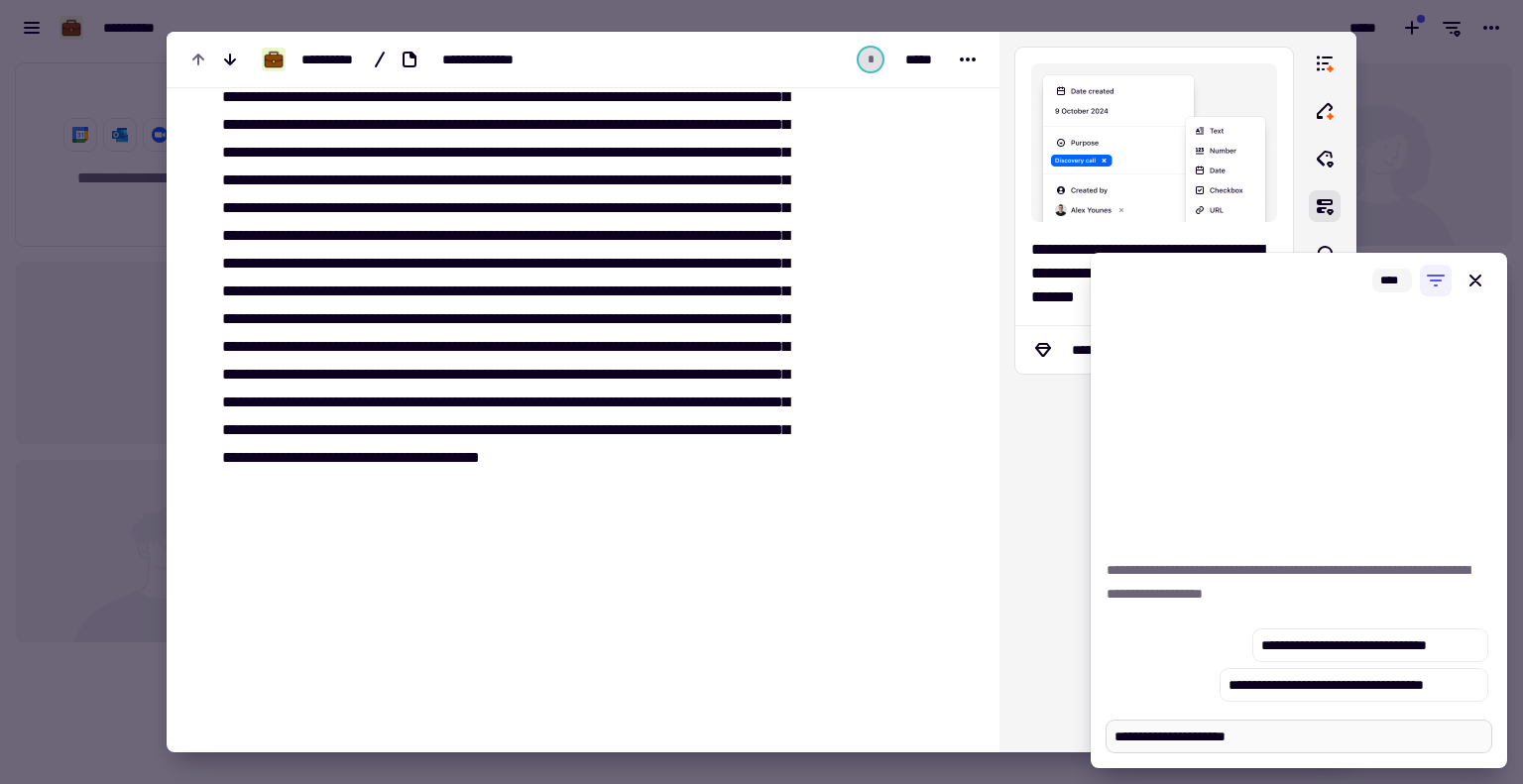 type on "*" 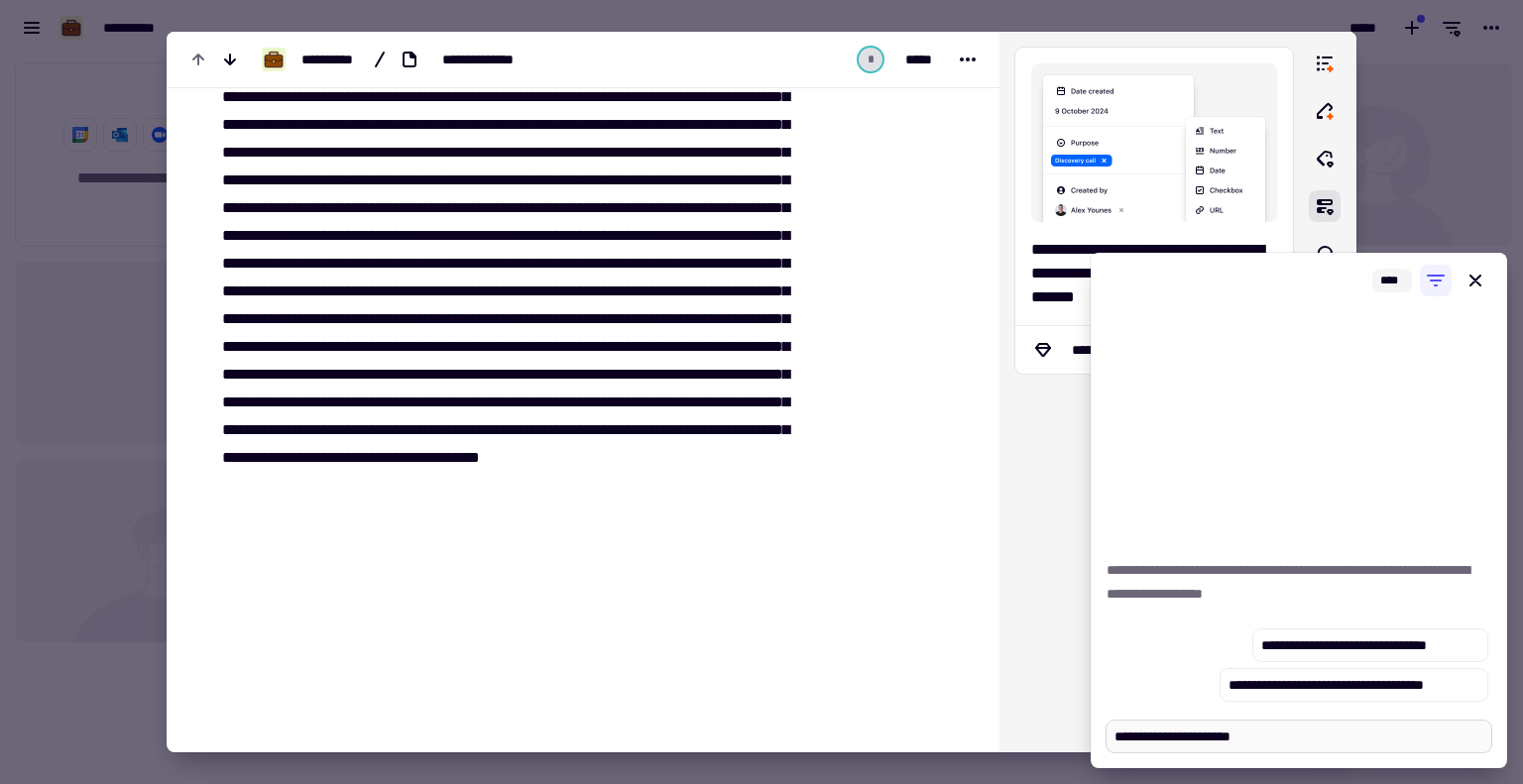 type on "*" 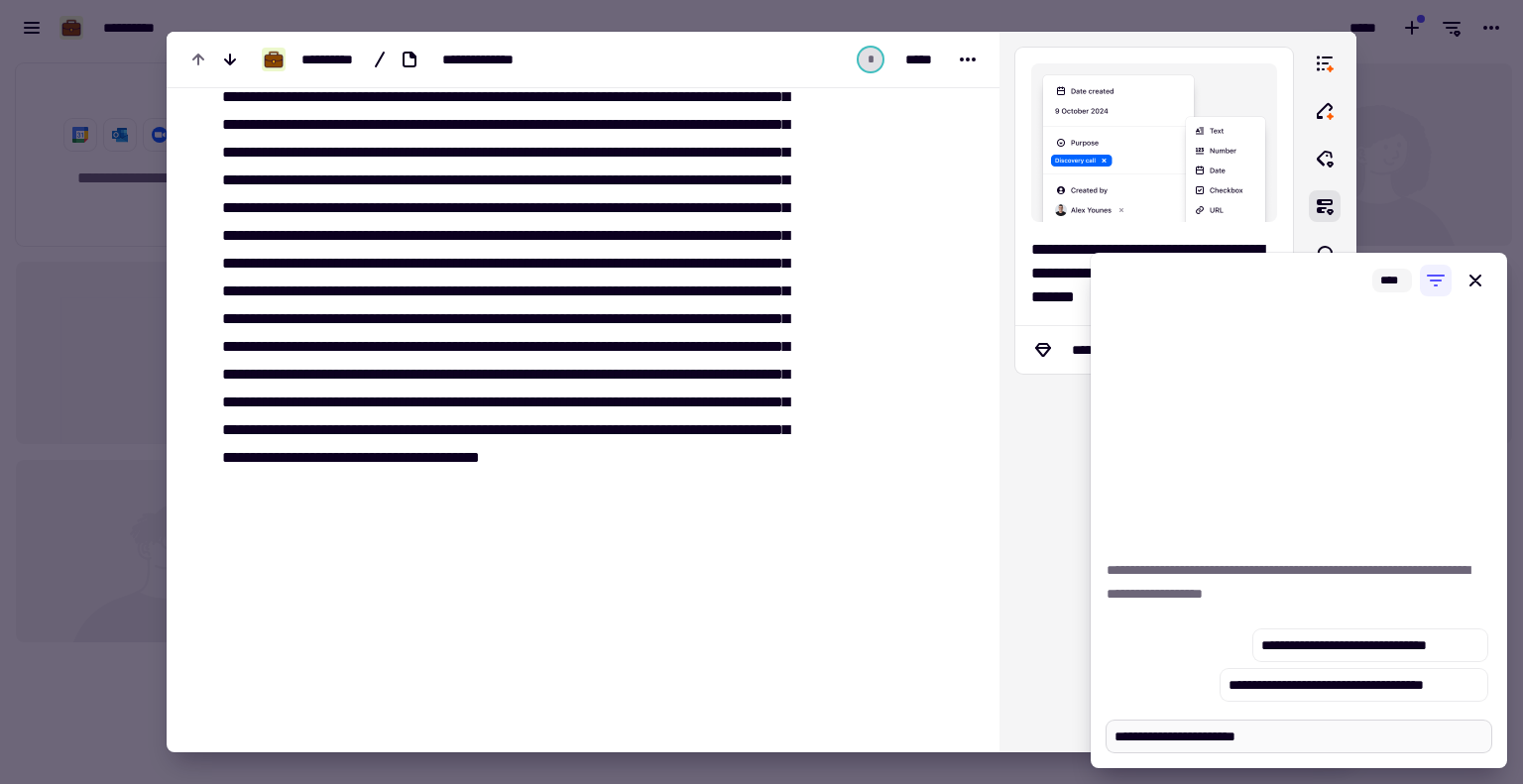 type on "*" 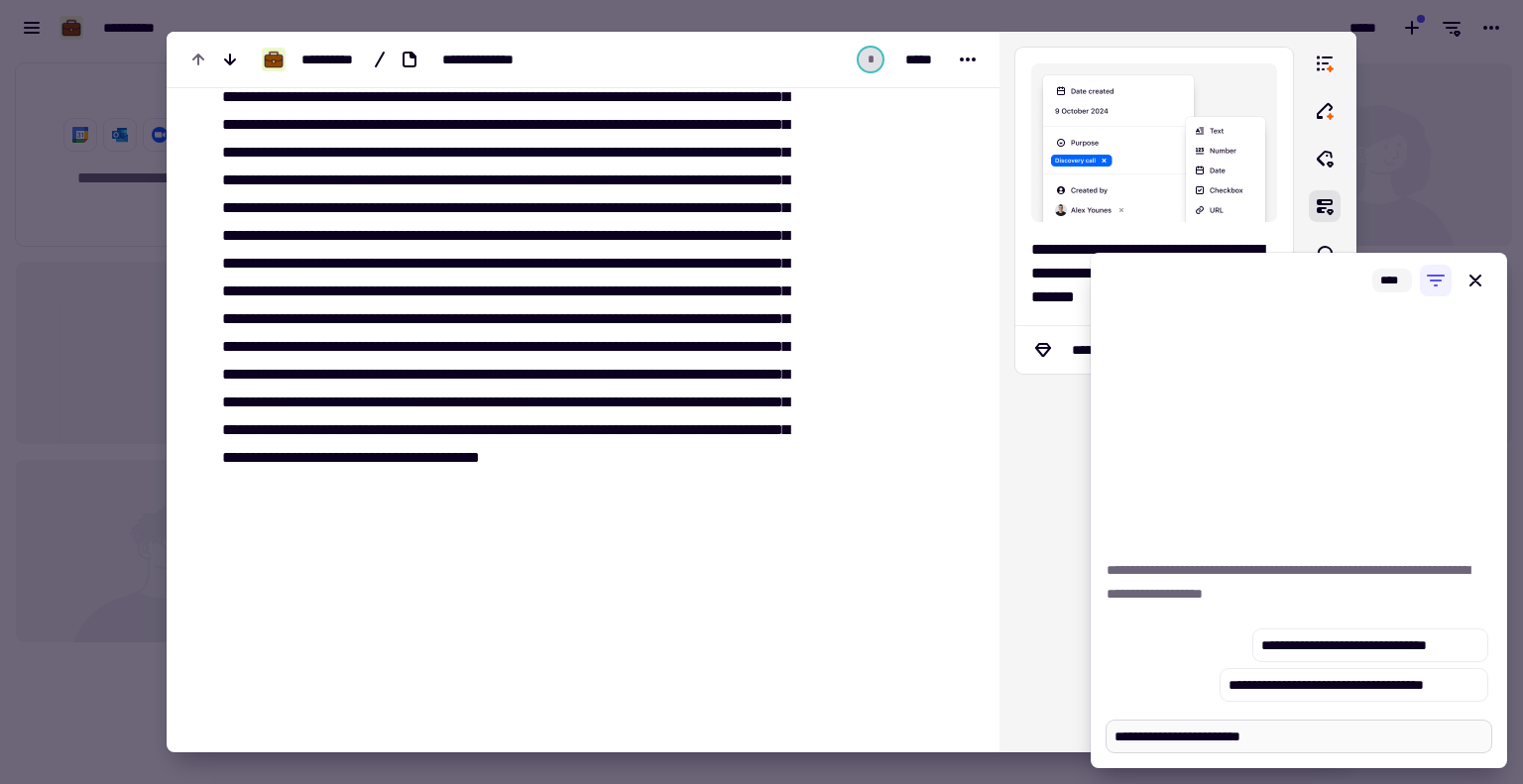 type on "*" 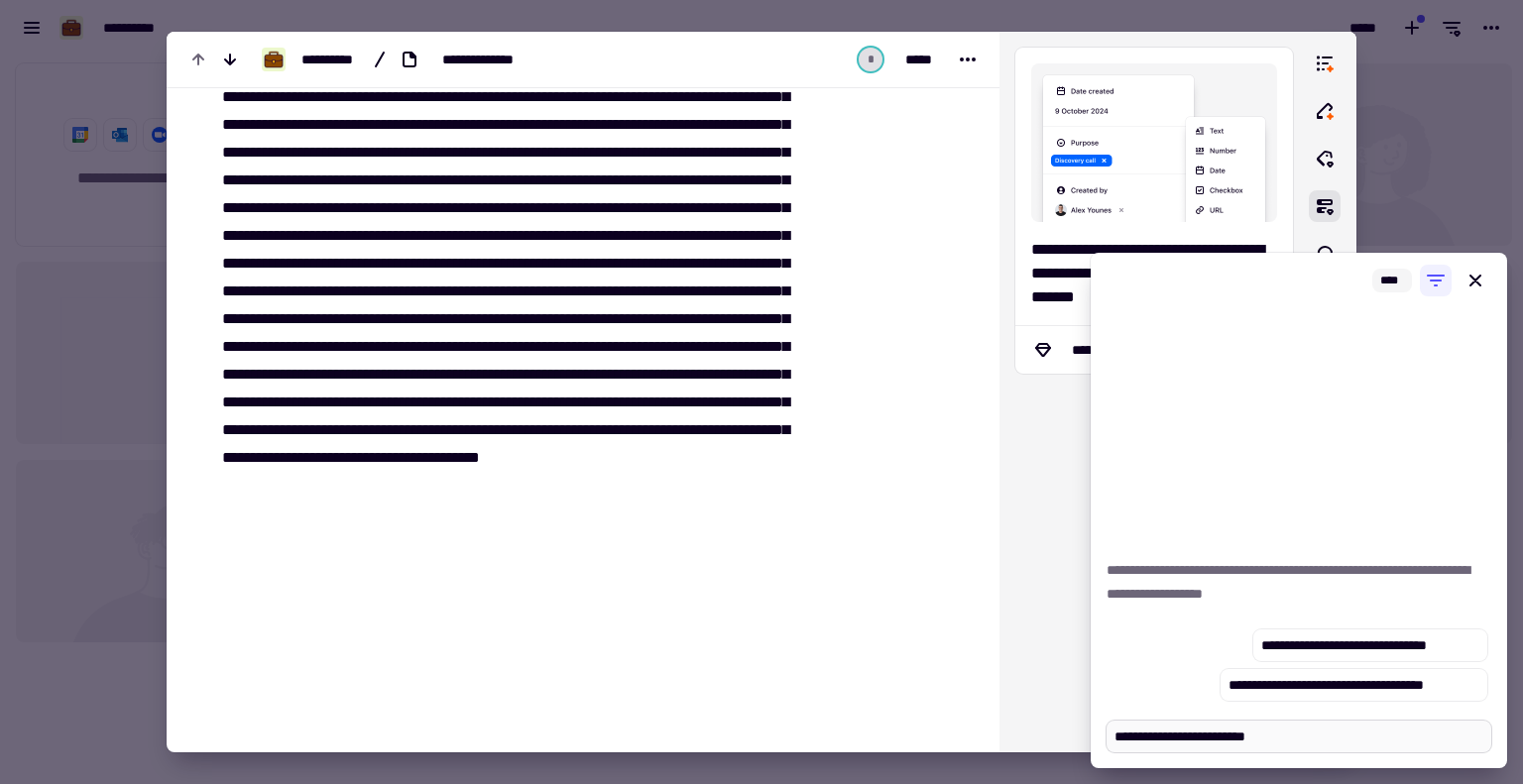 type on "*" 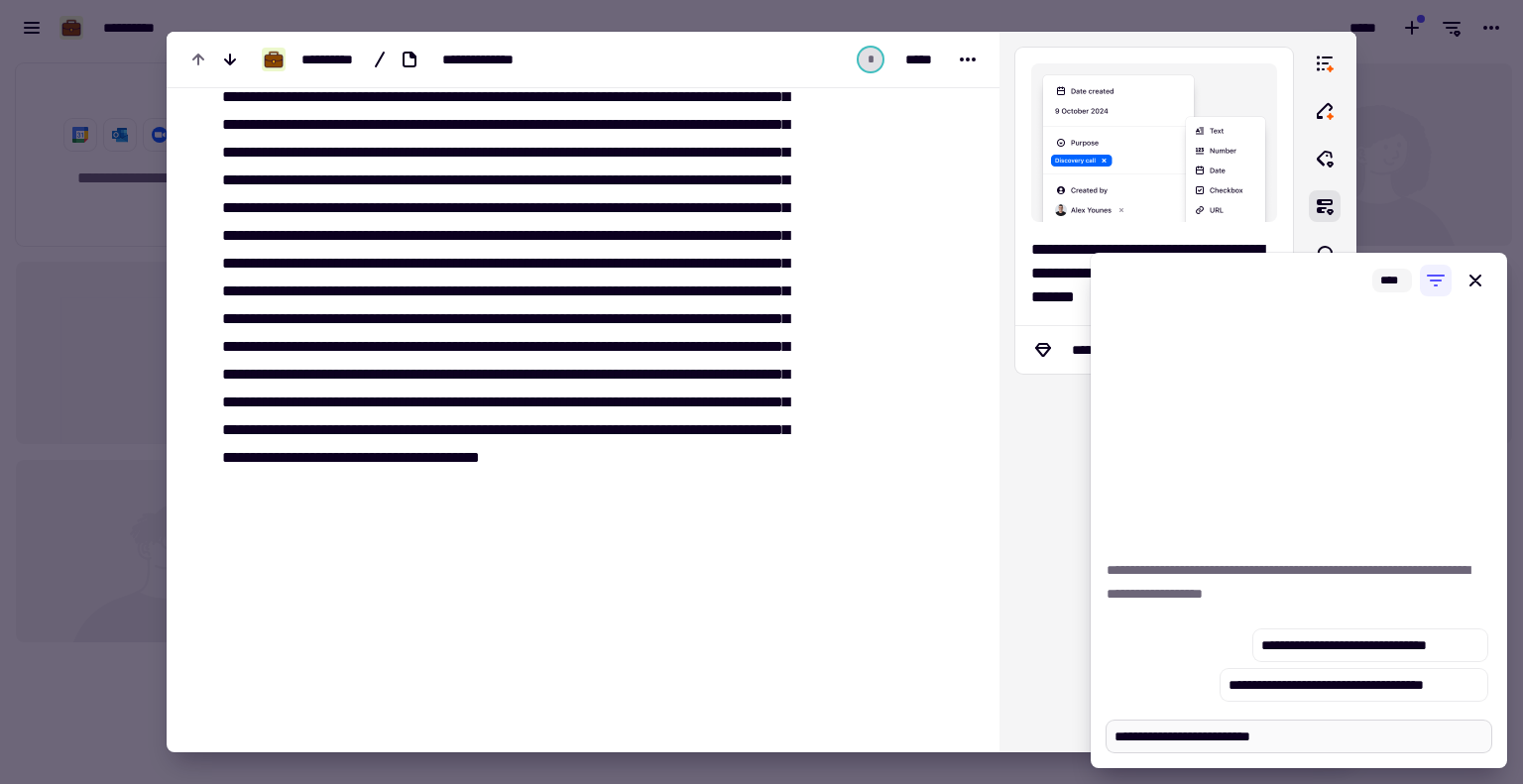 type on "*" 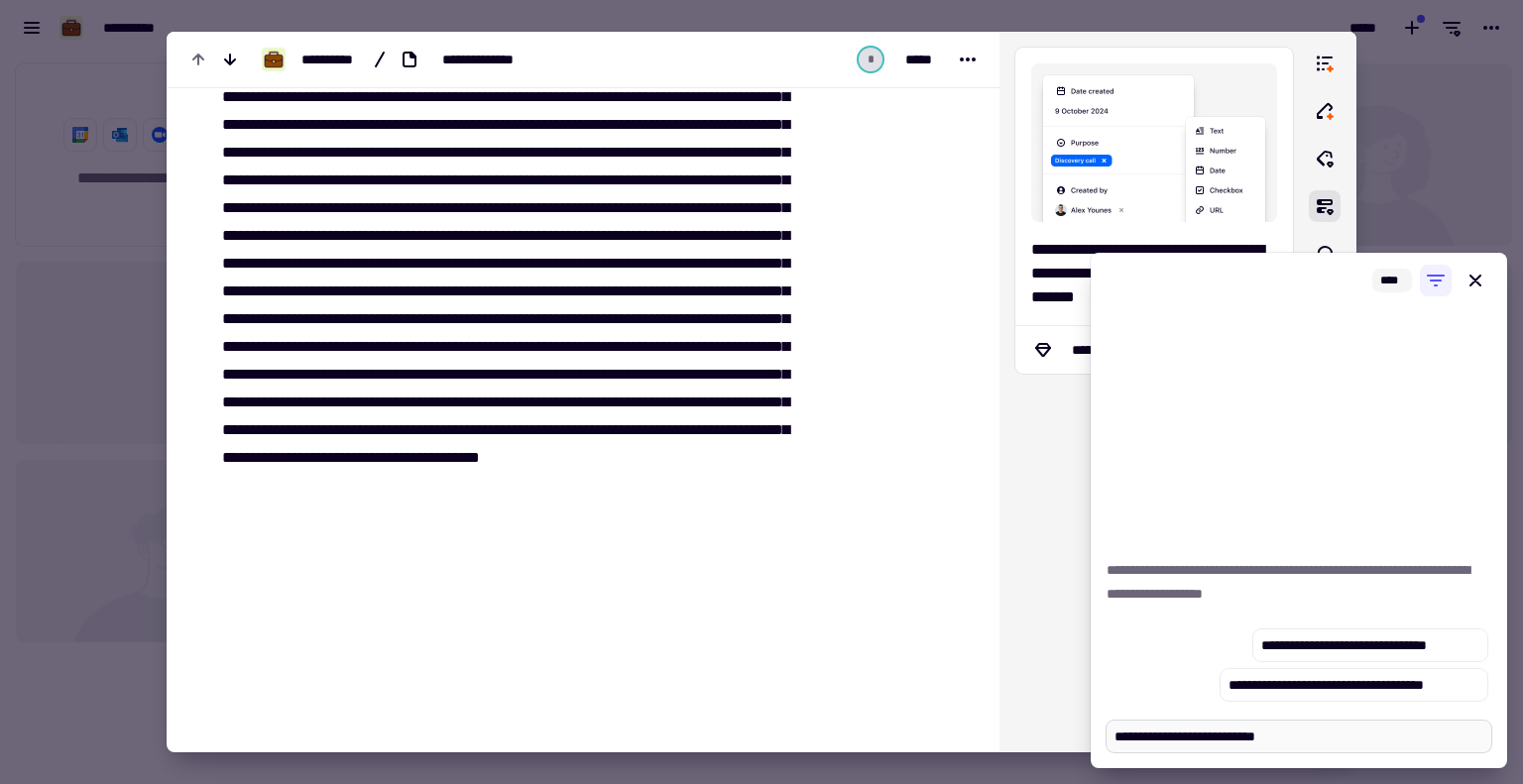 type on "*" 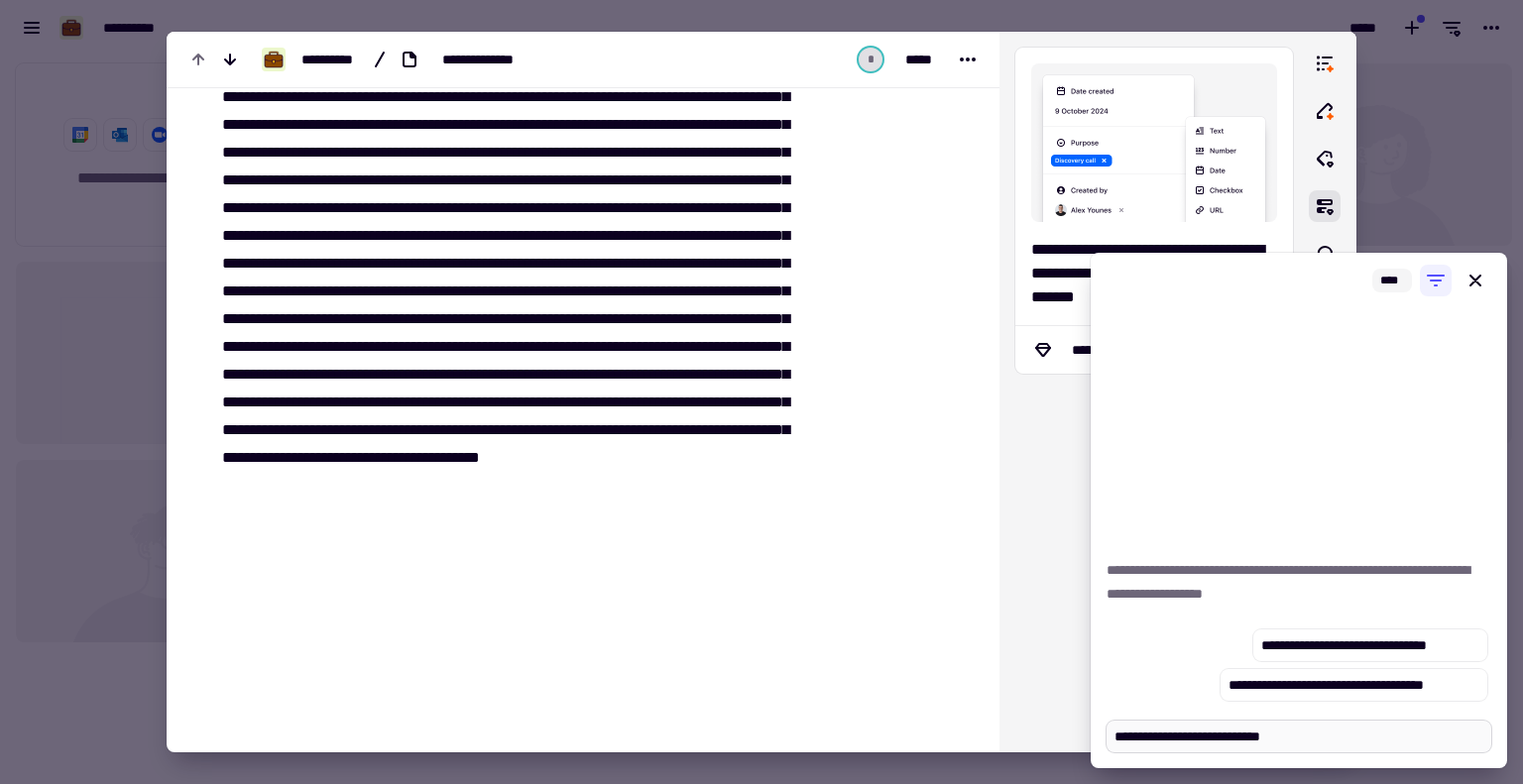type on "*" 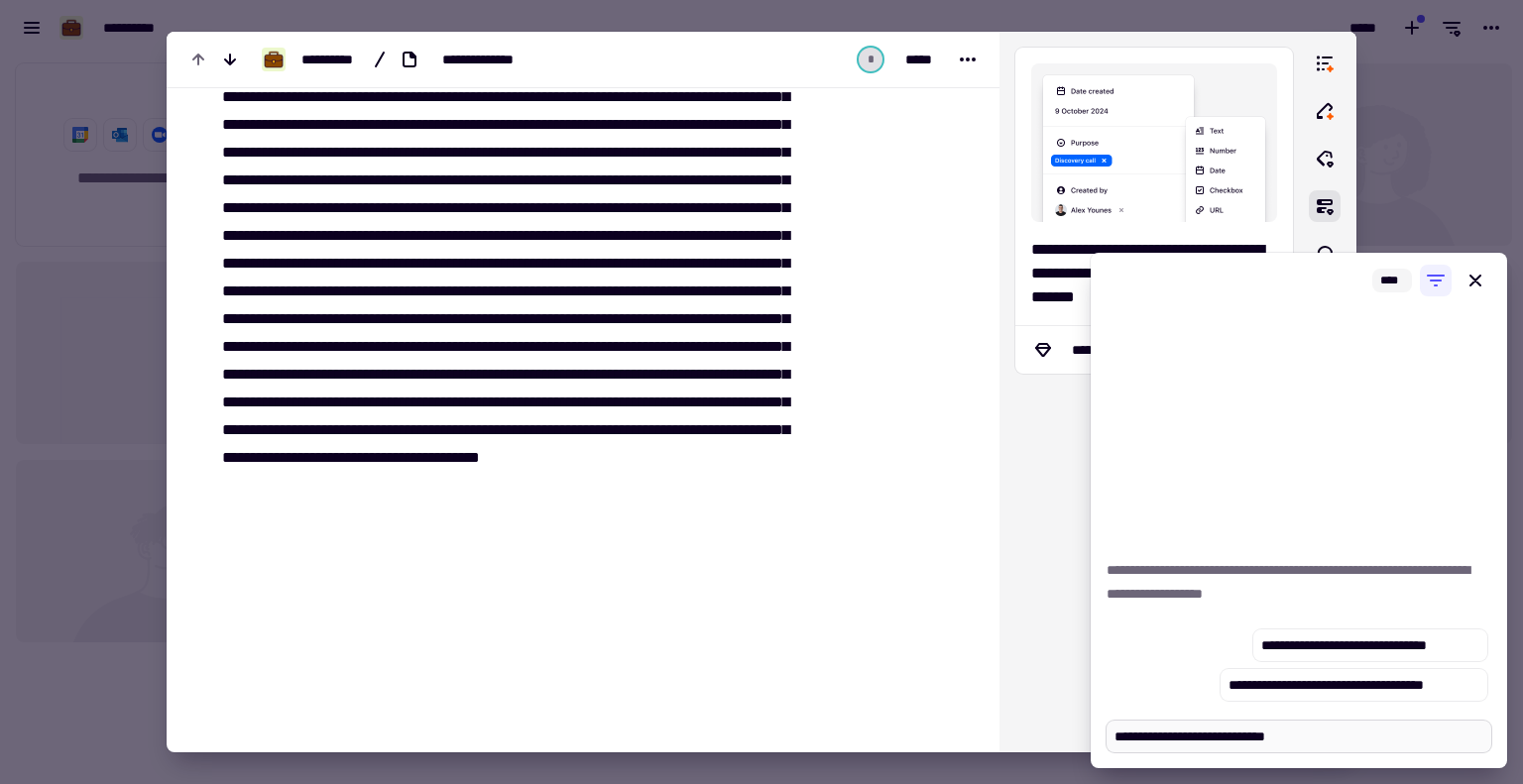 type on "*" 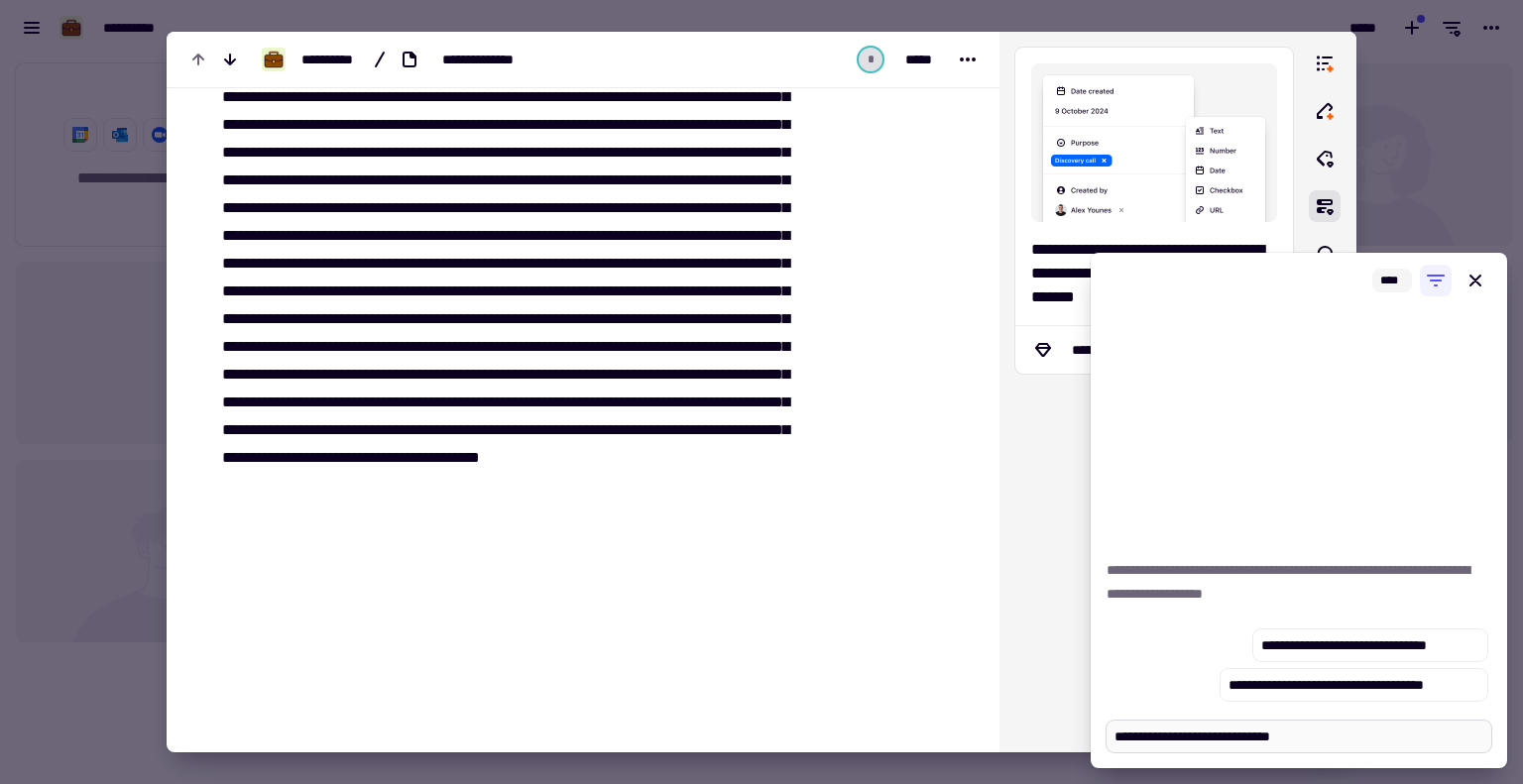 type on "*" 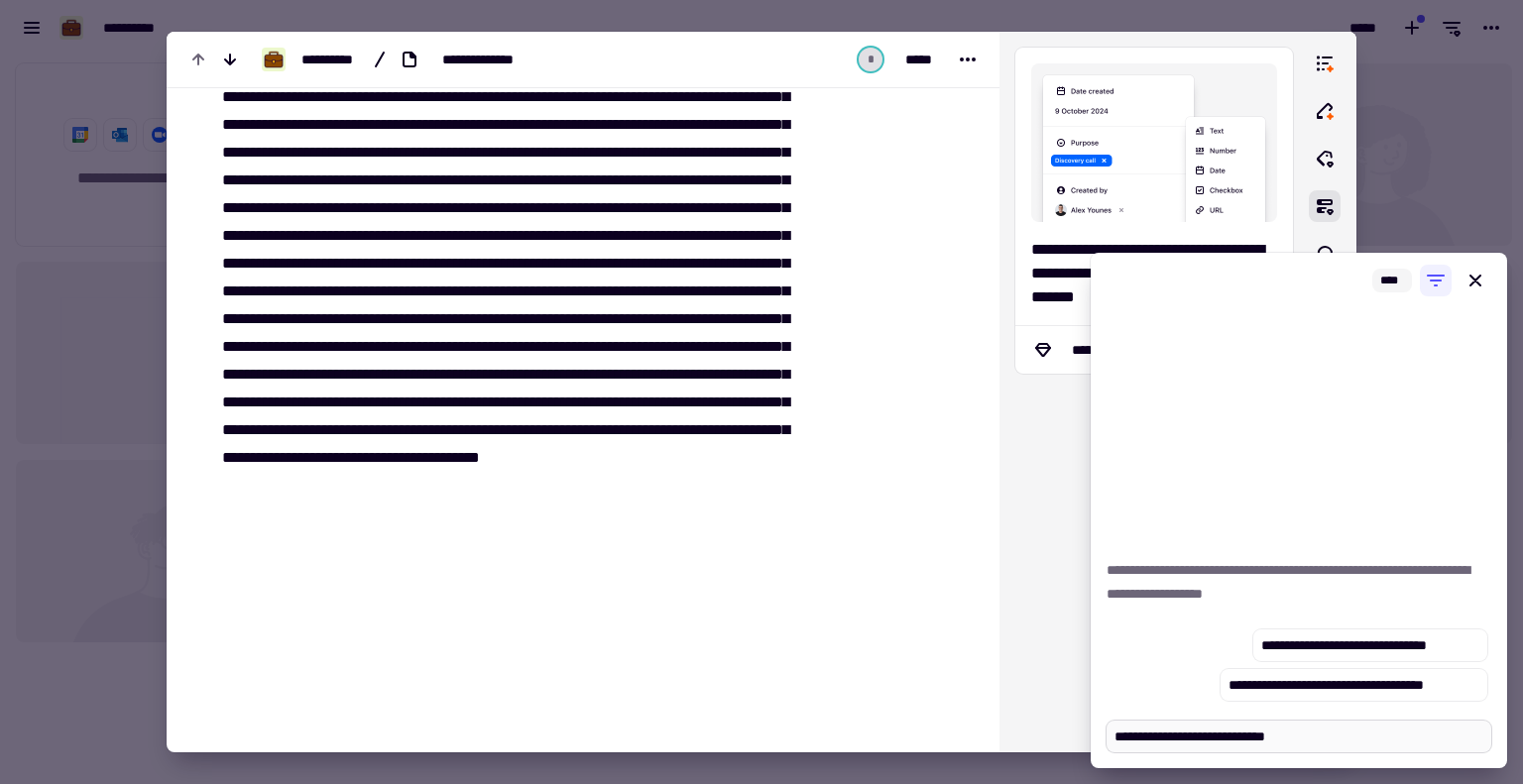 type on "*" 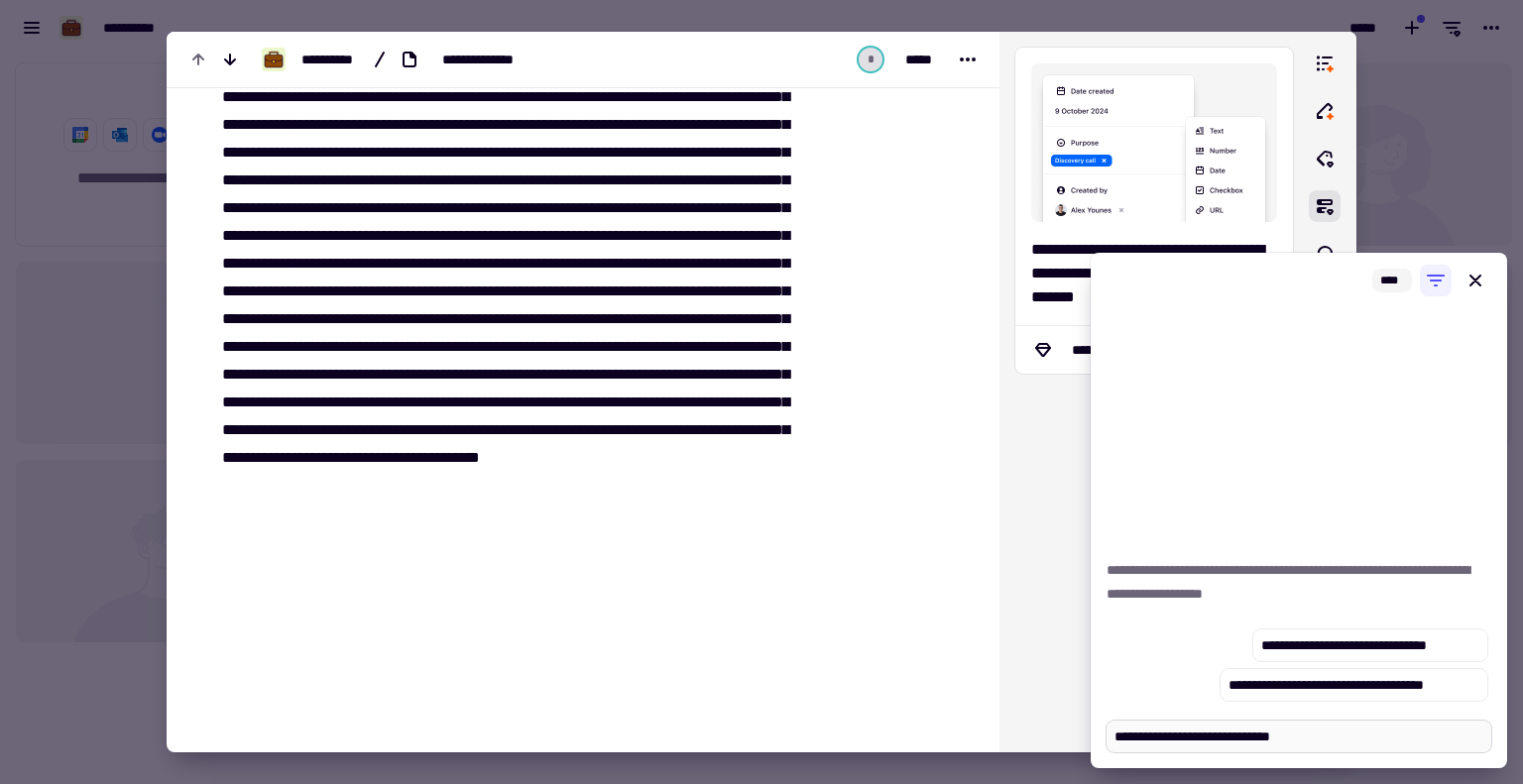 type on "*" 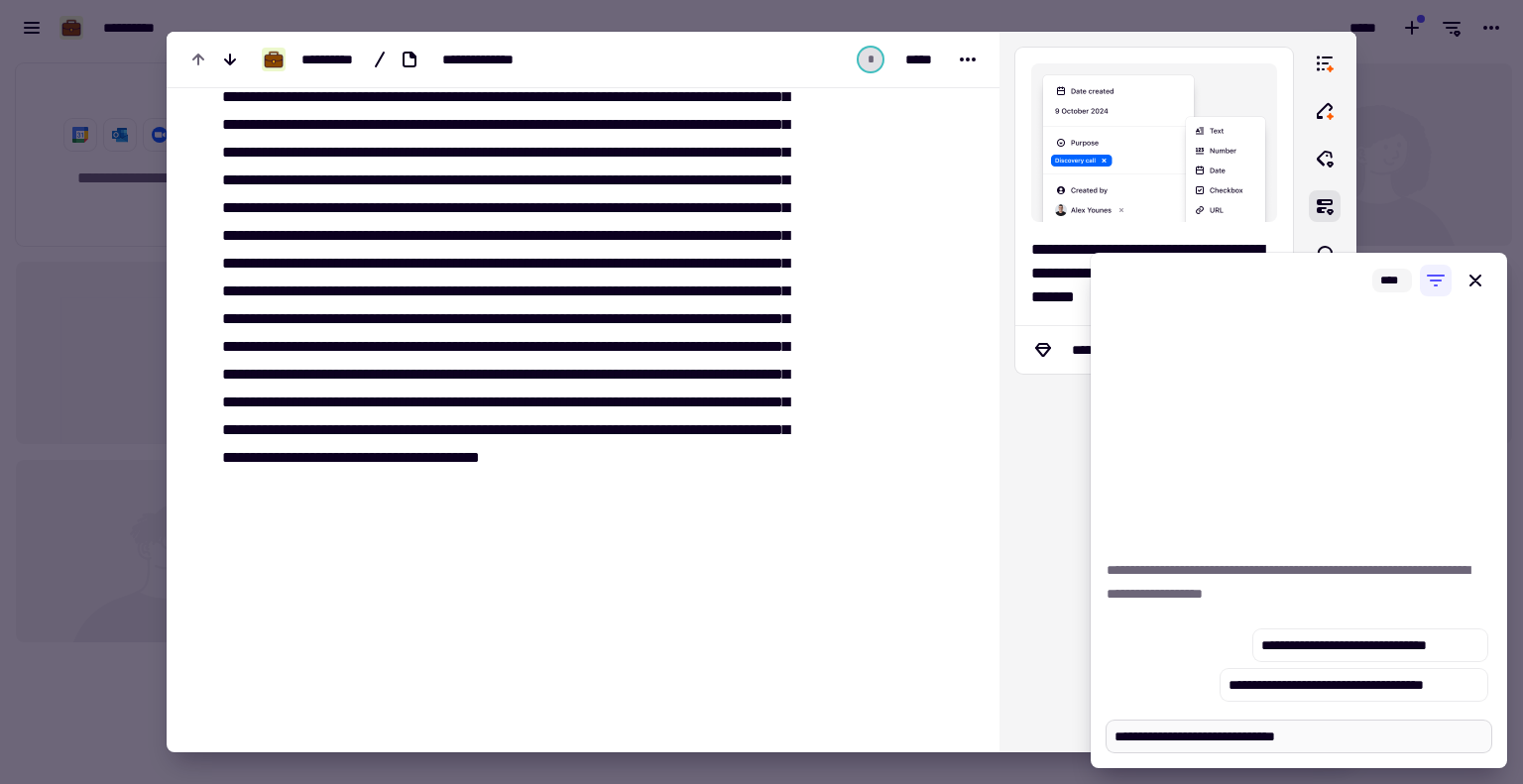type on "*" 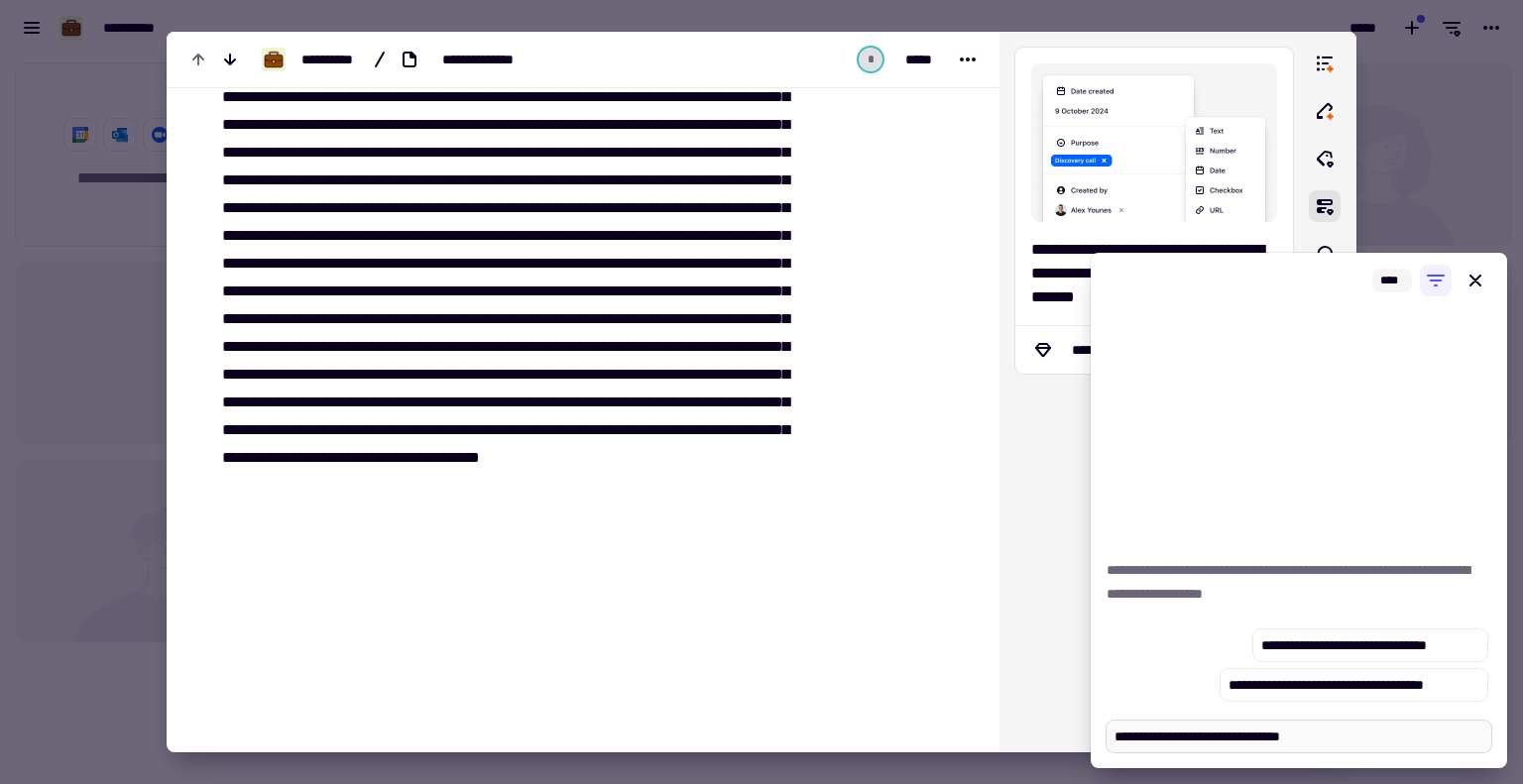 type on "*" 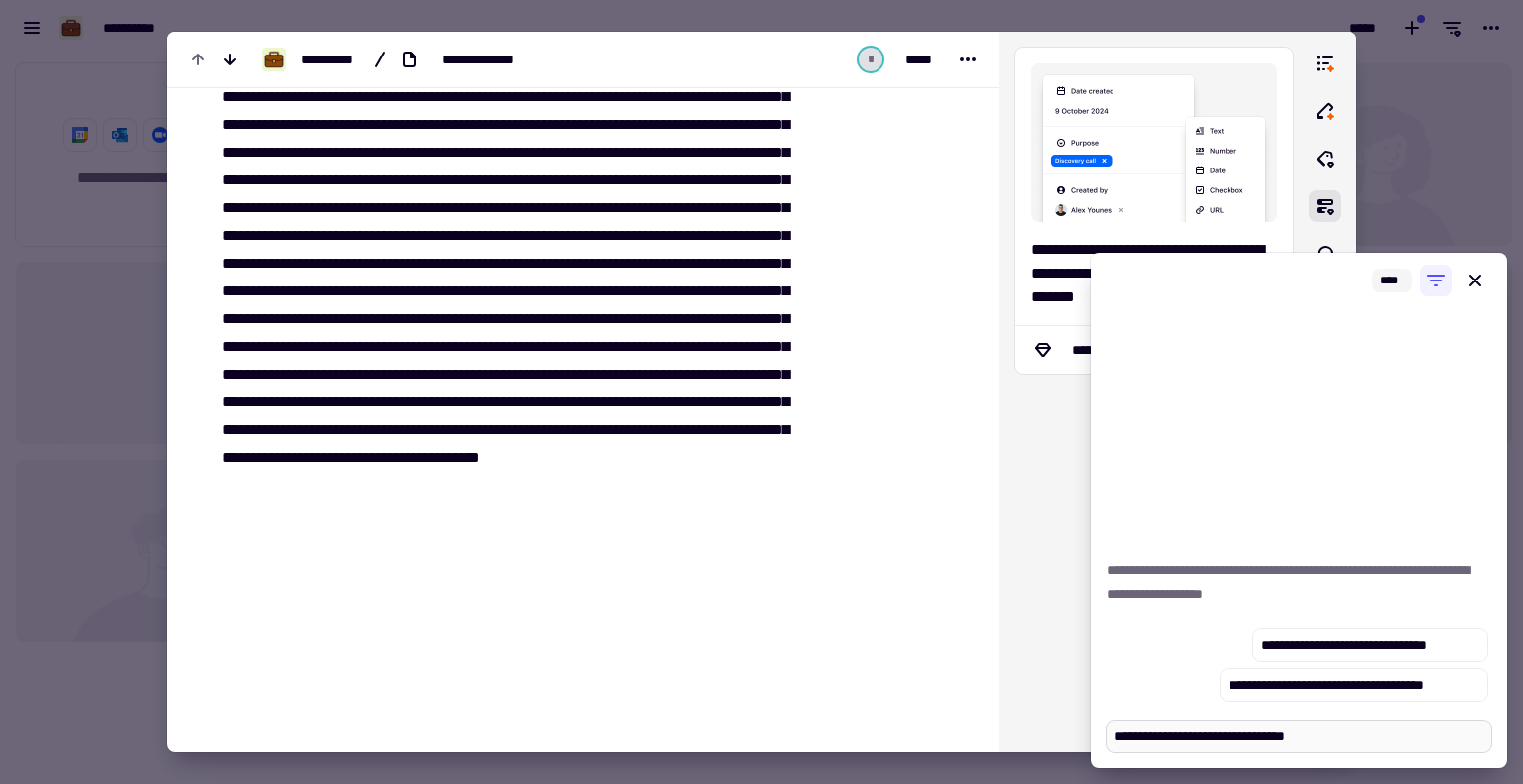 type on "*" 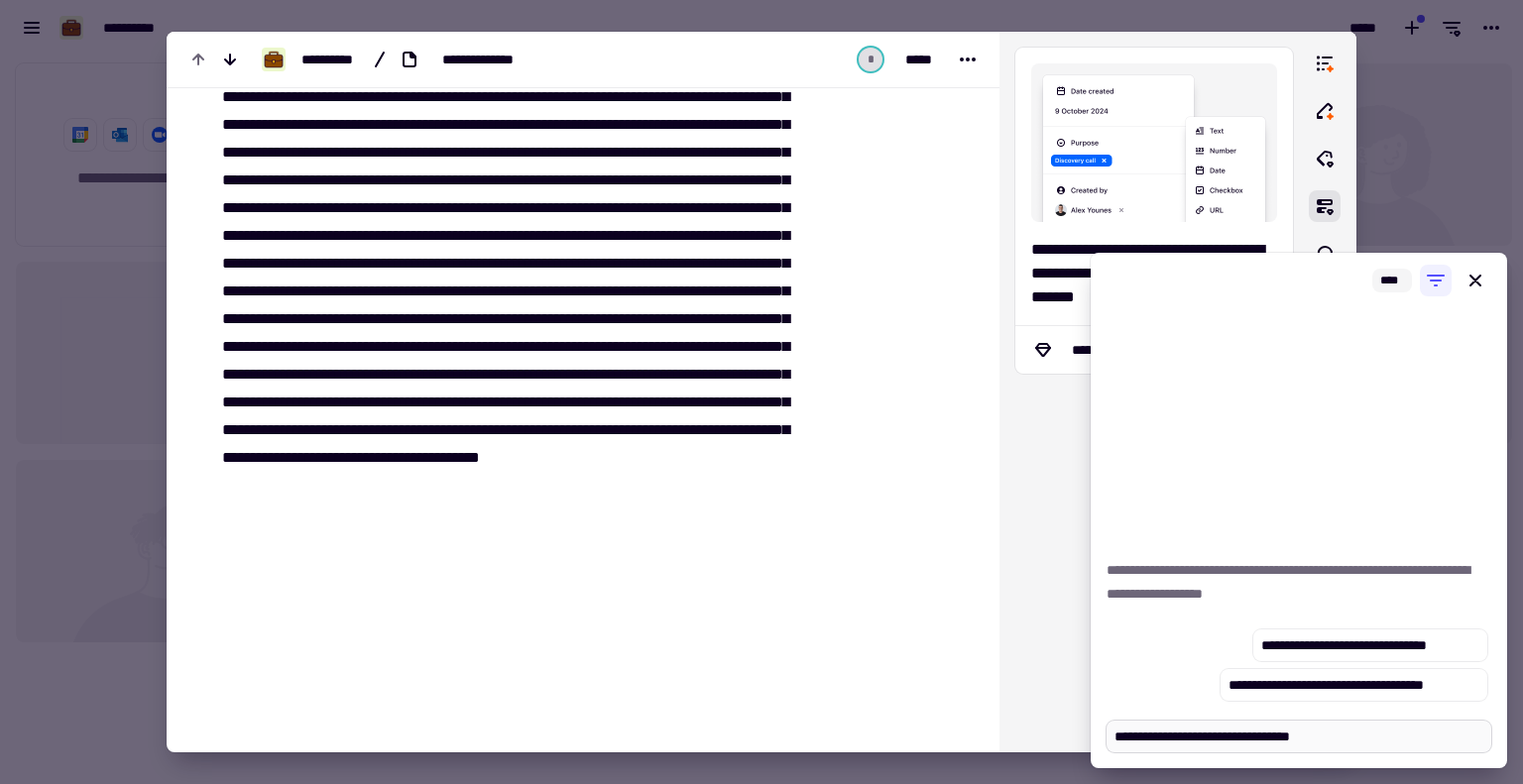 type on "*" 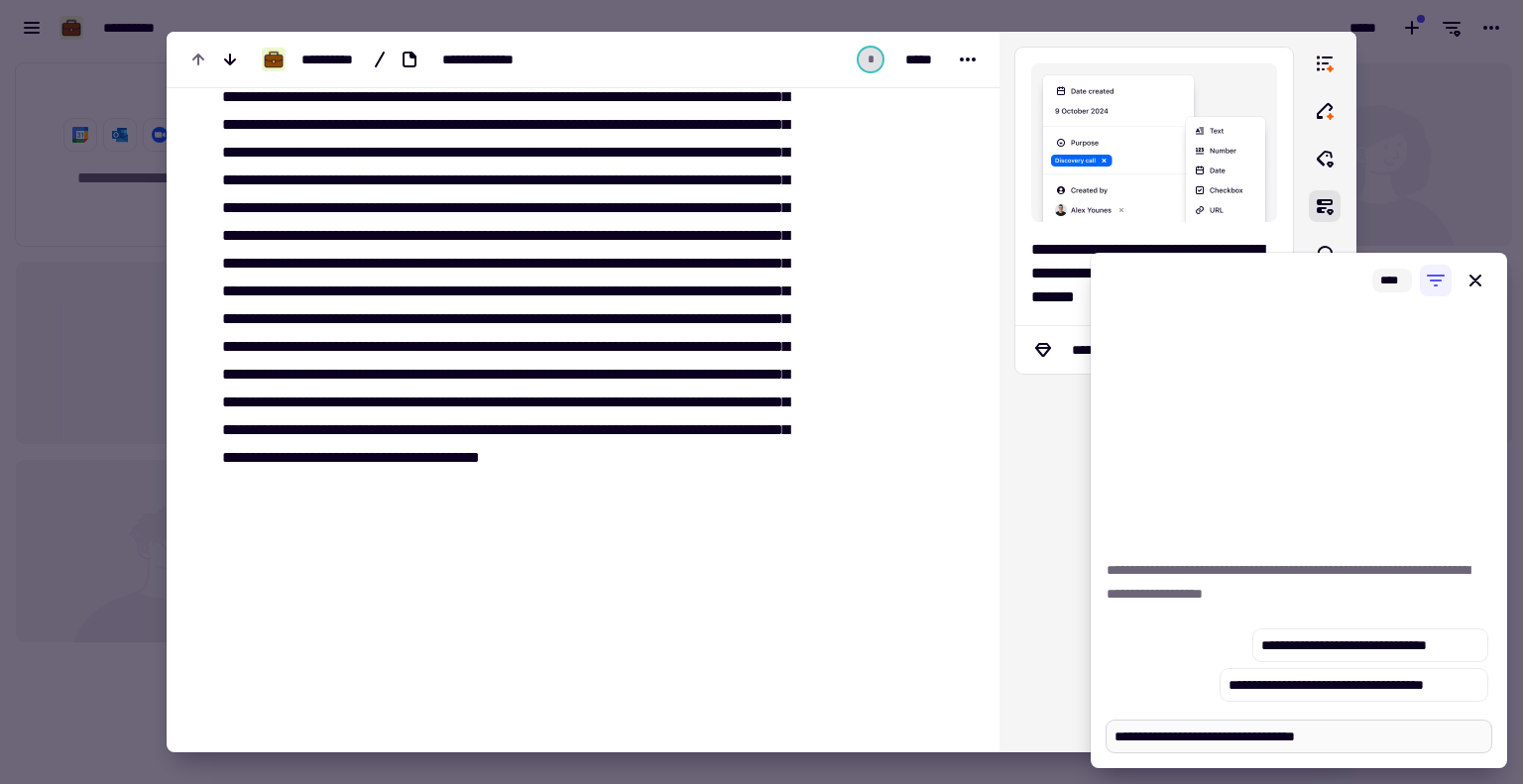 type on "*" 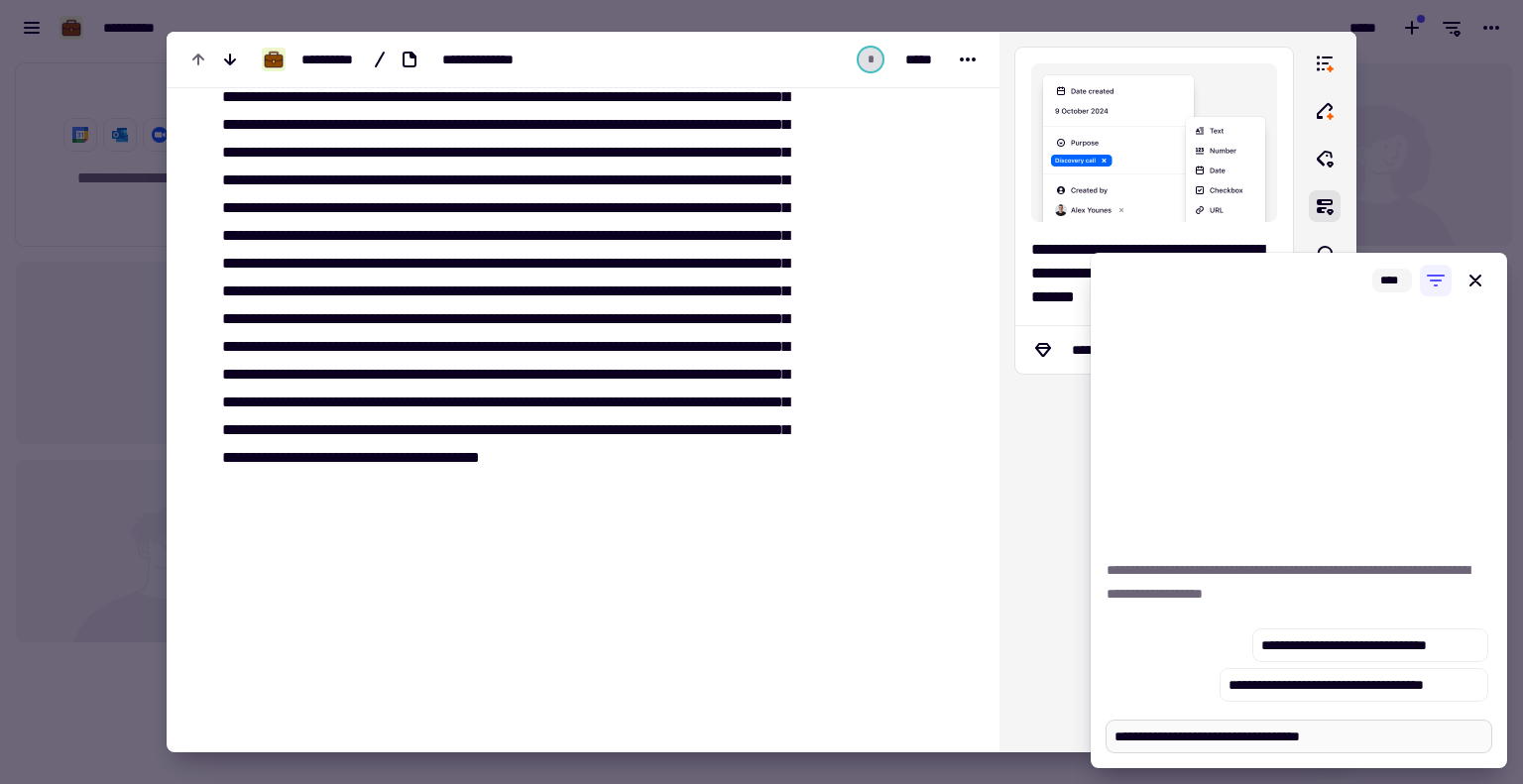 type on "*" 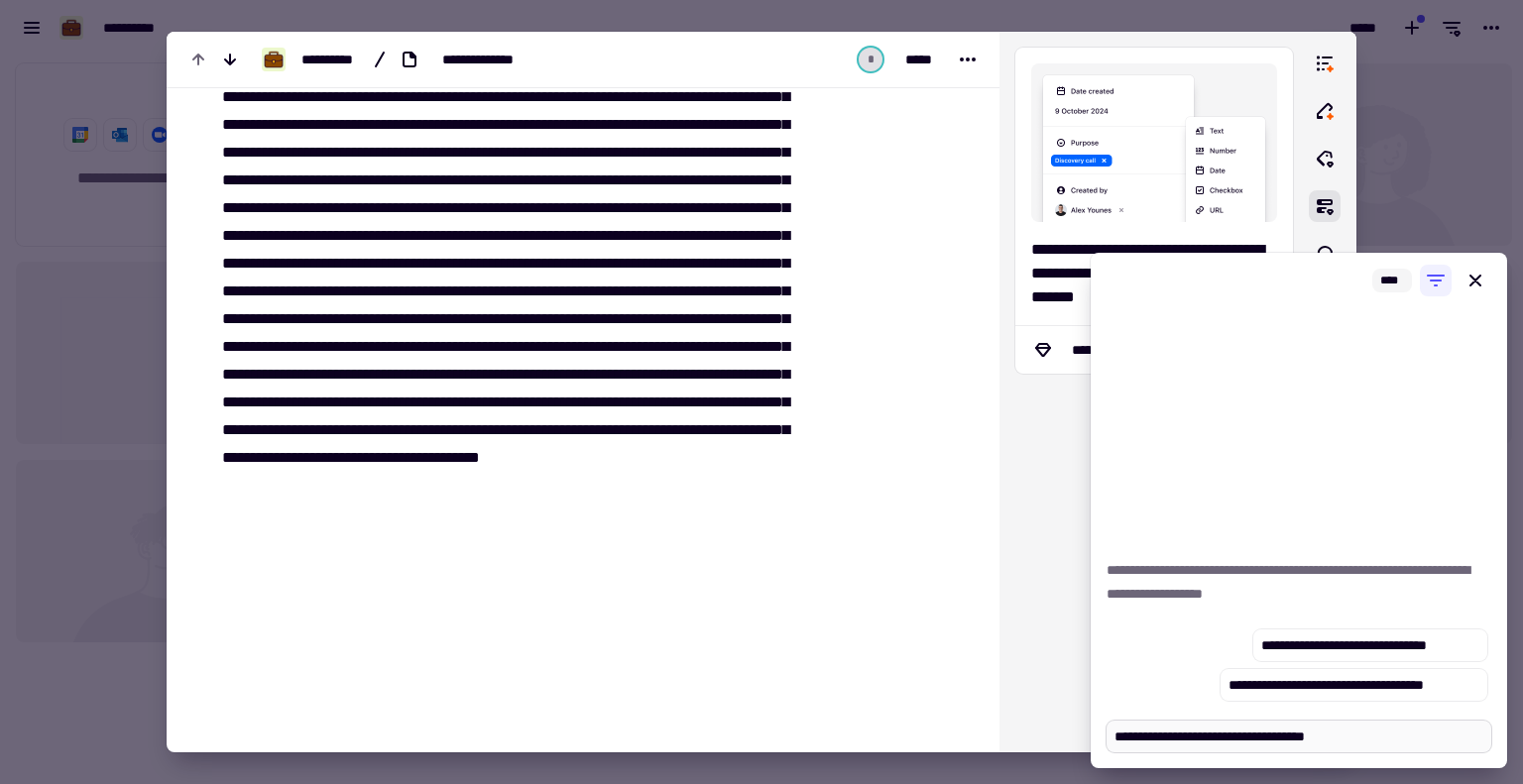 type on "*" 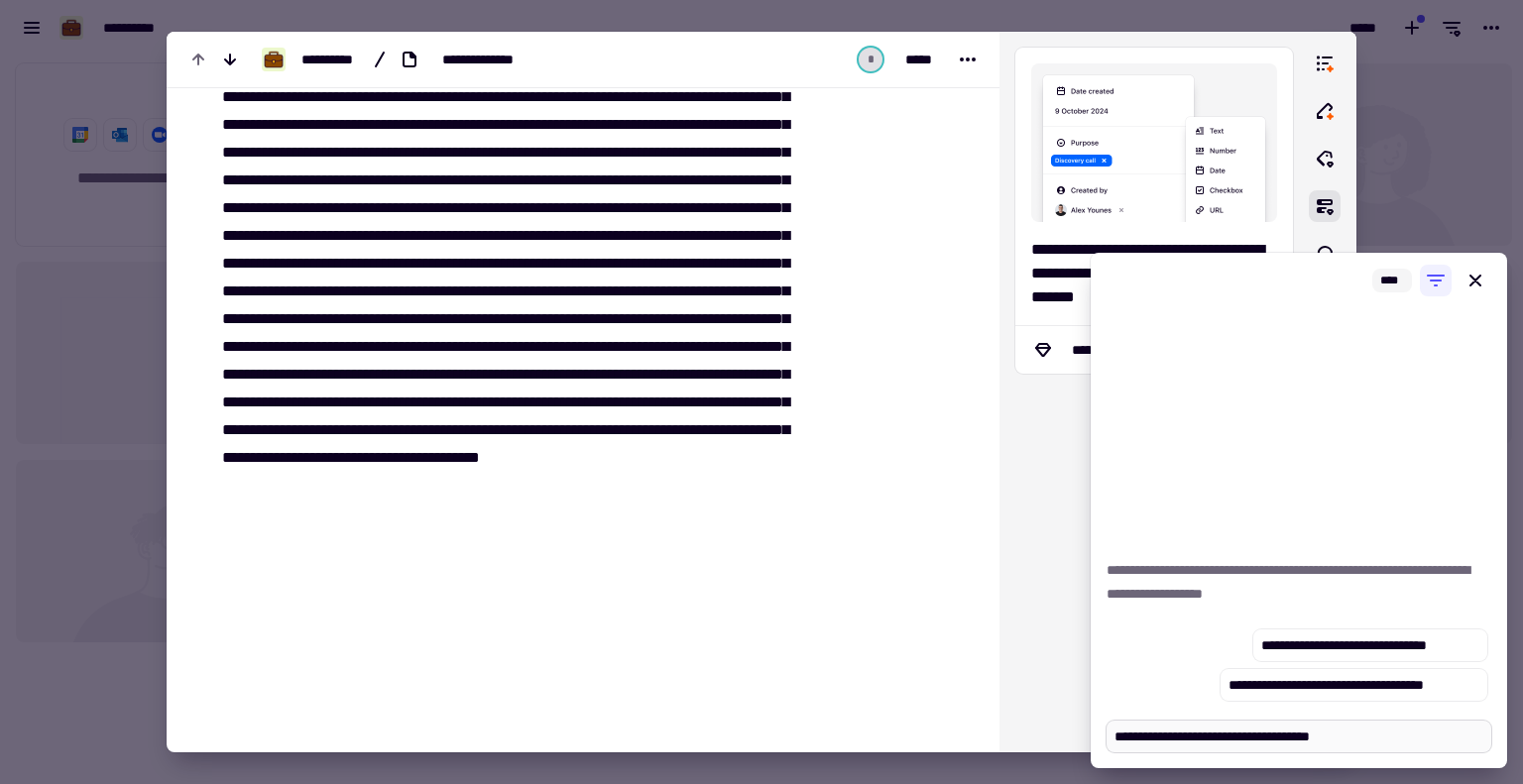 type on "*" 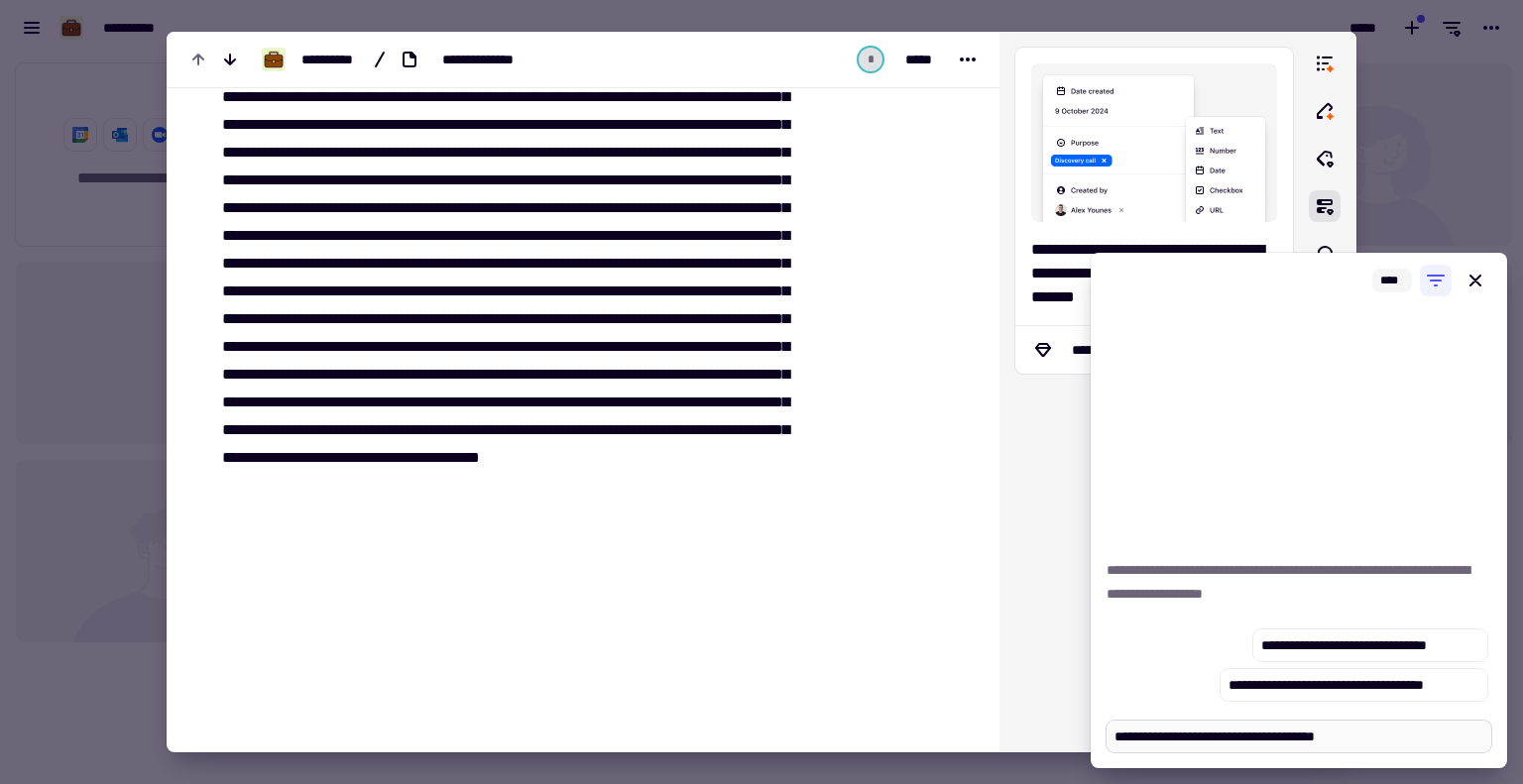 type on "*" 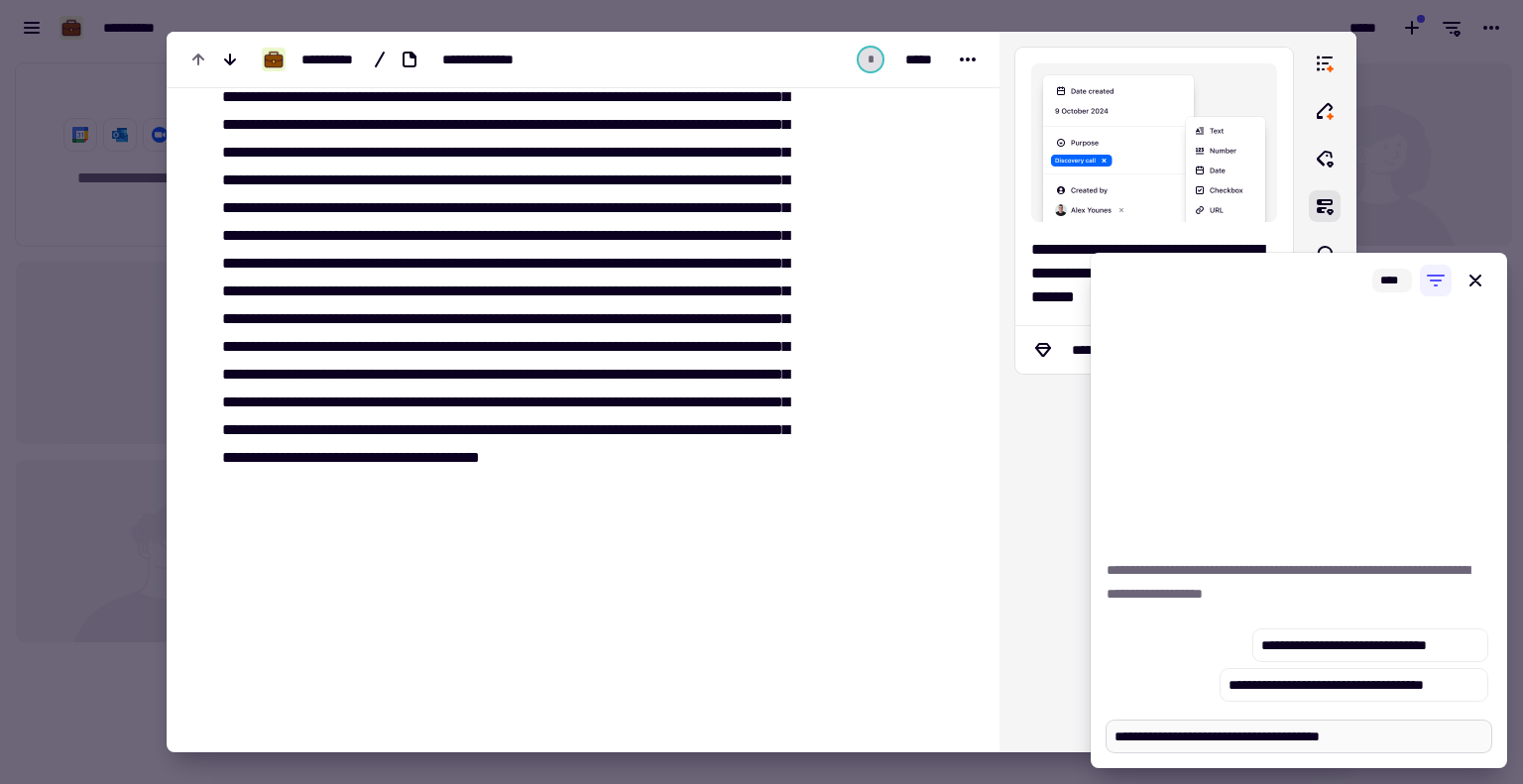 type on "*" 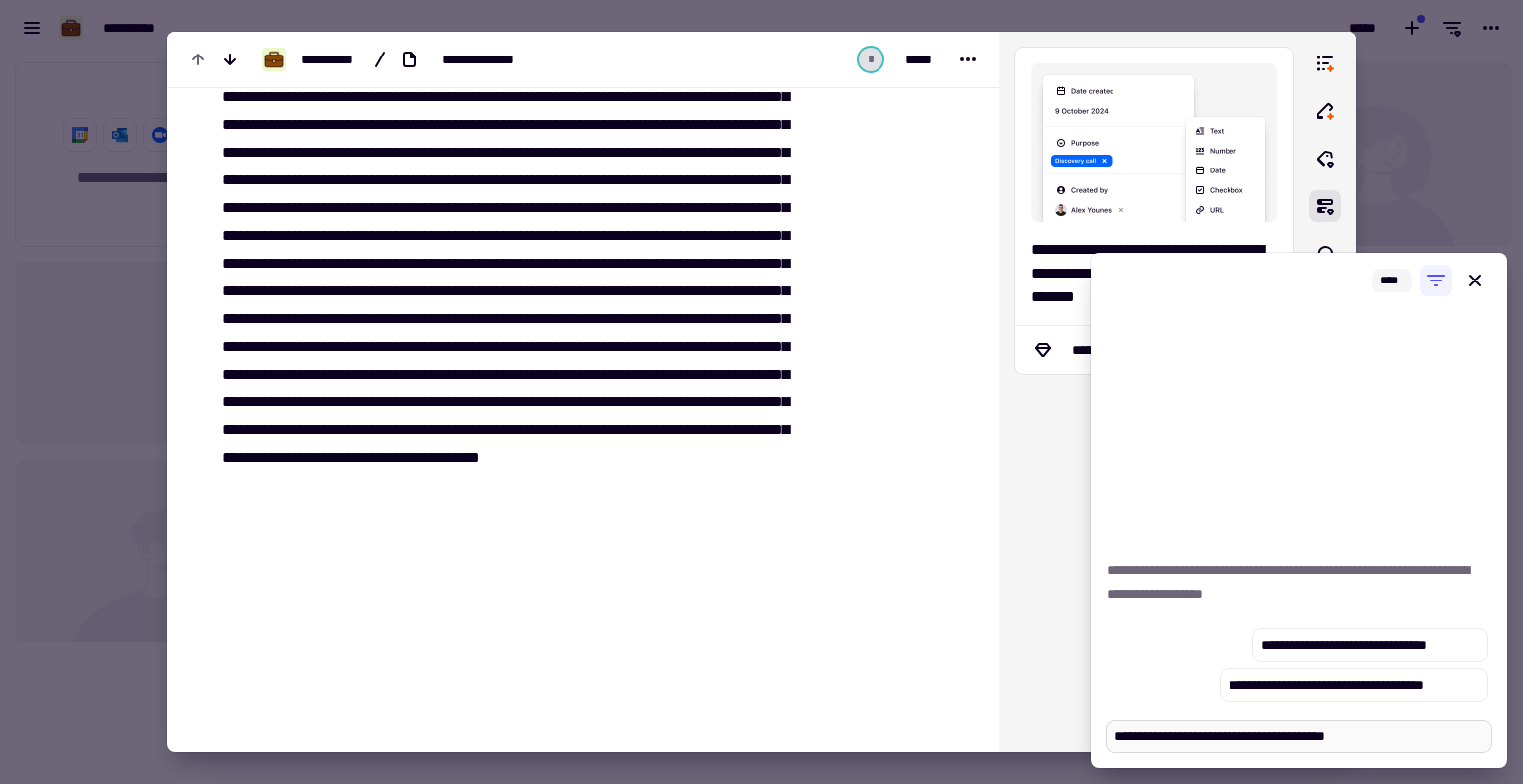 type on "*" 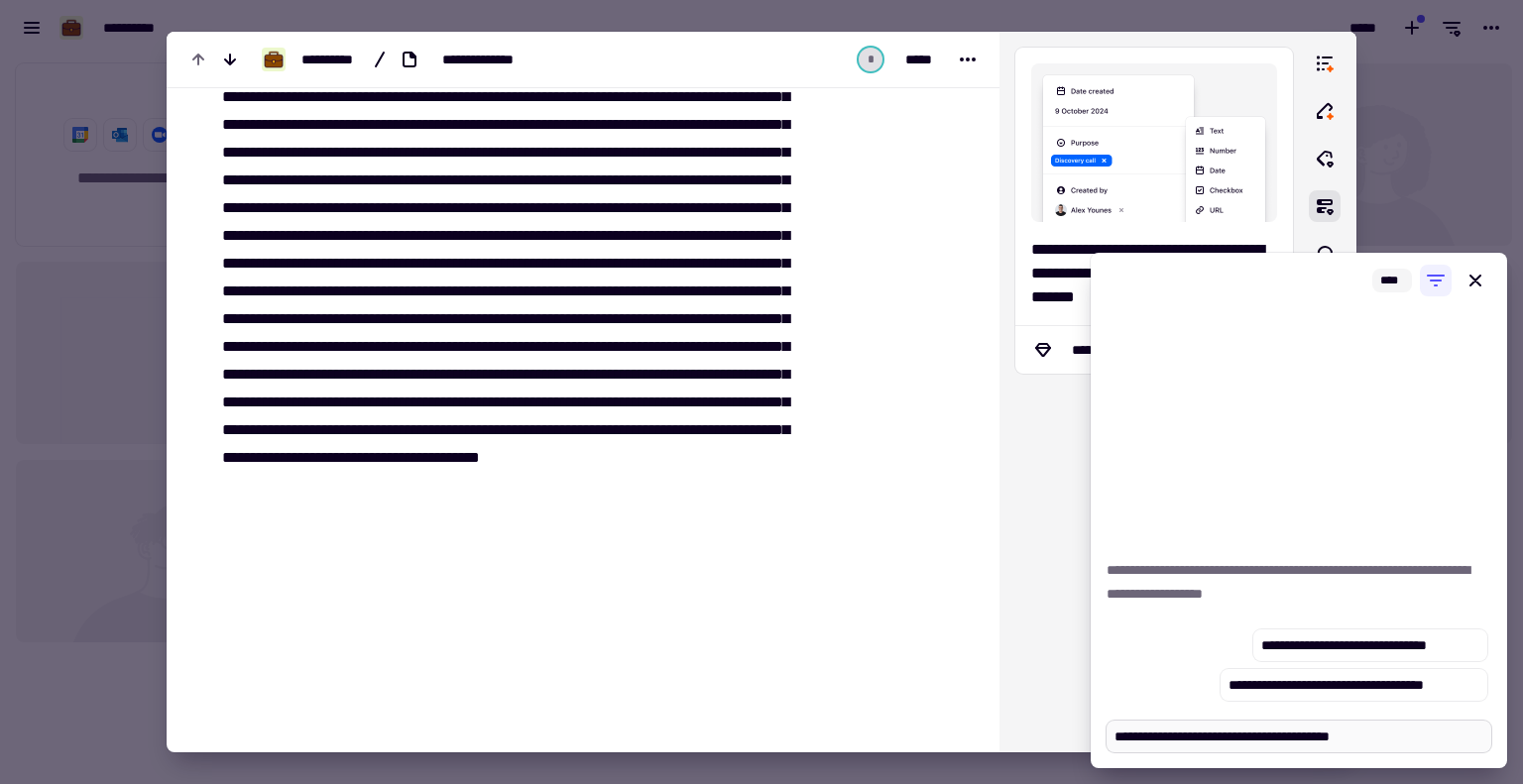 type on "*" 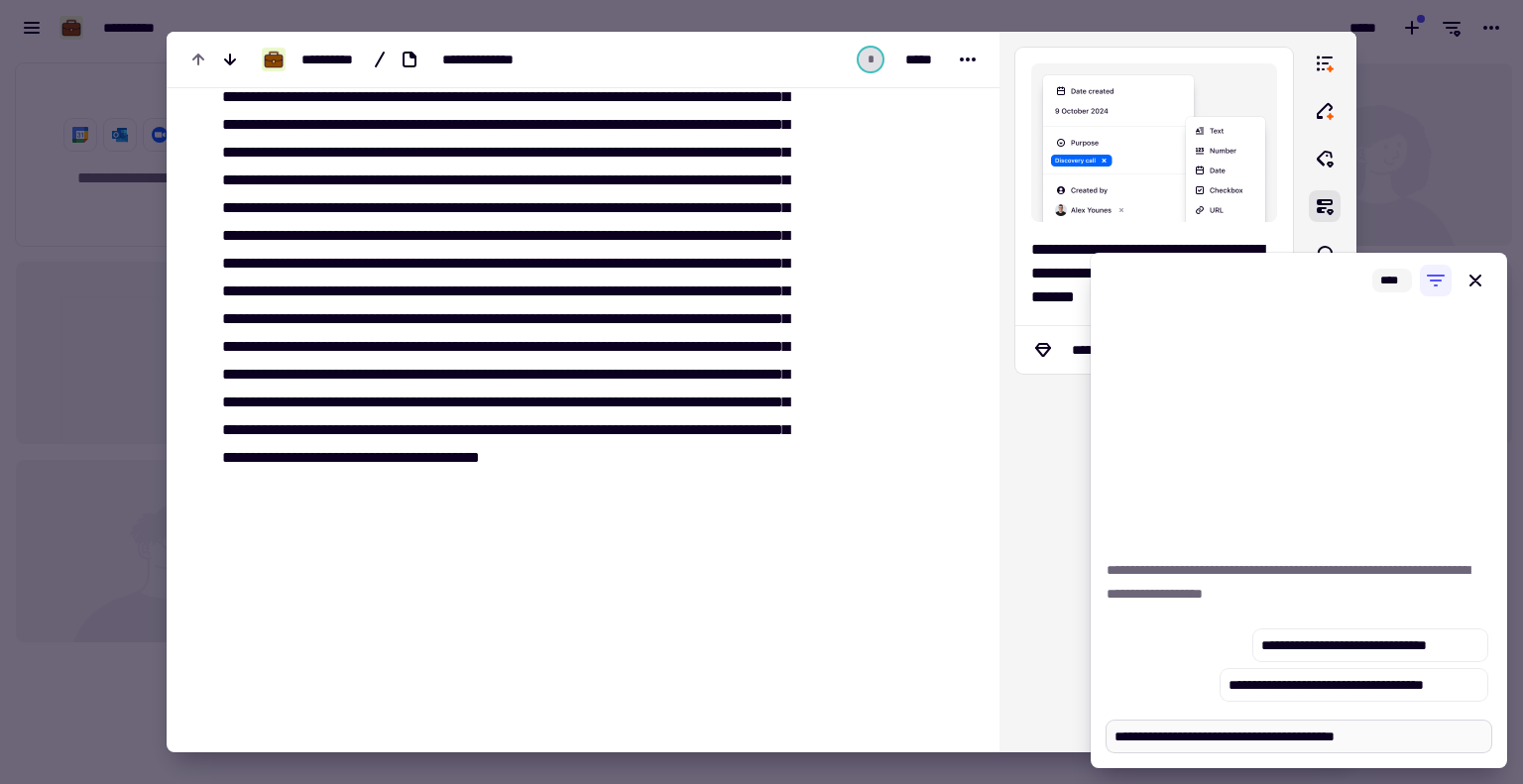 type on "**********" 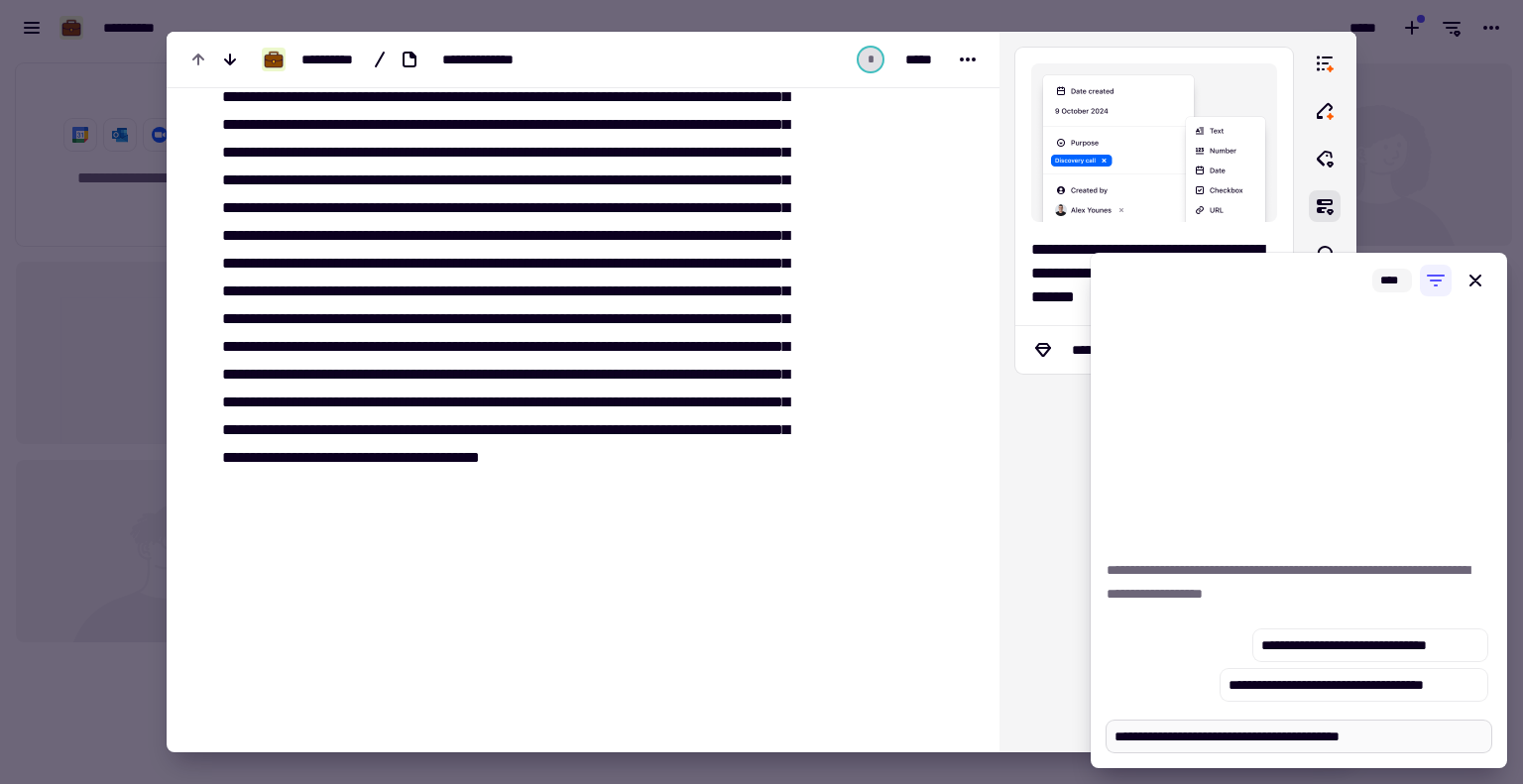 type on "*" 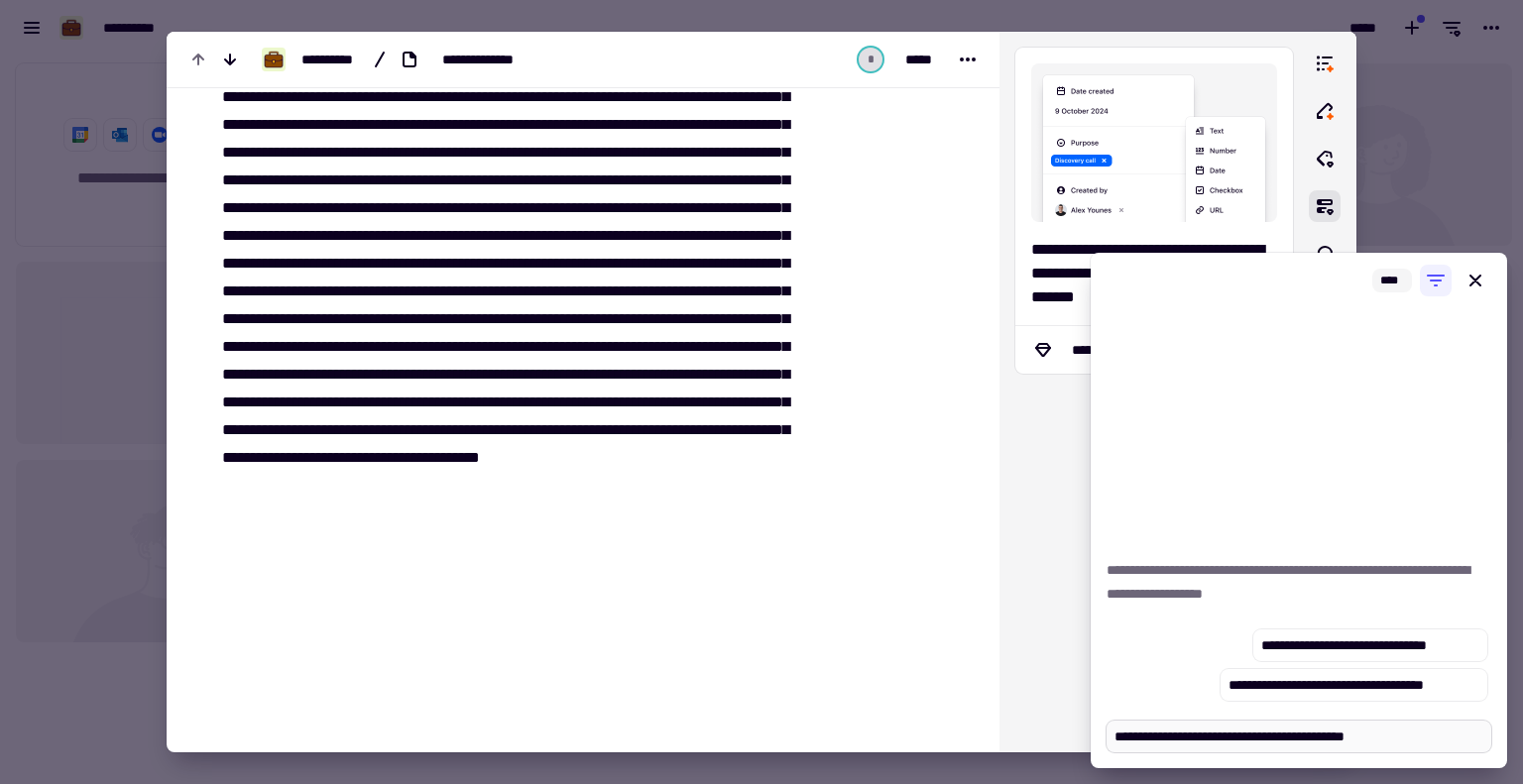 type on "*" 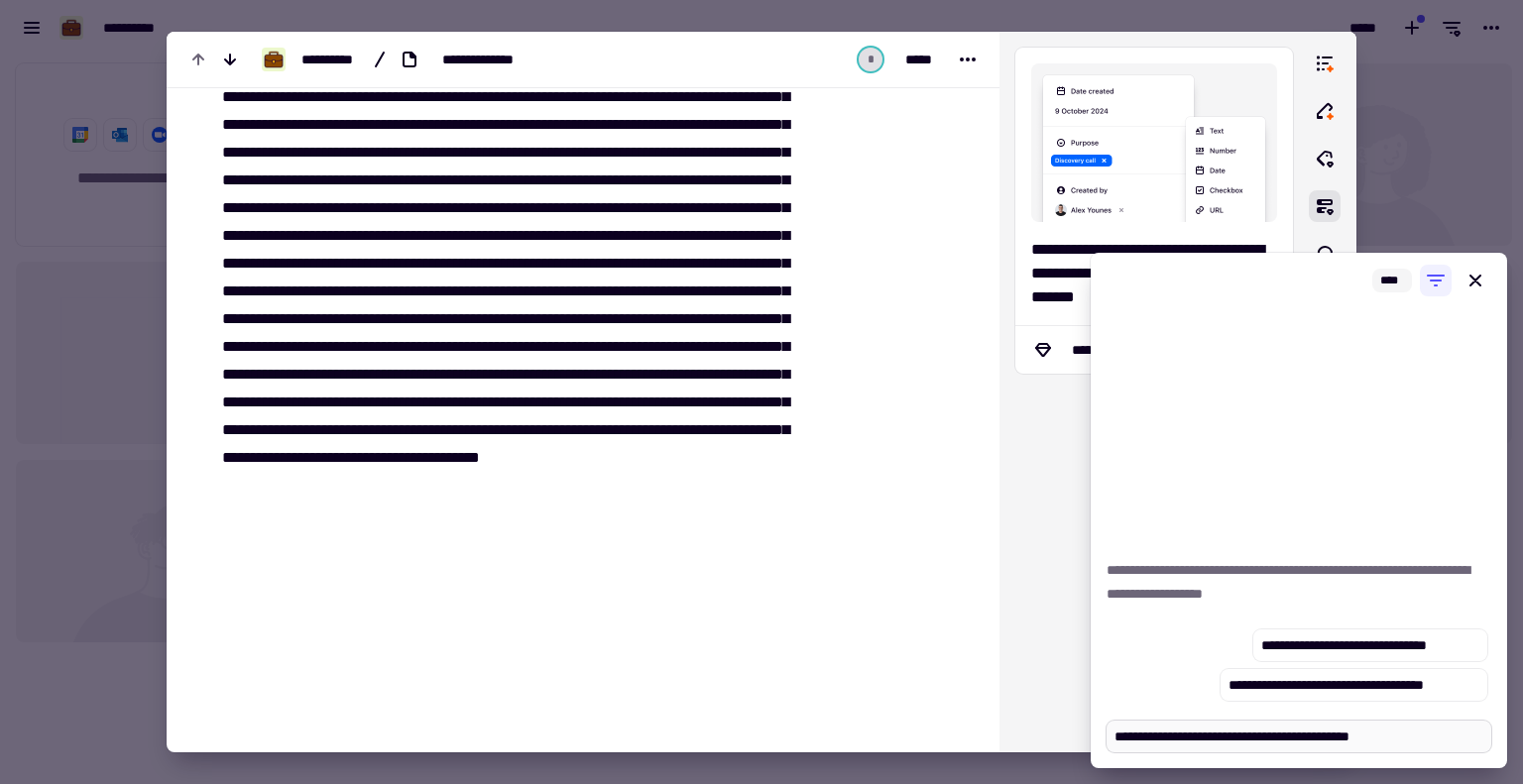 type on "*" 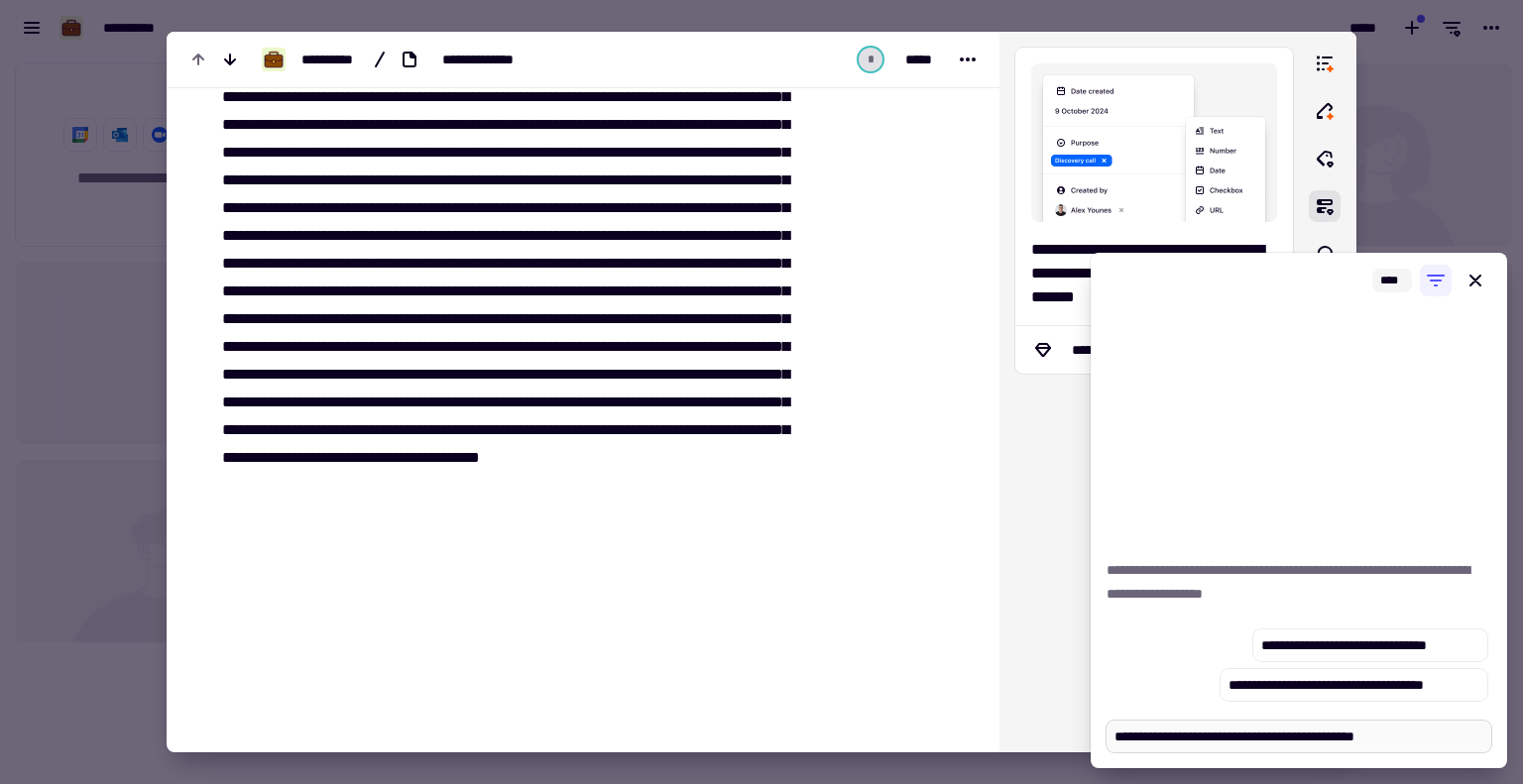 type on "*" 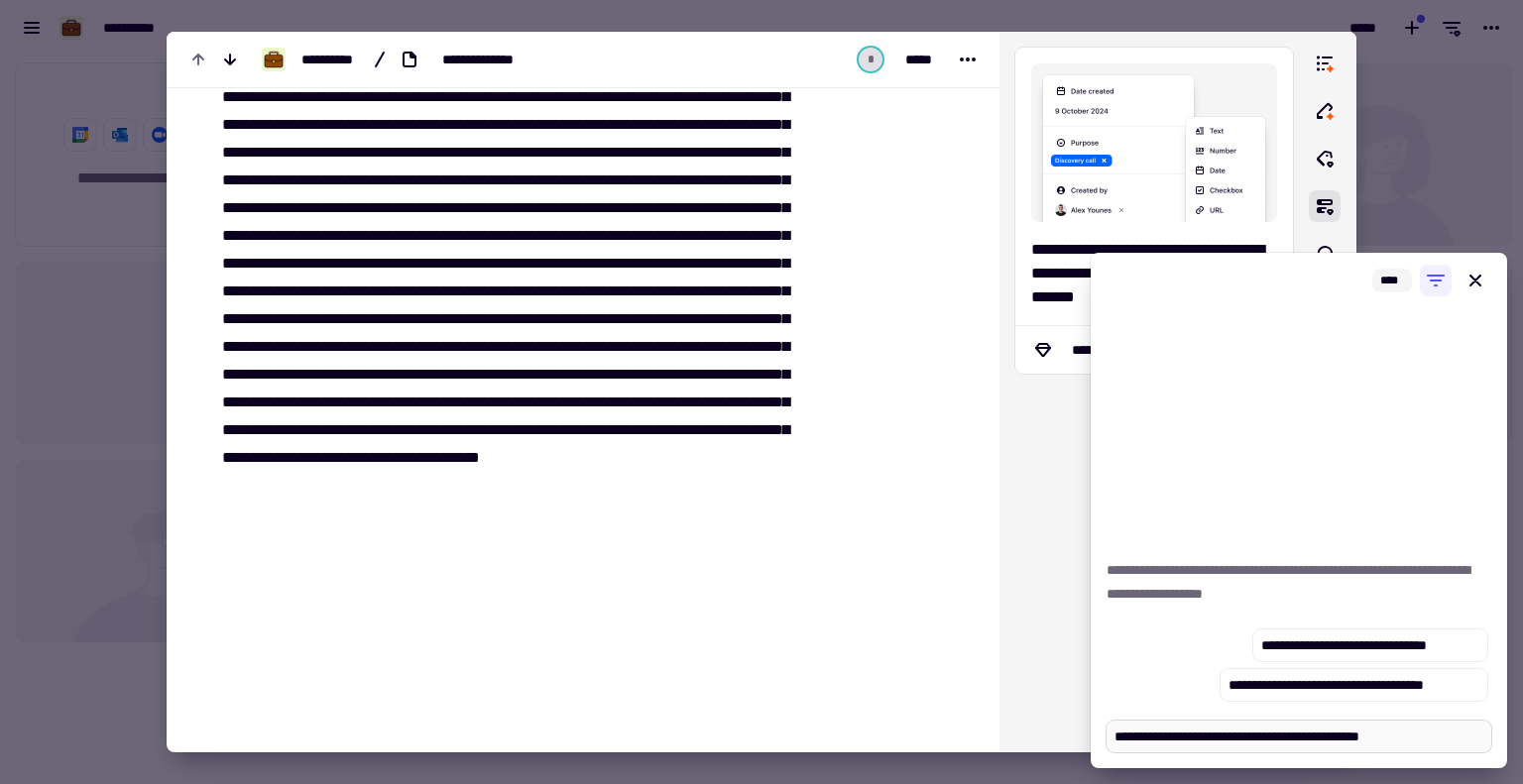 type on "*" 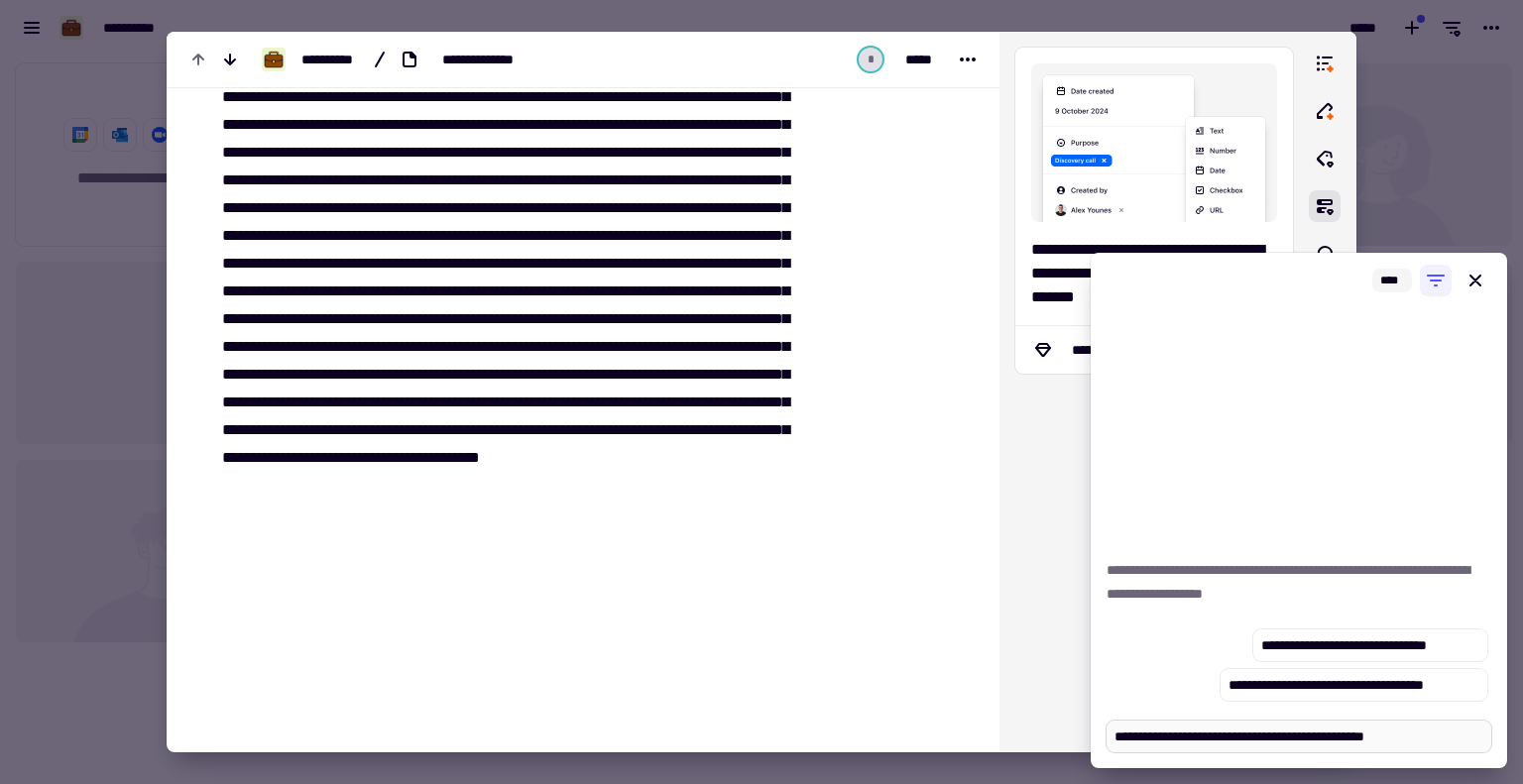 type on "*" 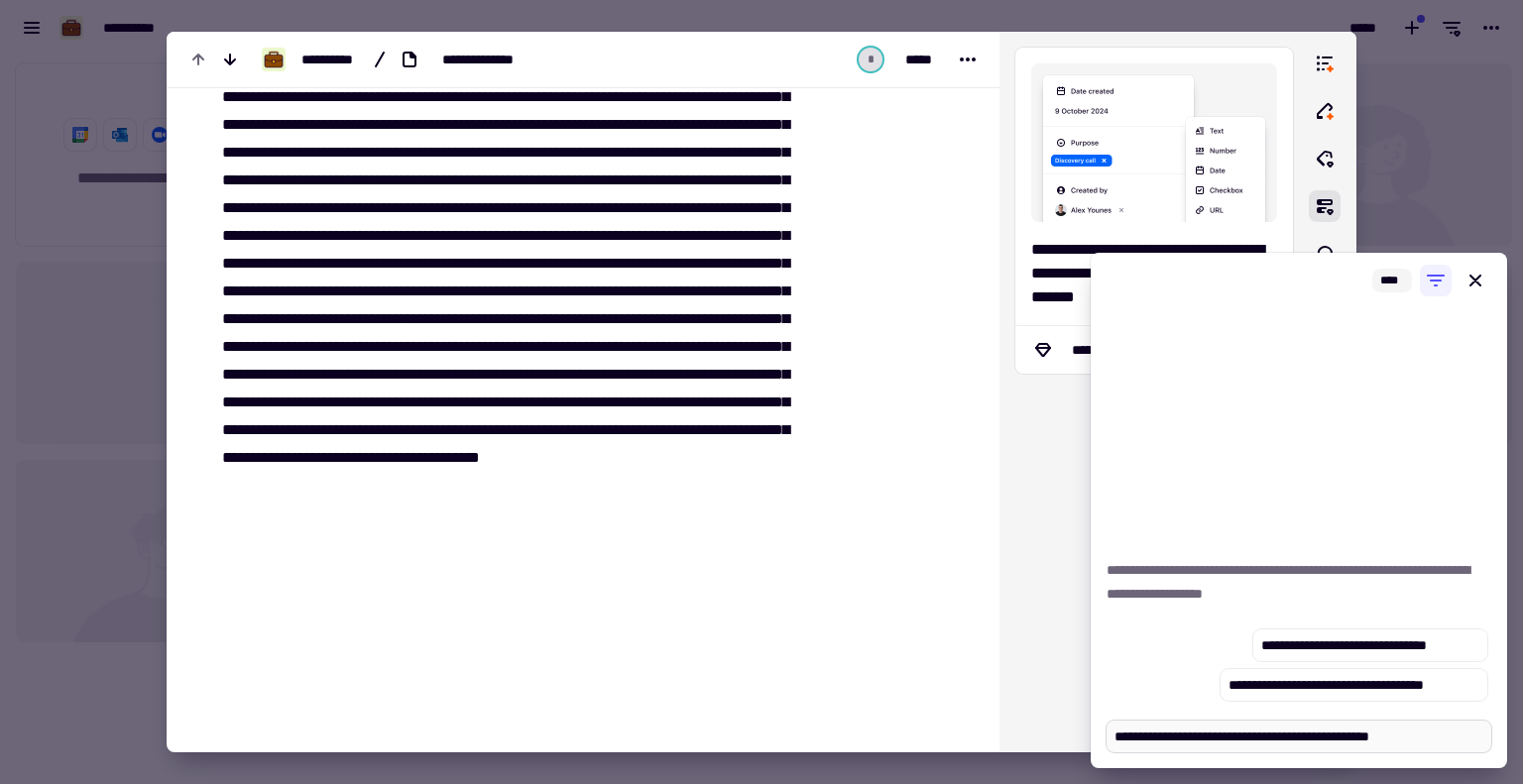 type on "*" 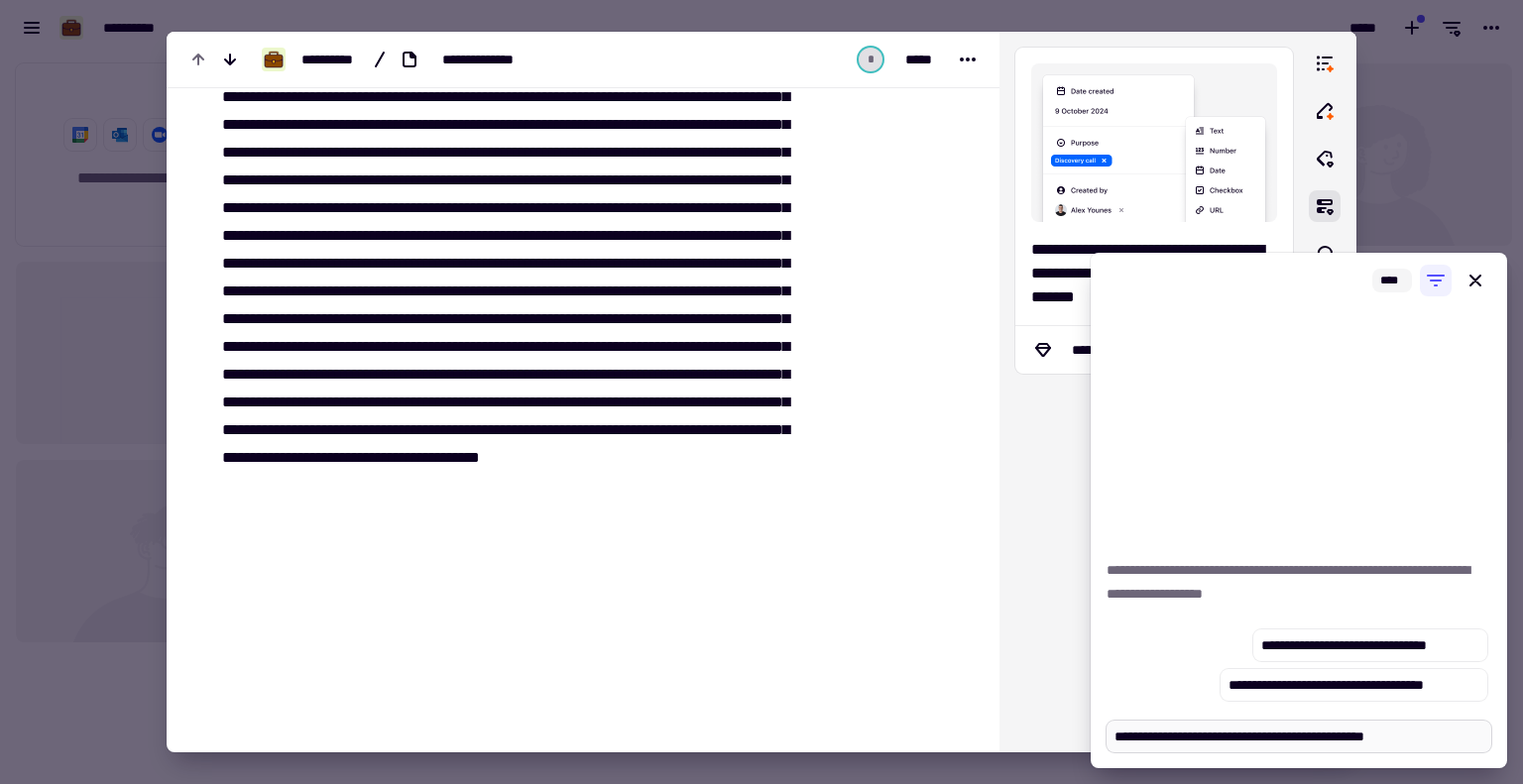 type on "*" 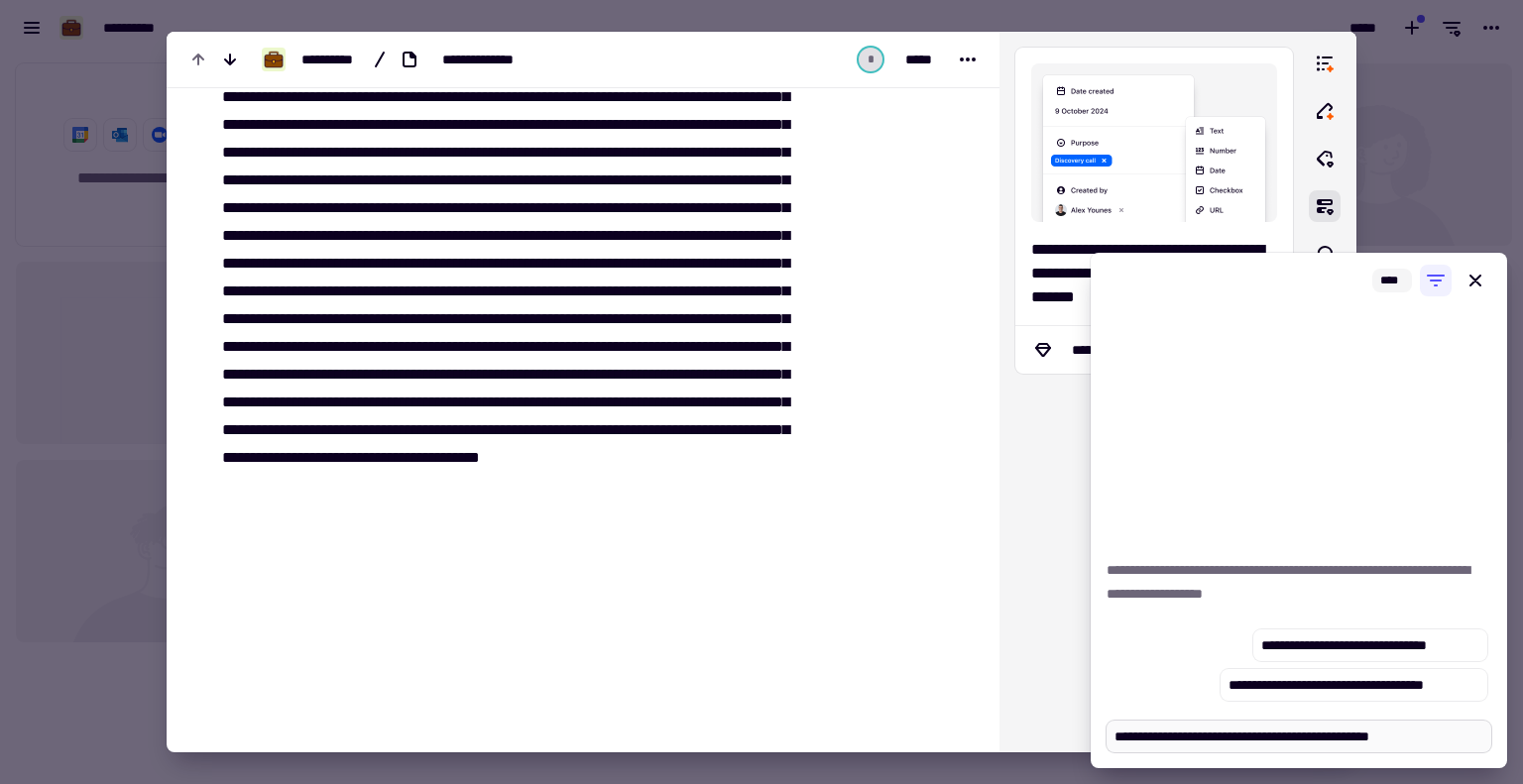 type on "*" 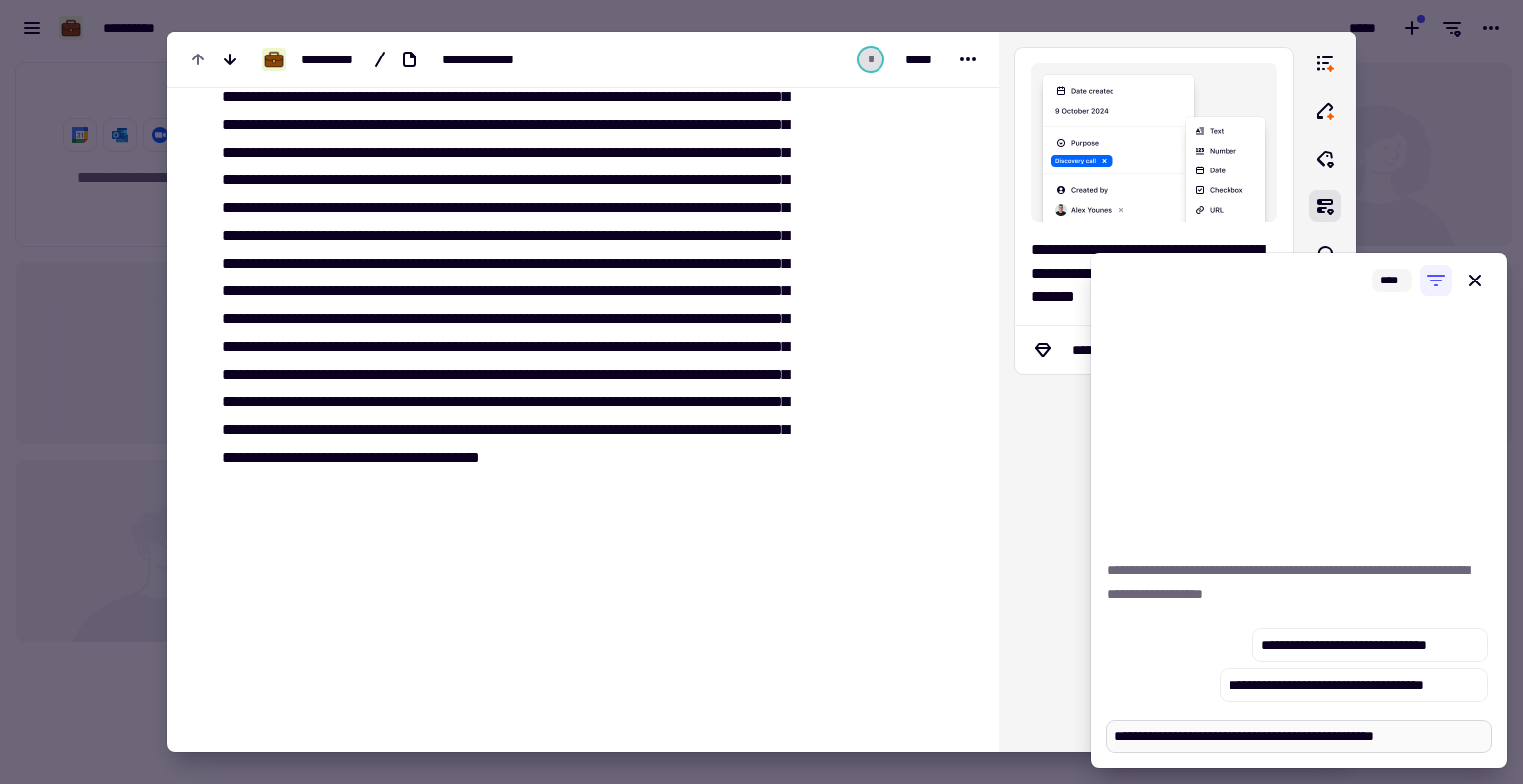 type on "*" 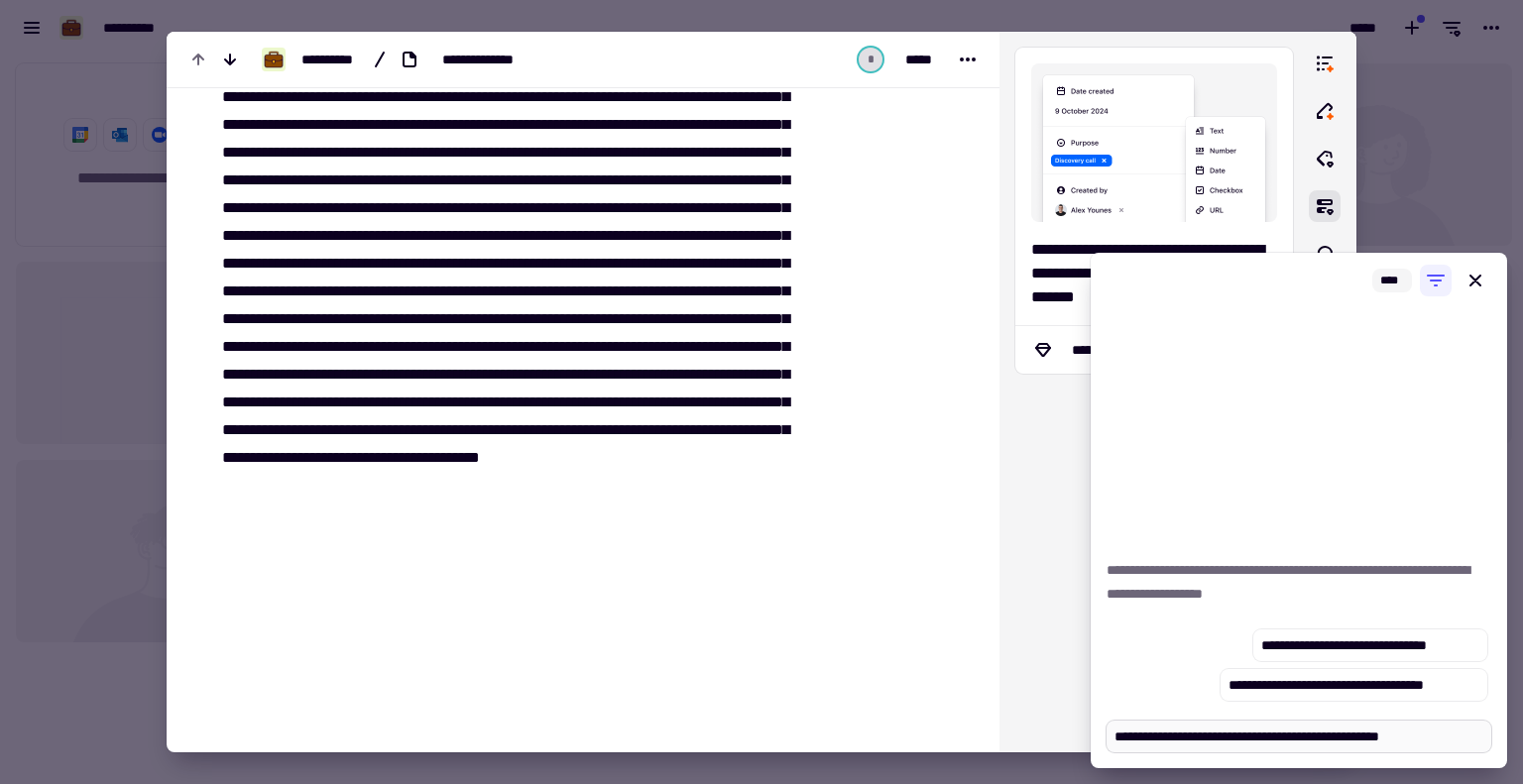 type on "*" 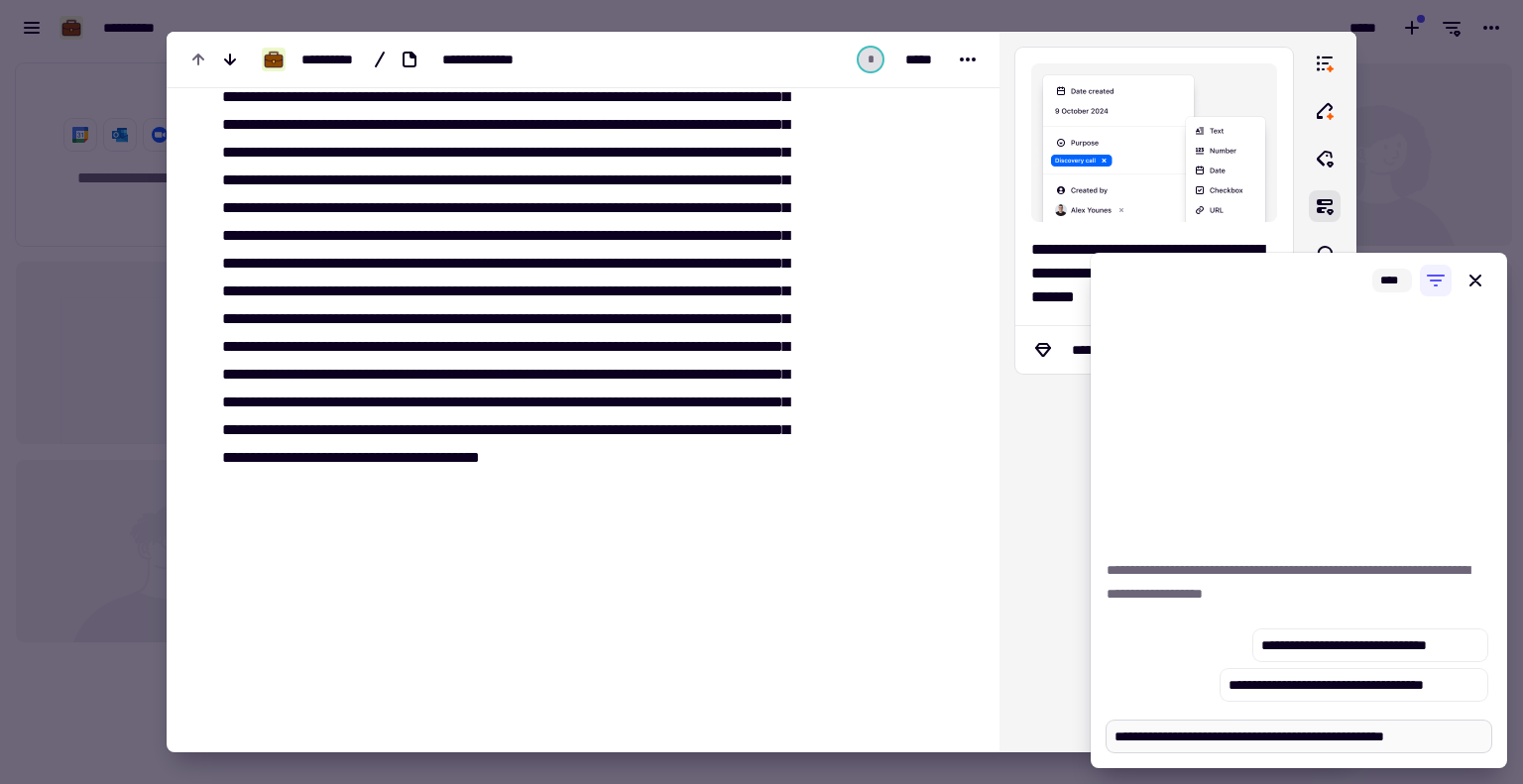 type on "*" 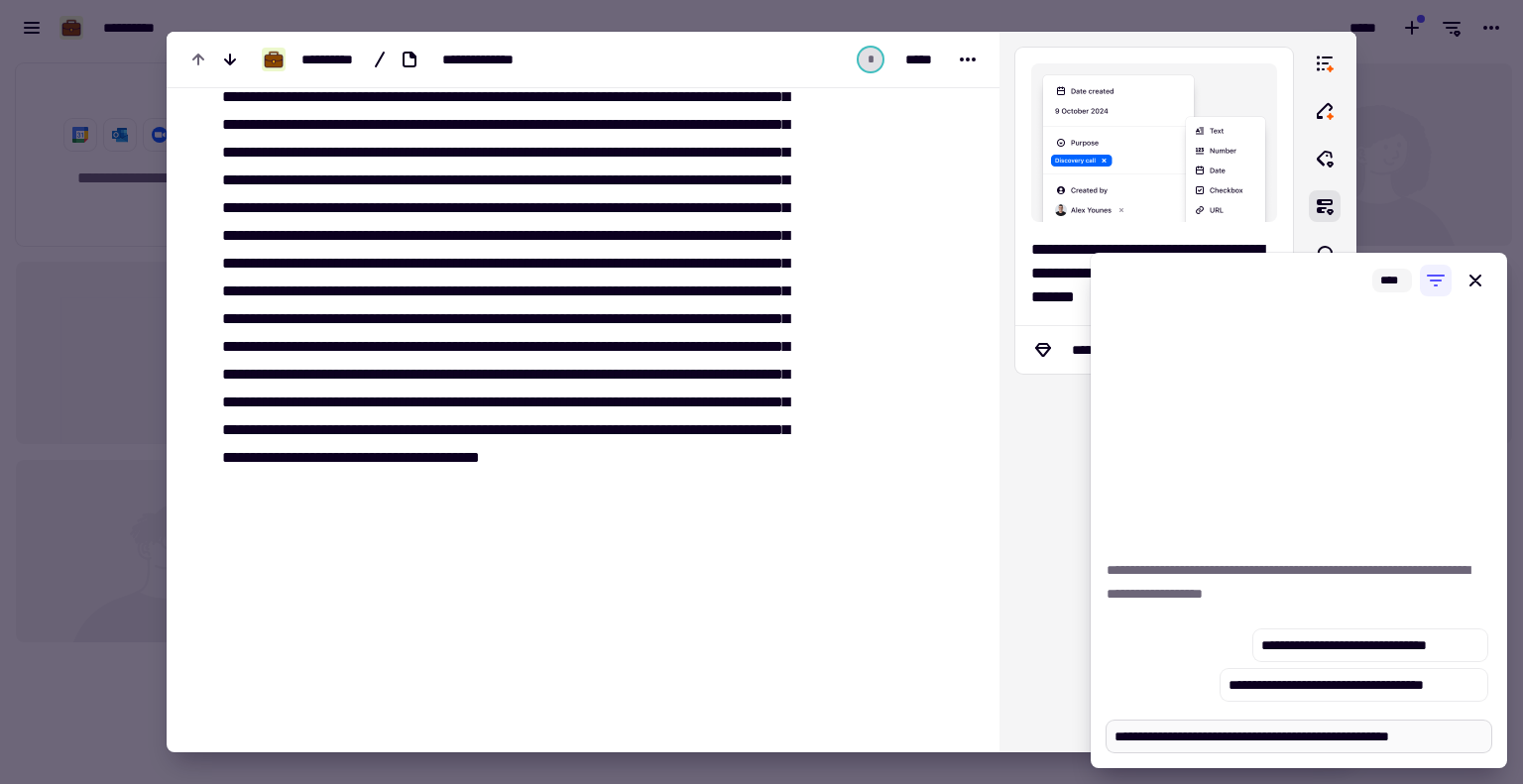 type on "*" 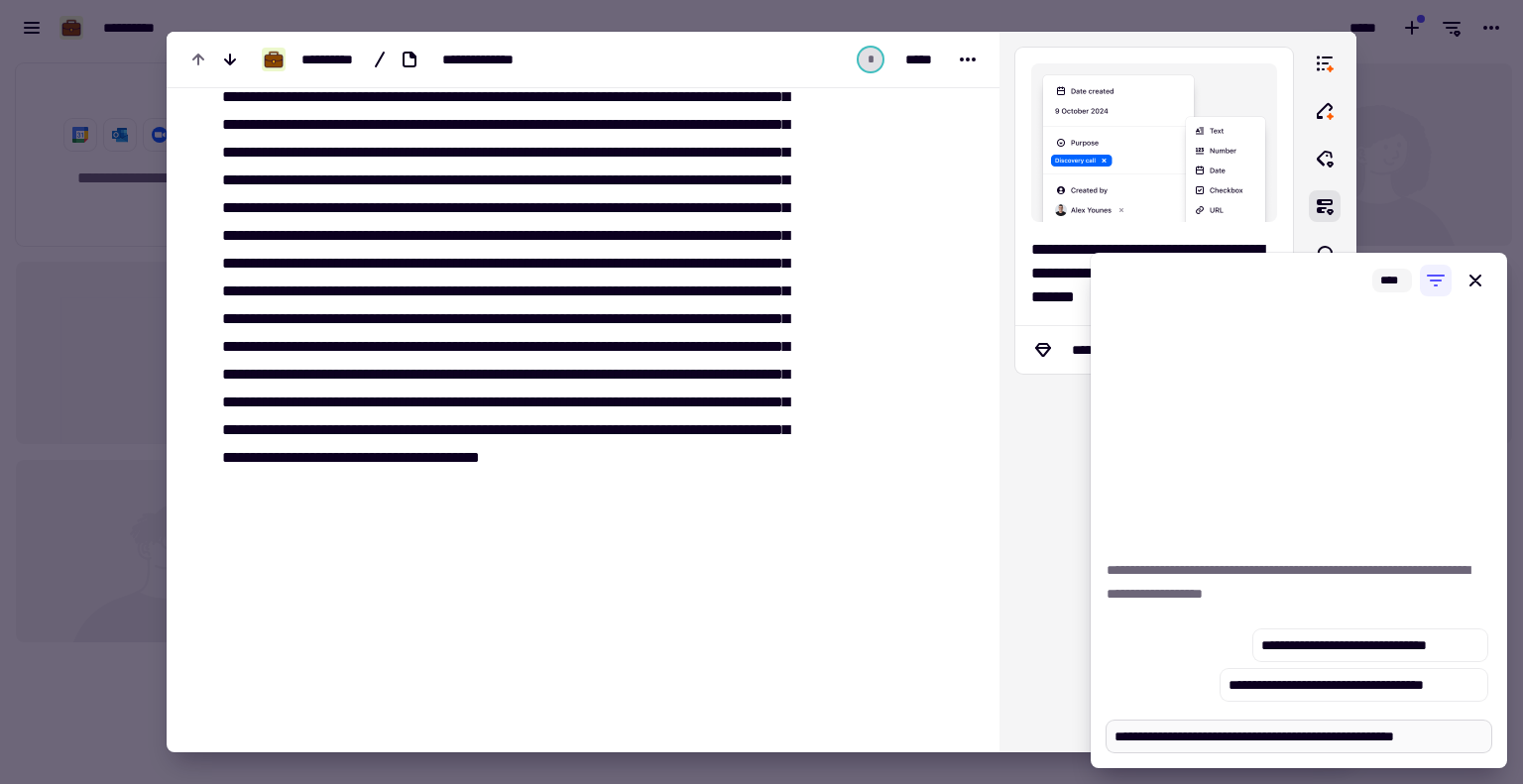 type on "*" 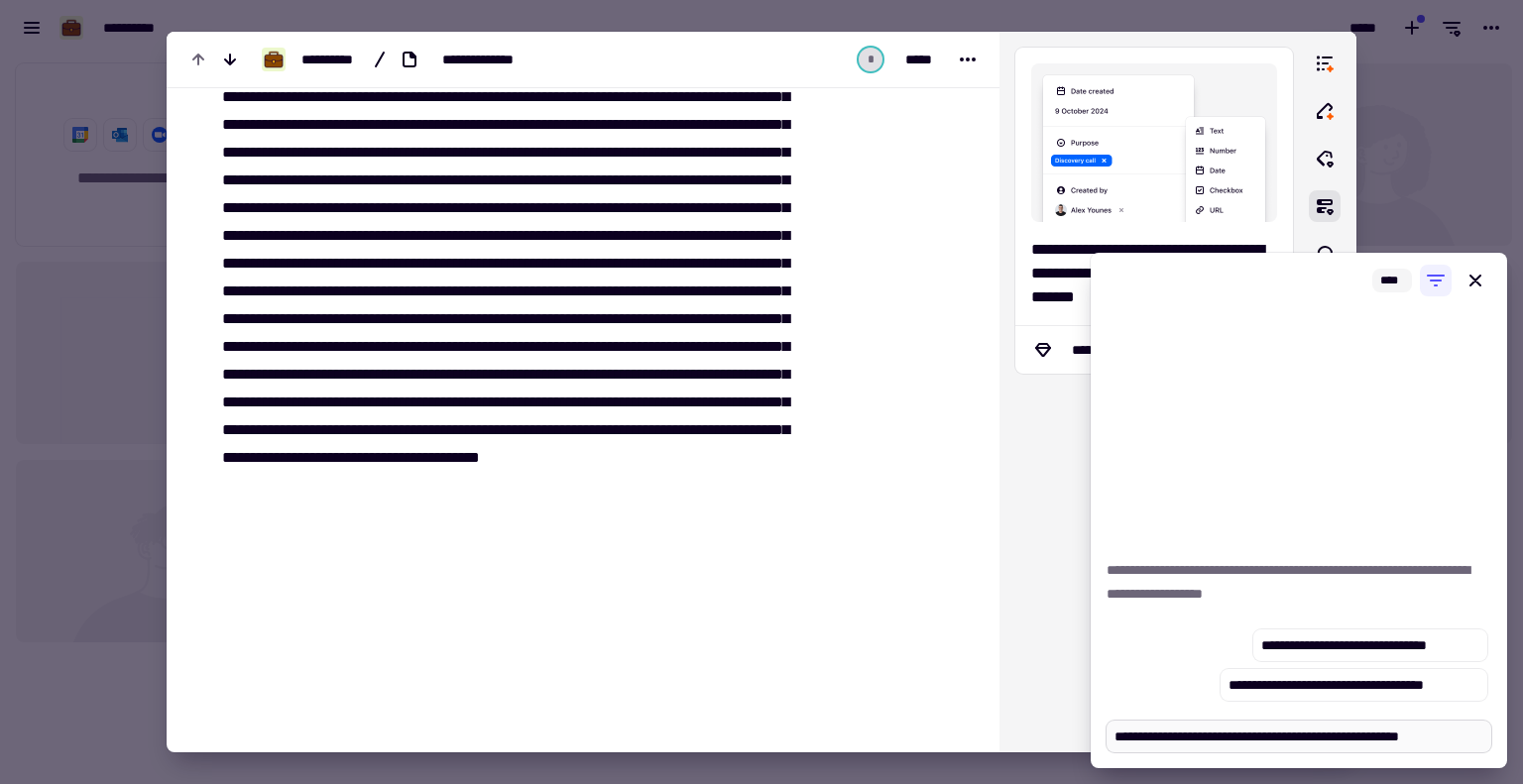 type on "*" 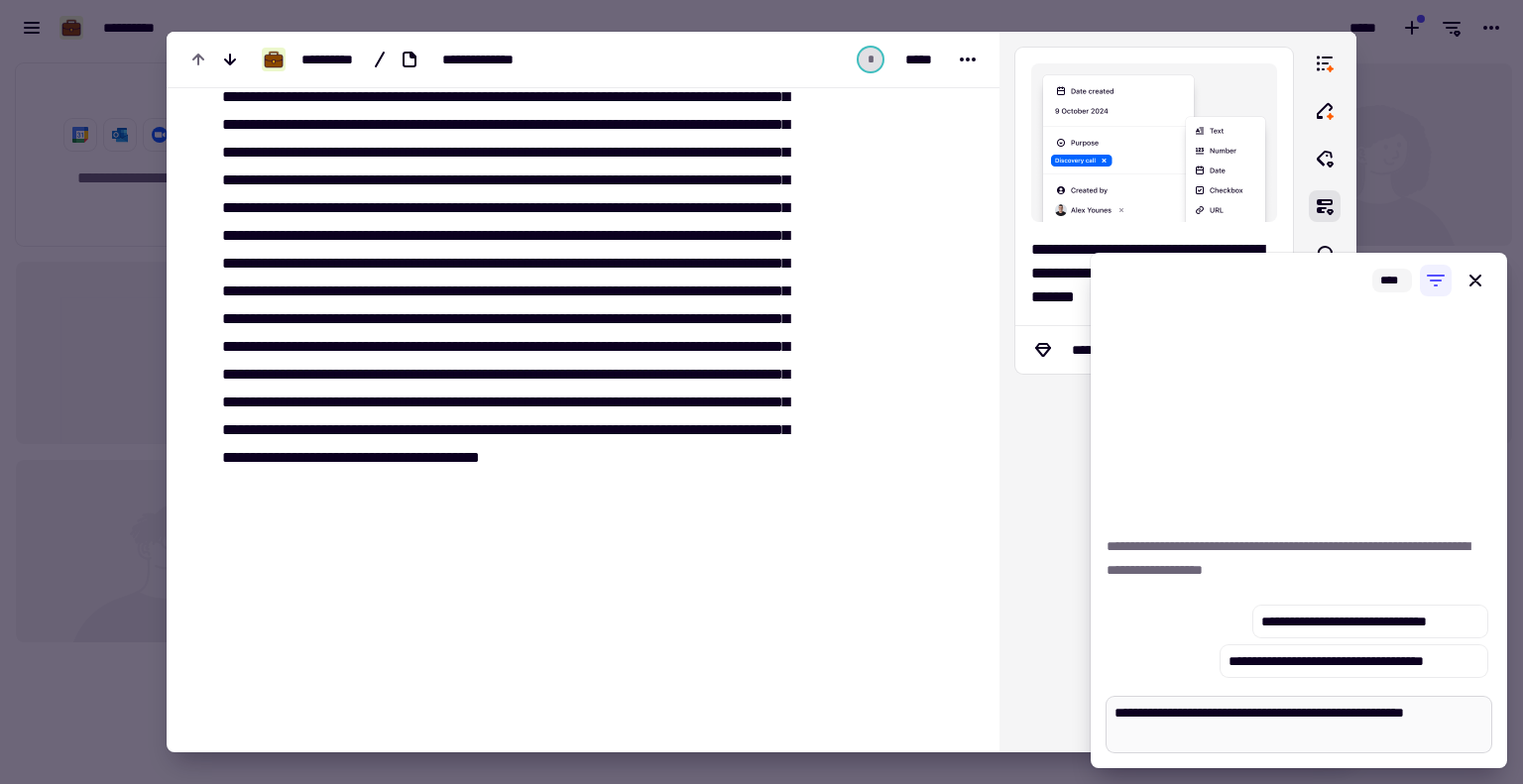 type on "*" 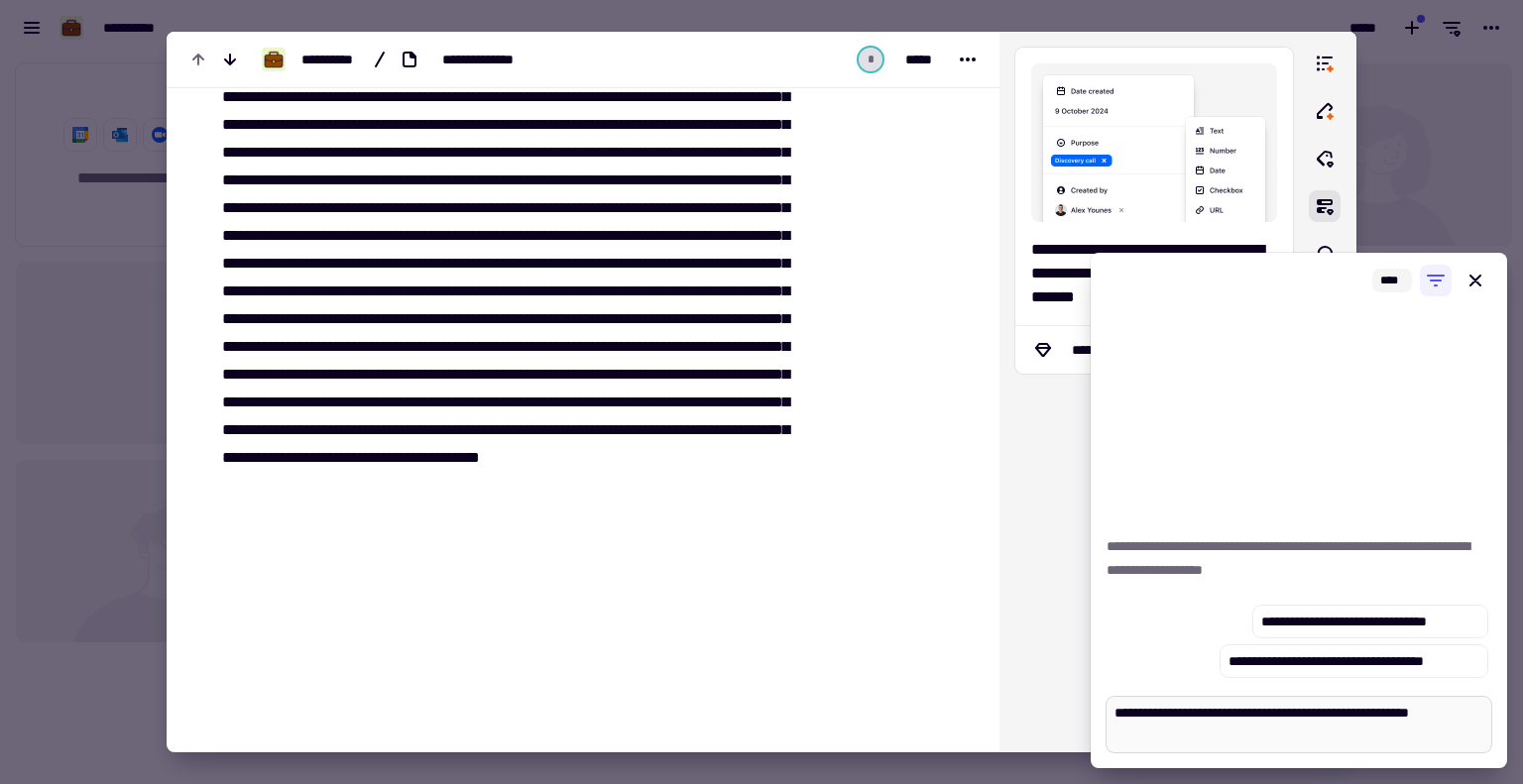 type on "*" 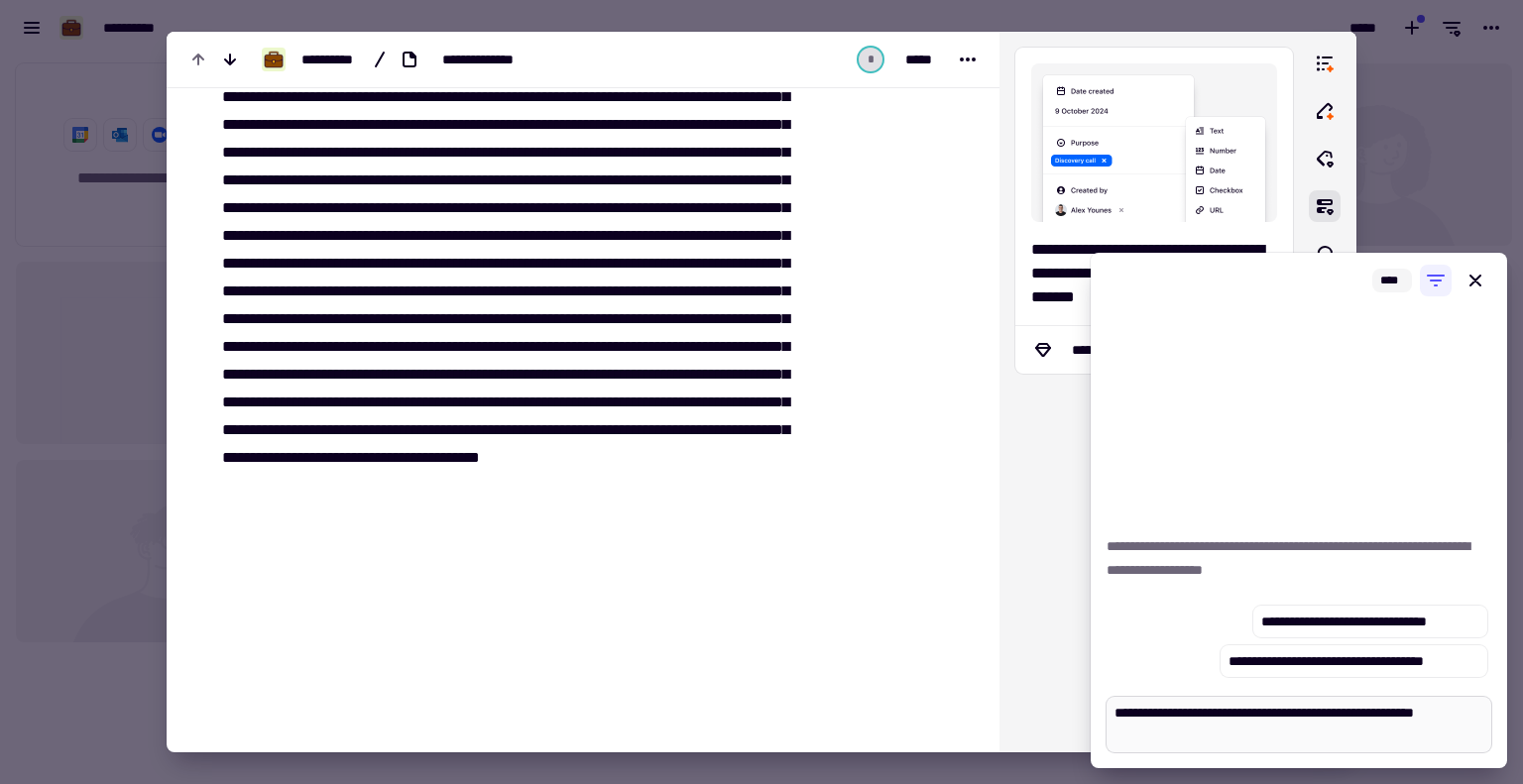 type on "*" 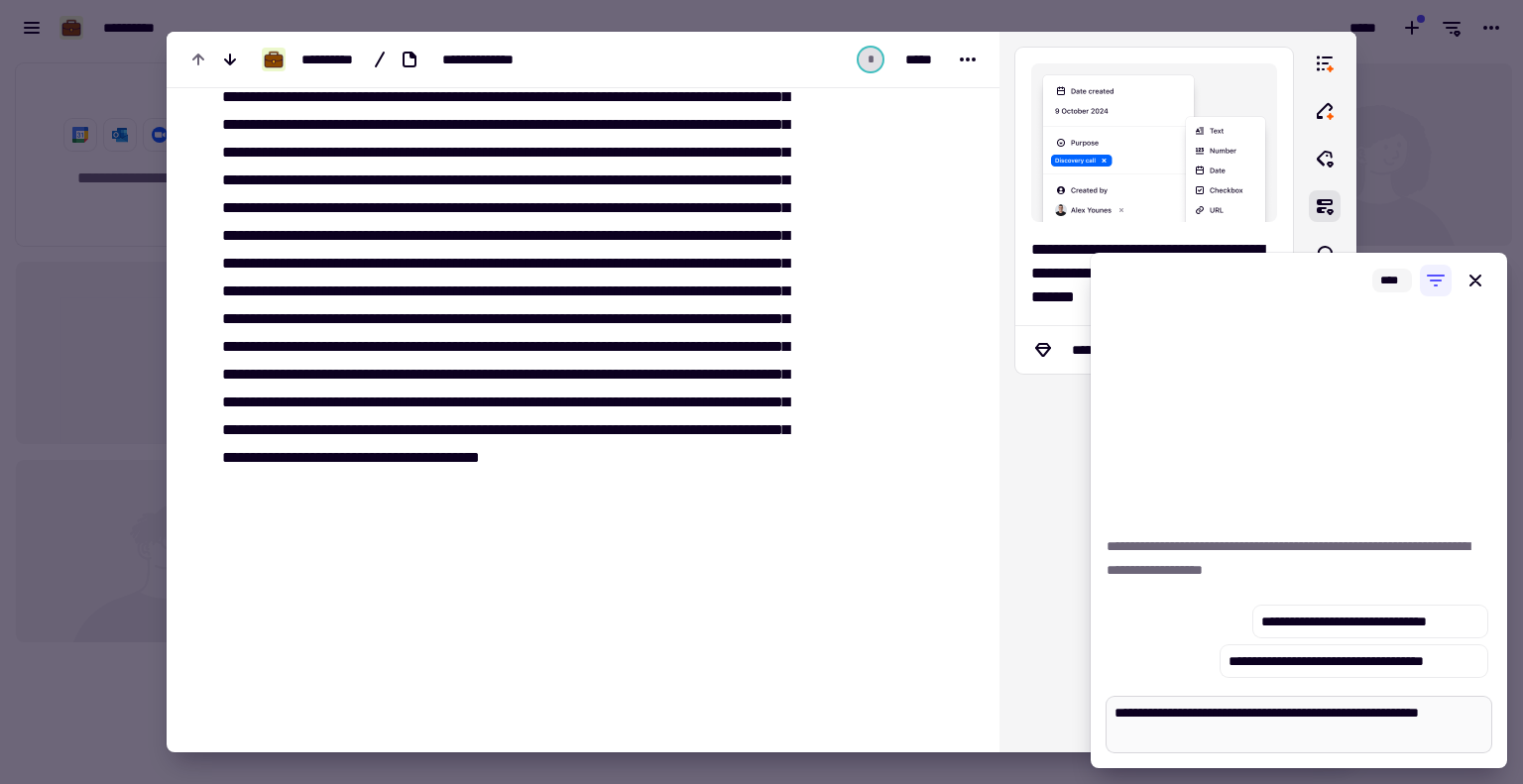type on "*" 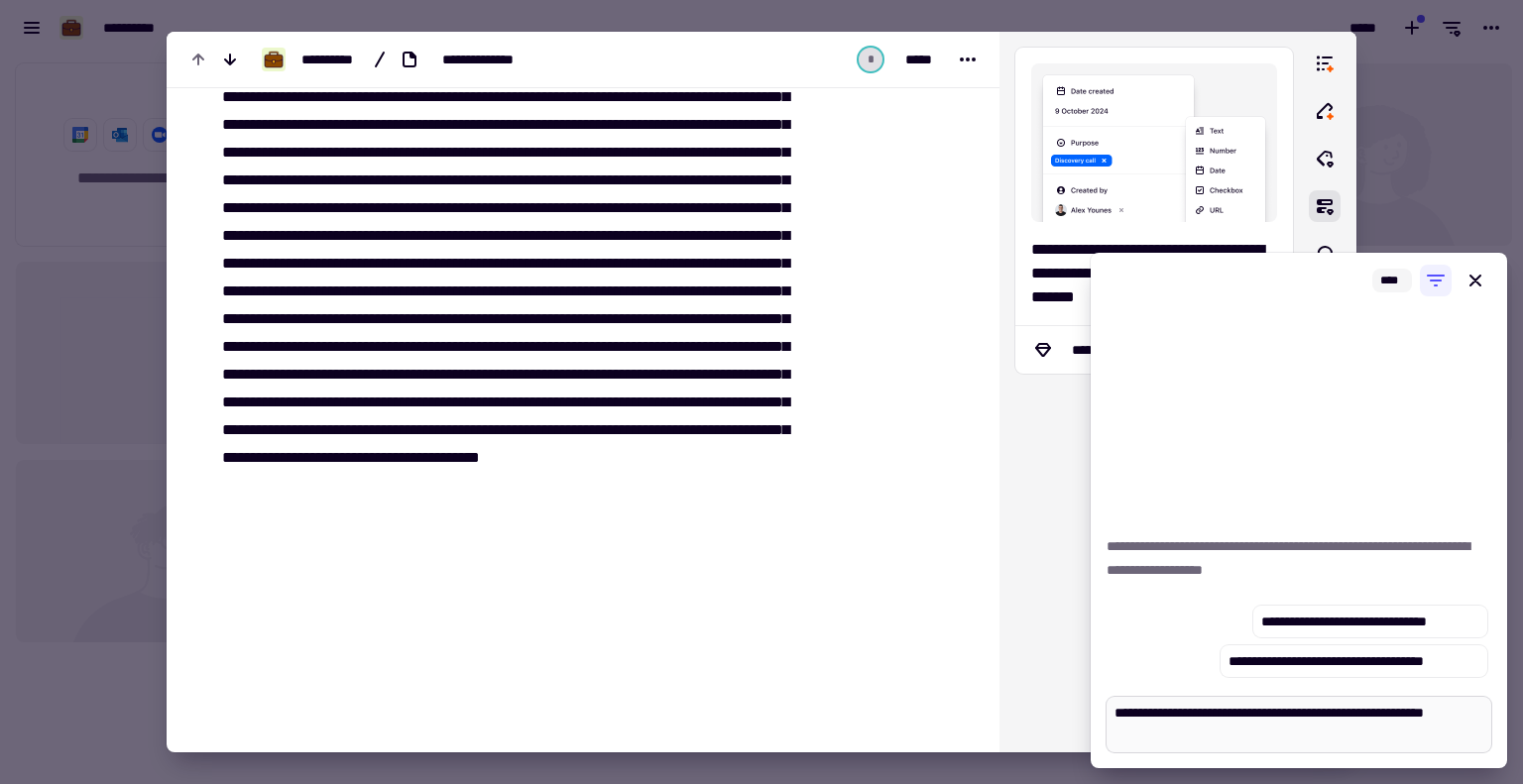type on "*" 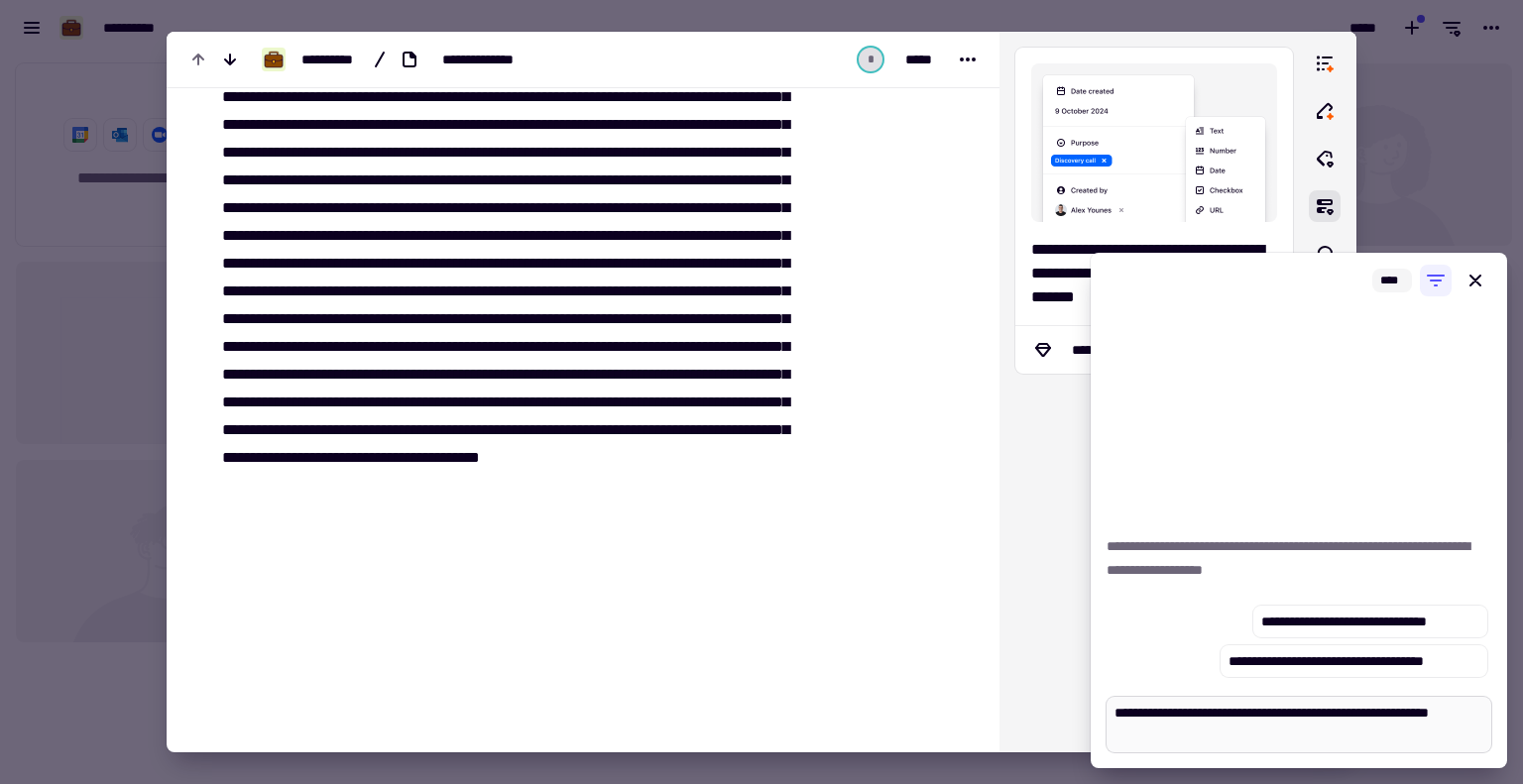 type on "*" 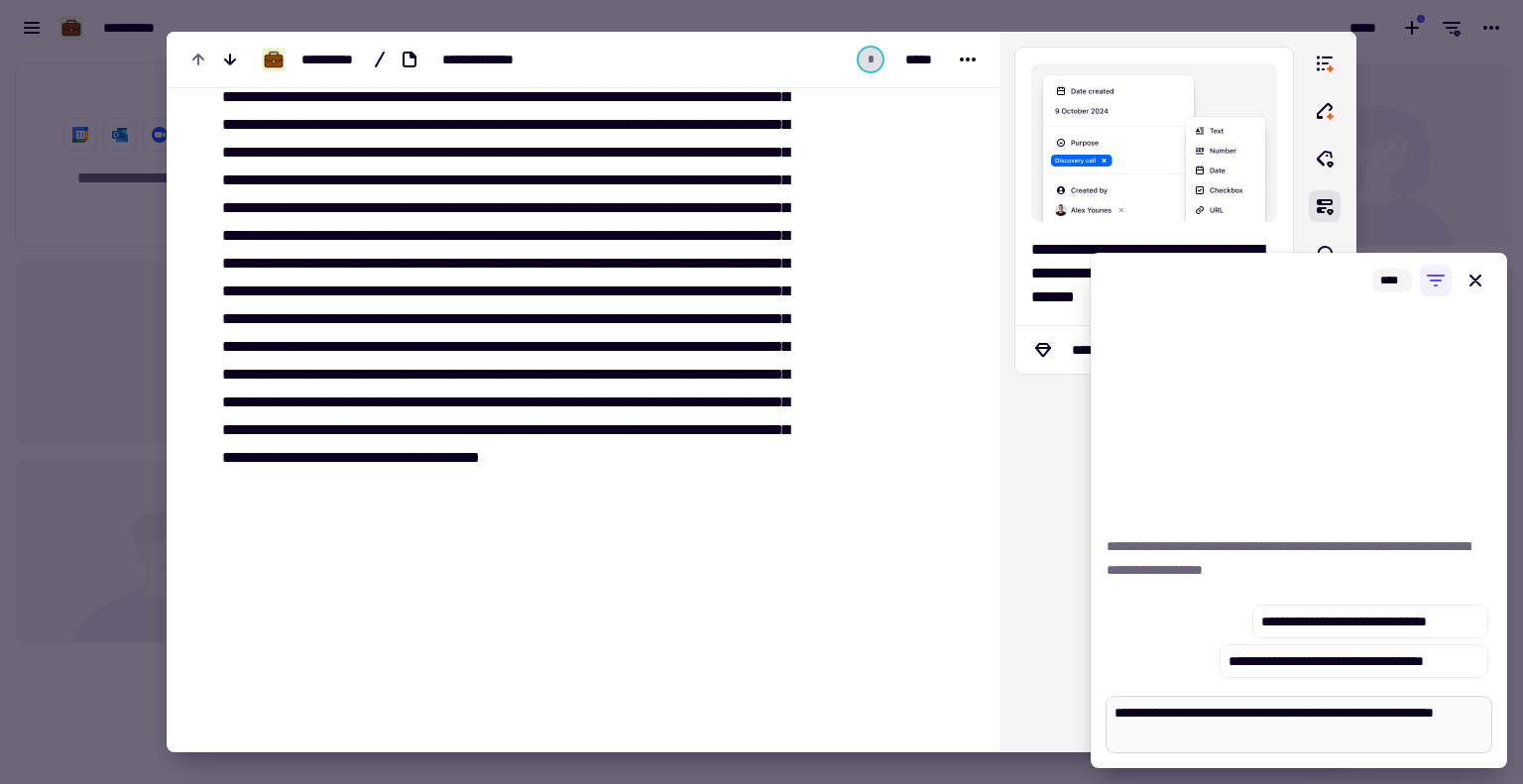 type on "*" 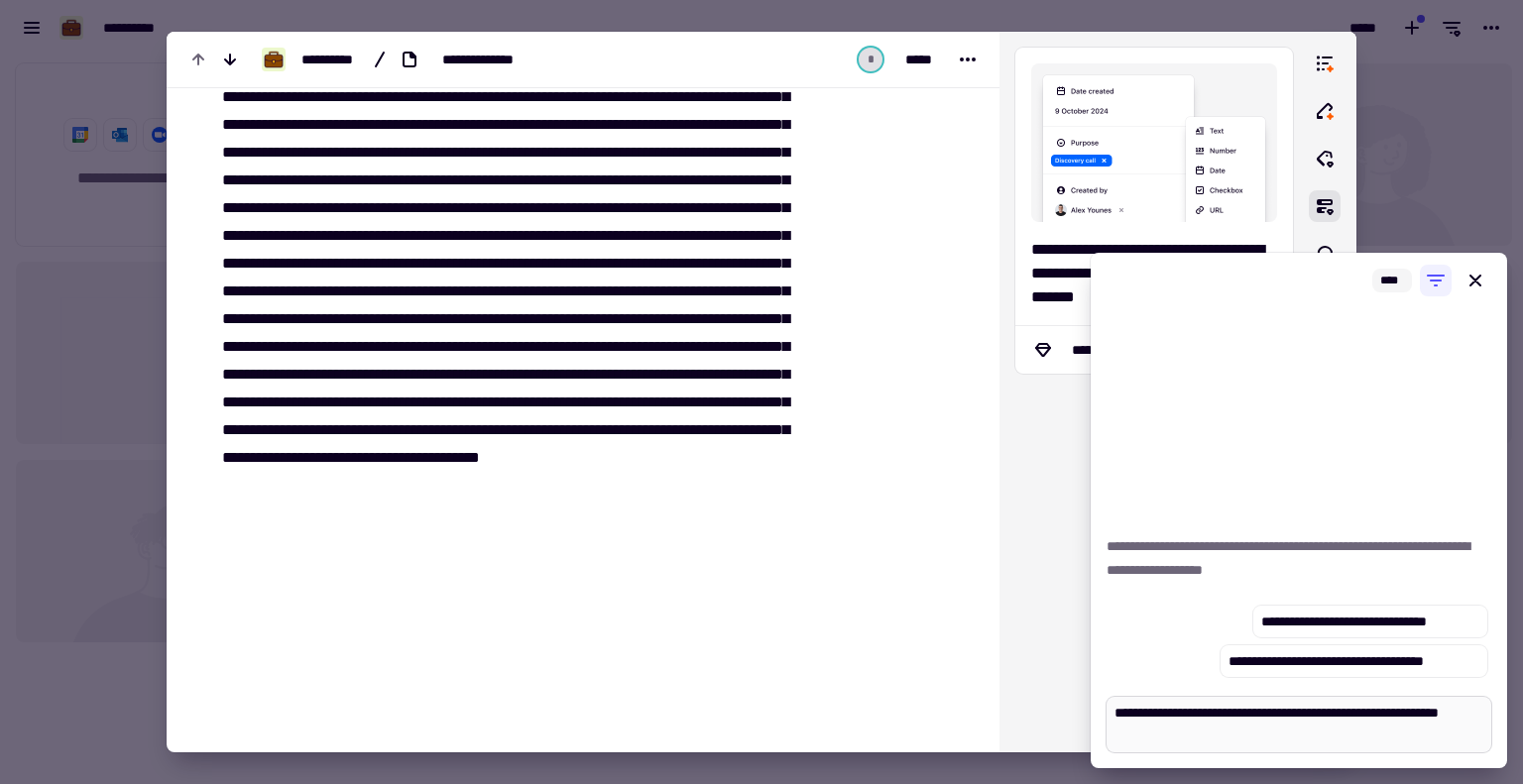 type on "*" 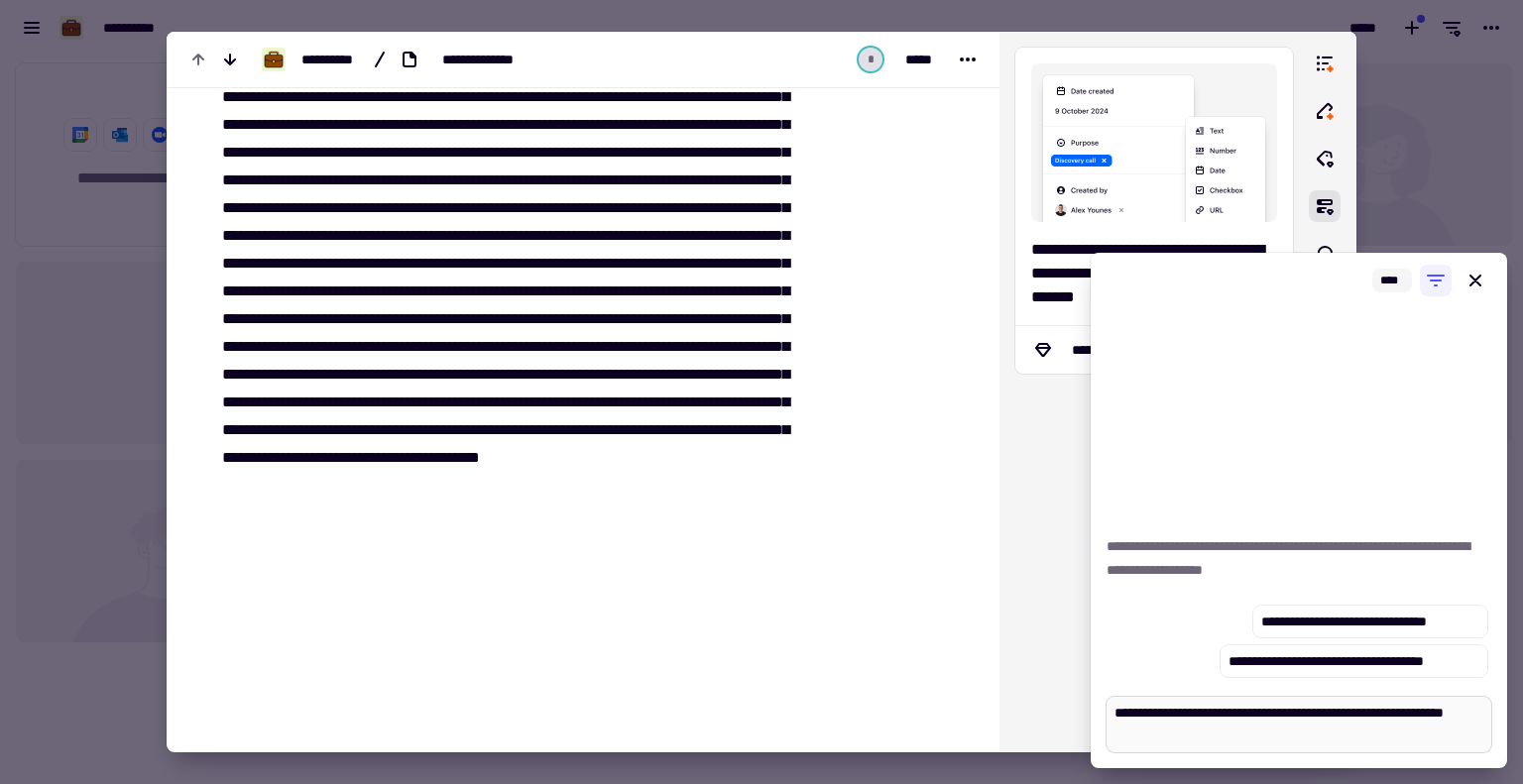 type on "*" 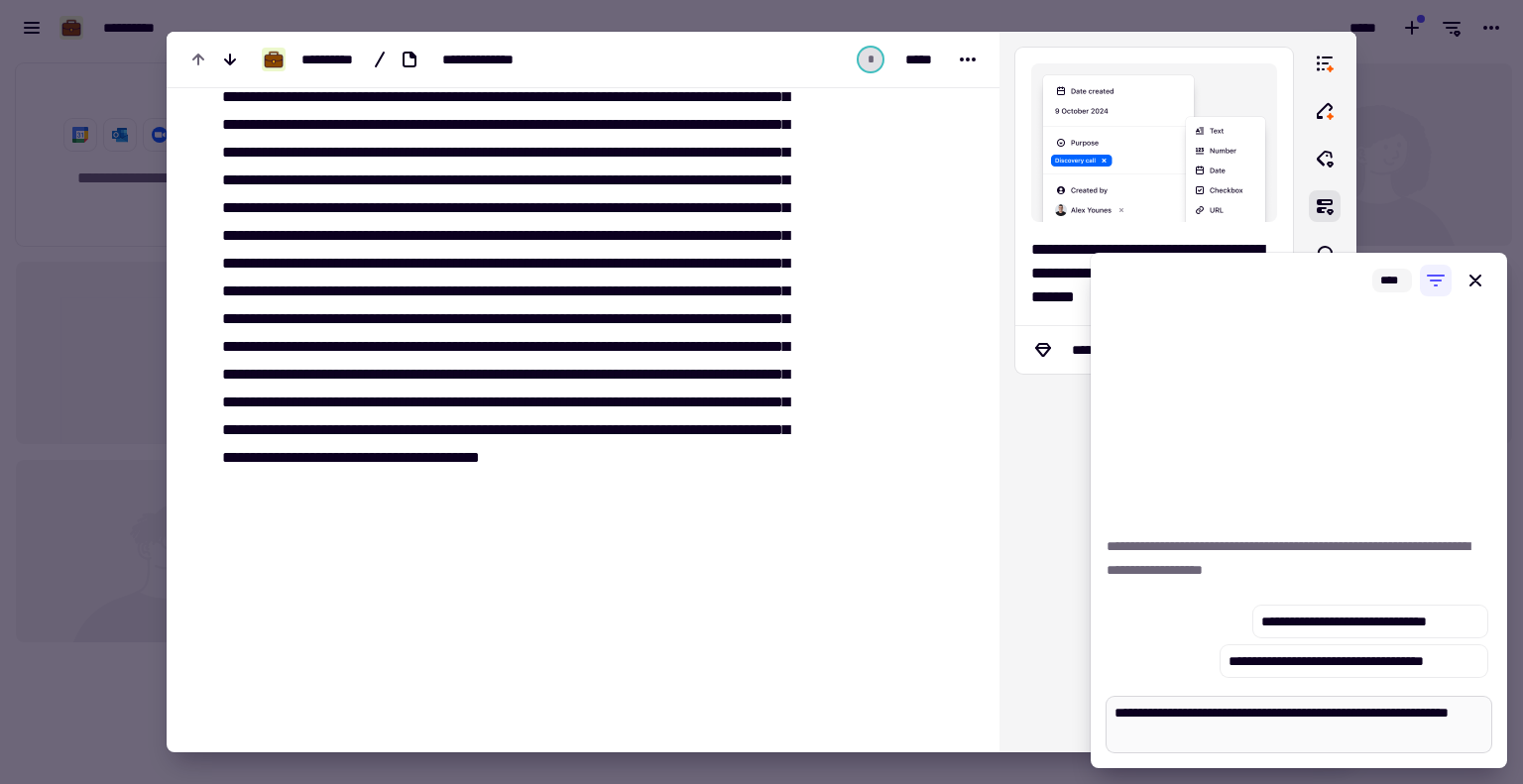 type on "*" 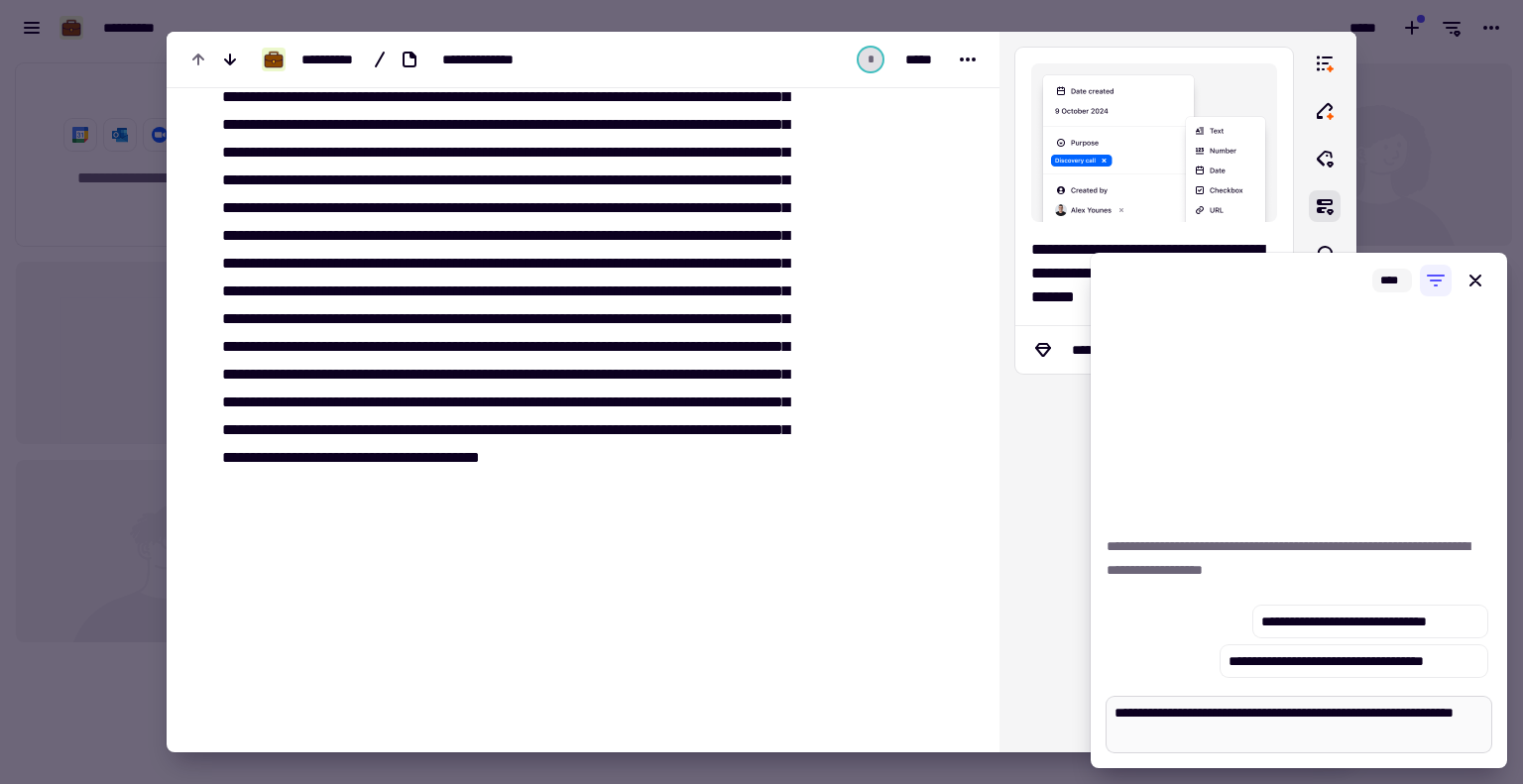 type on "*" 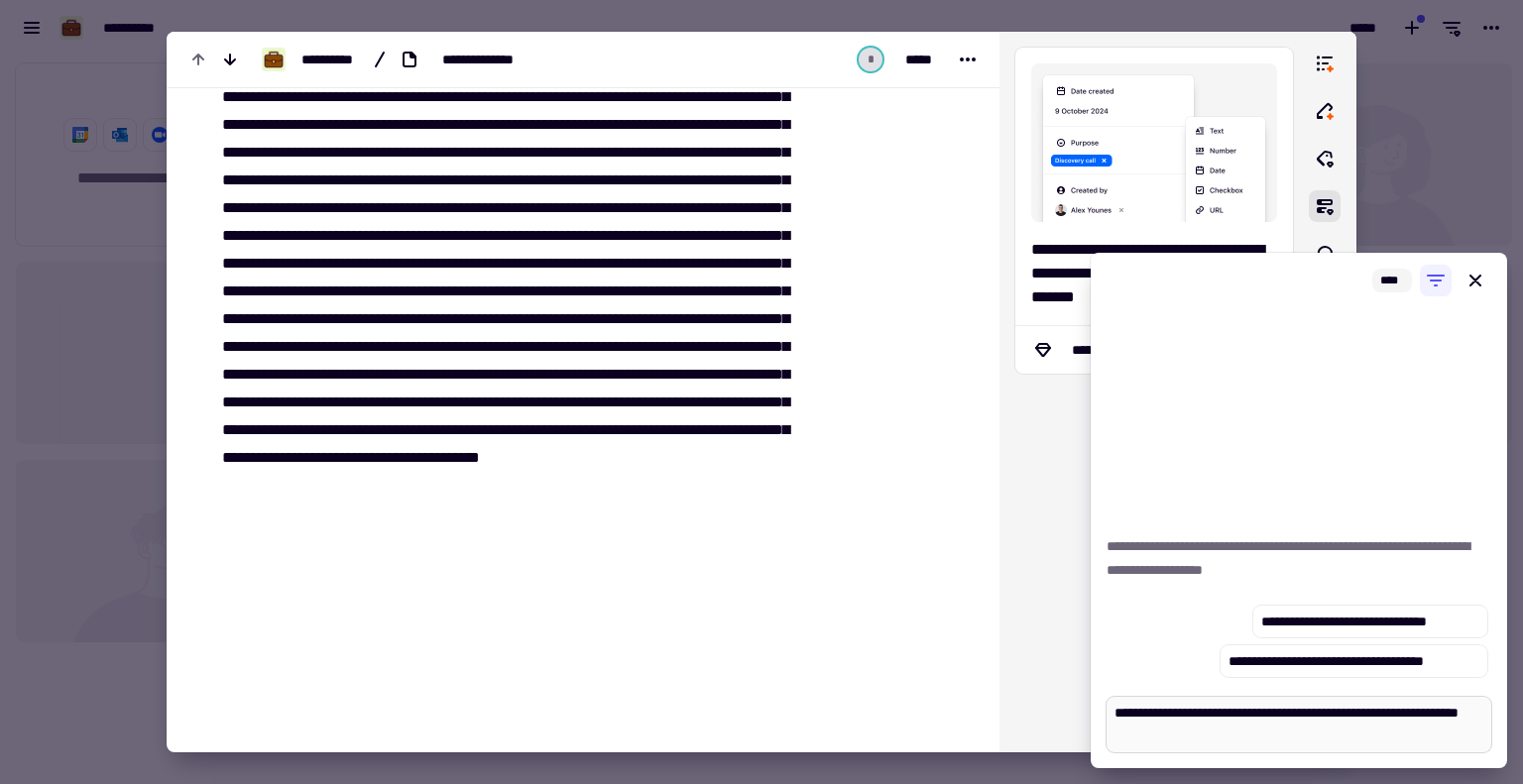 type on "*" 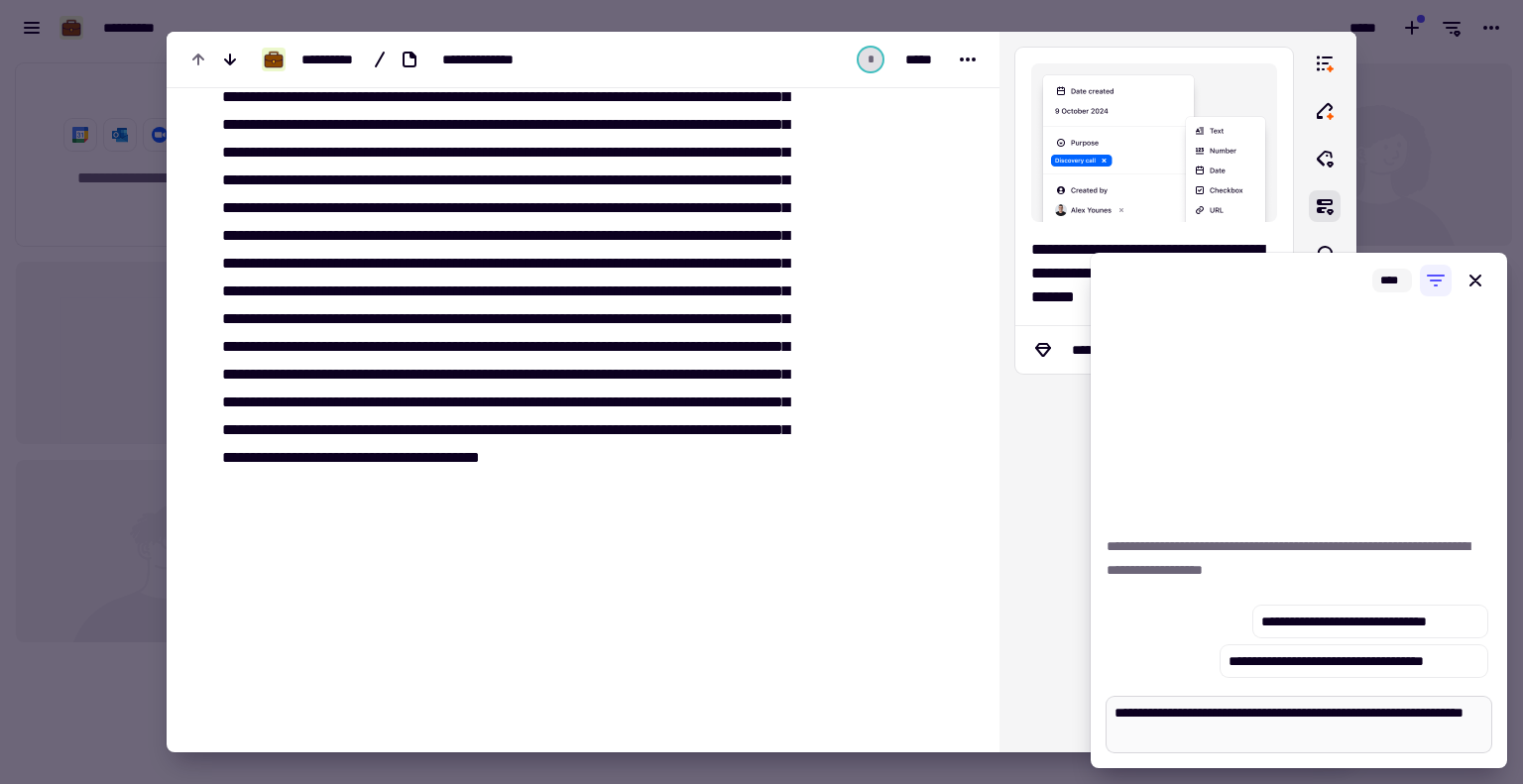 type on "*" 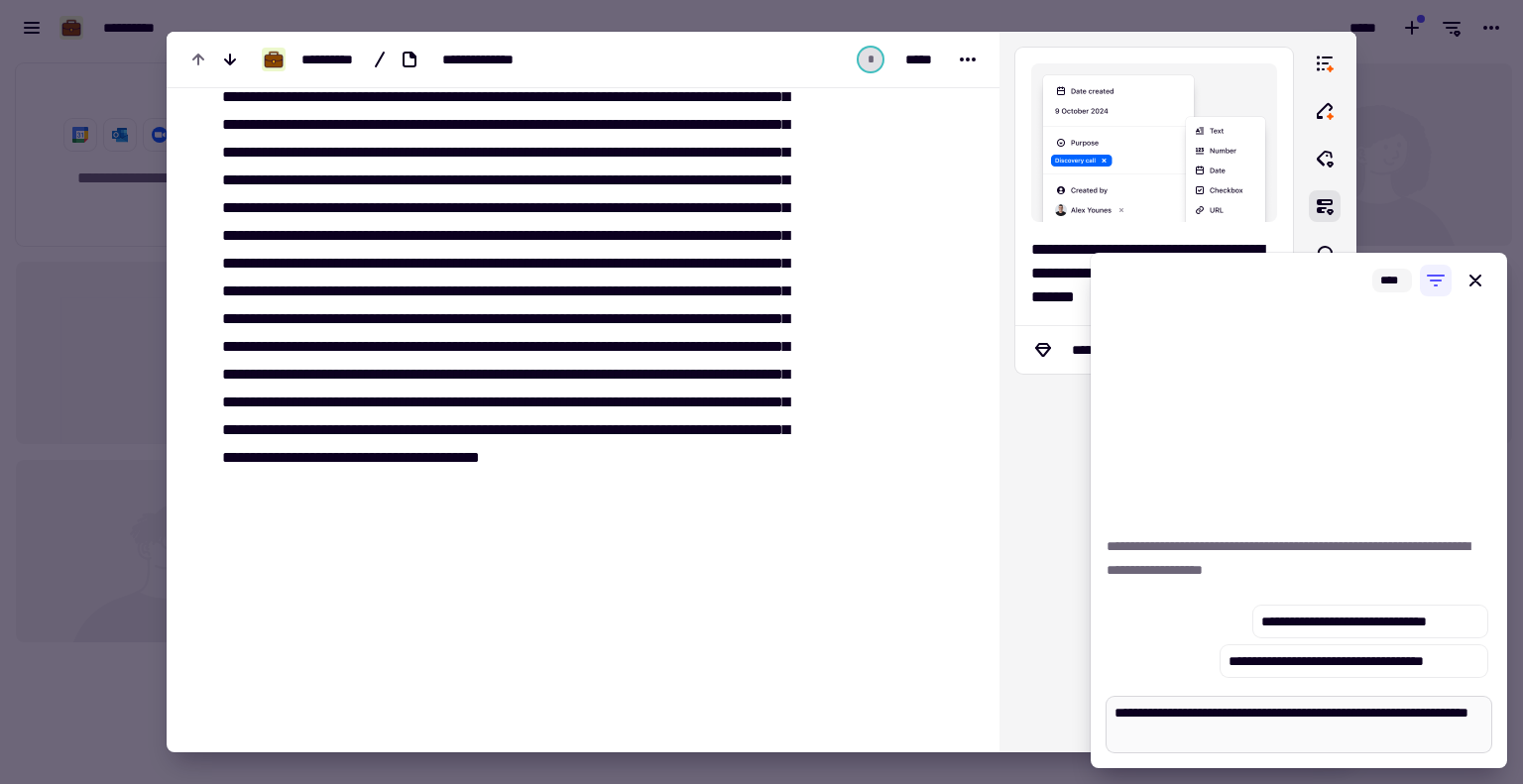 type on "*" 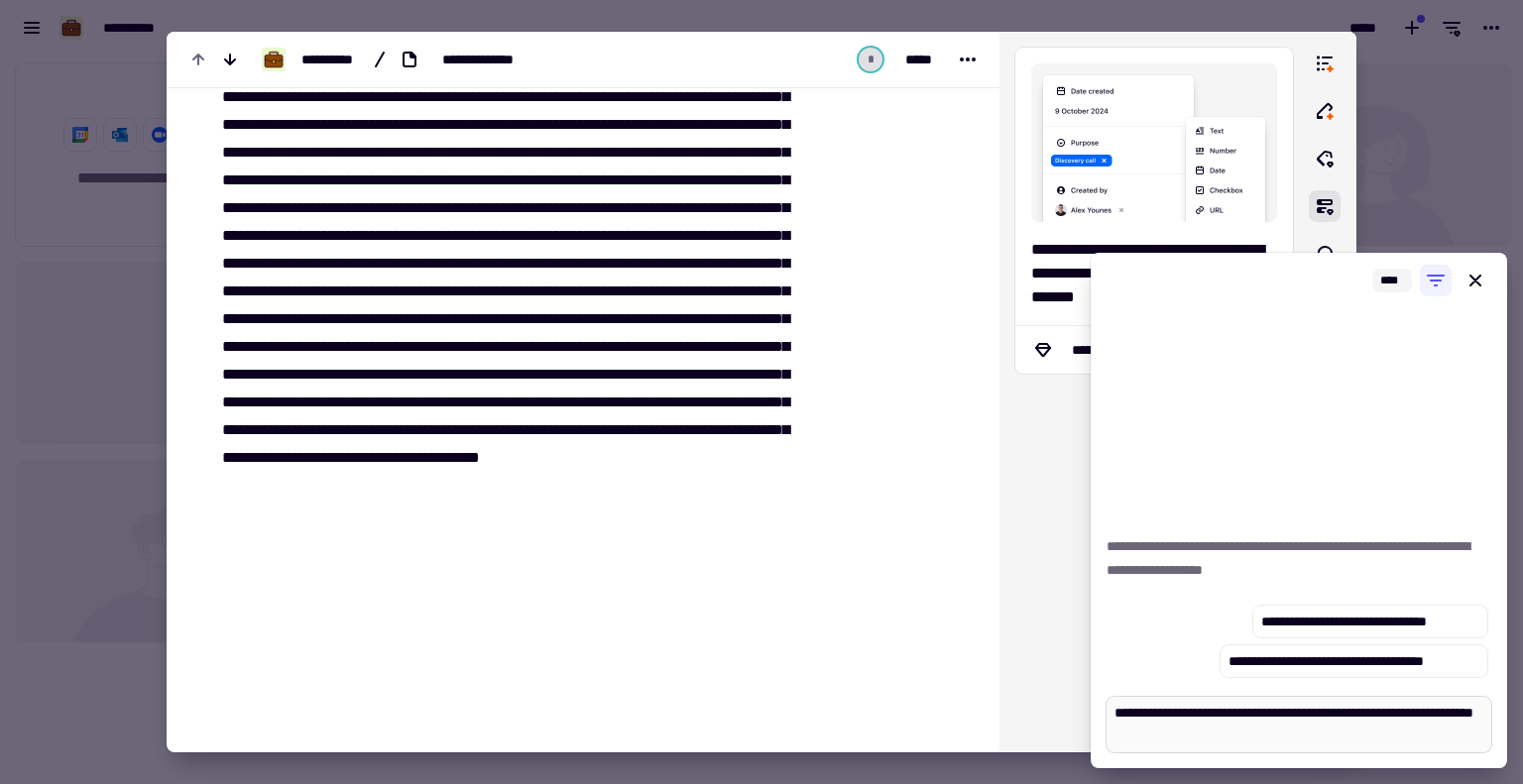 type on "*" 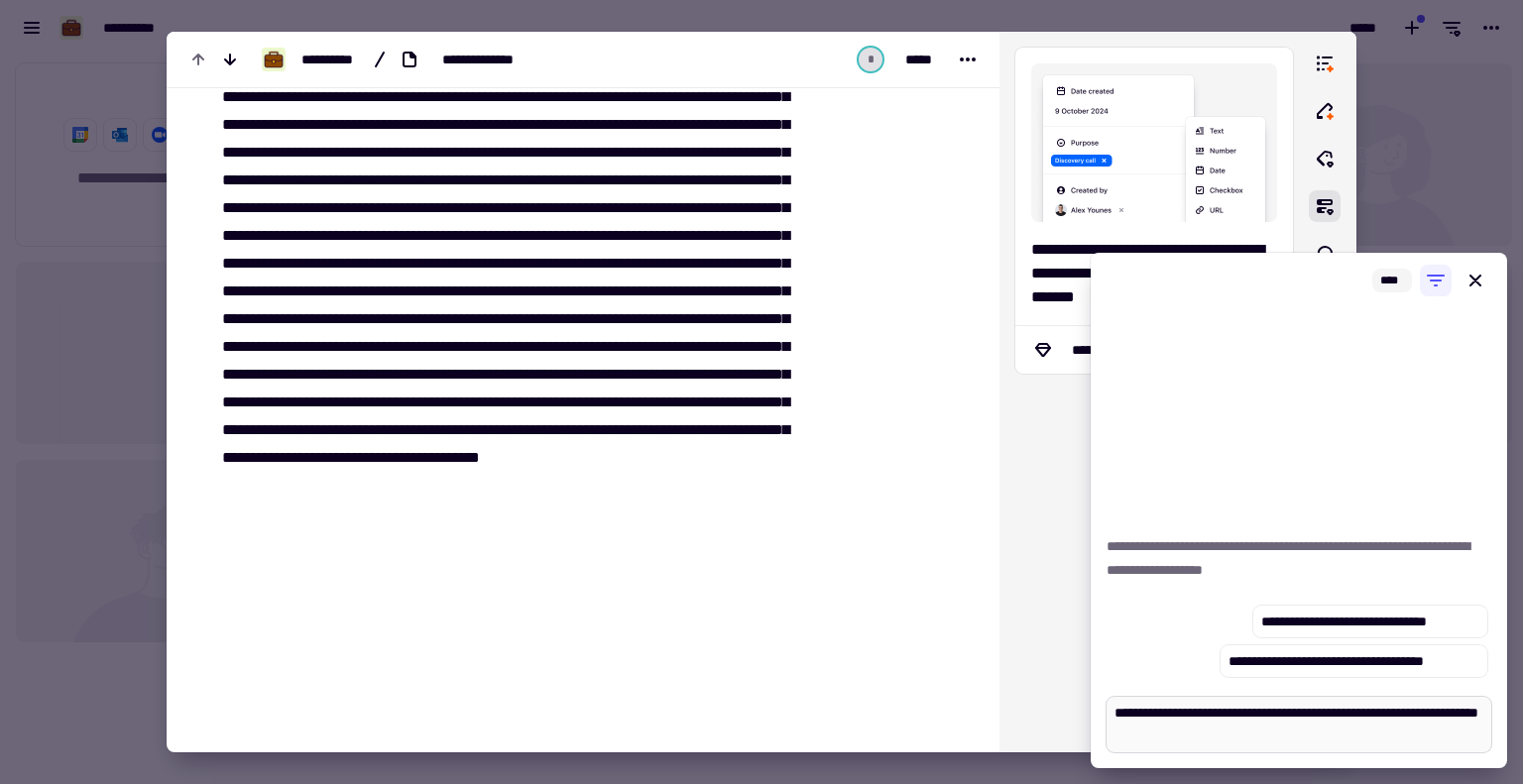 type on "*" 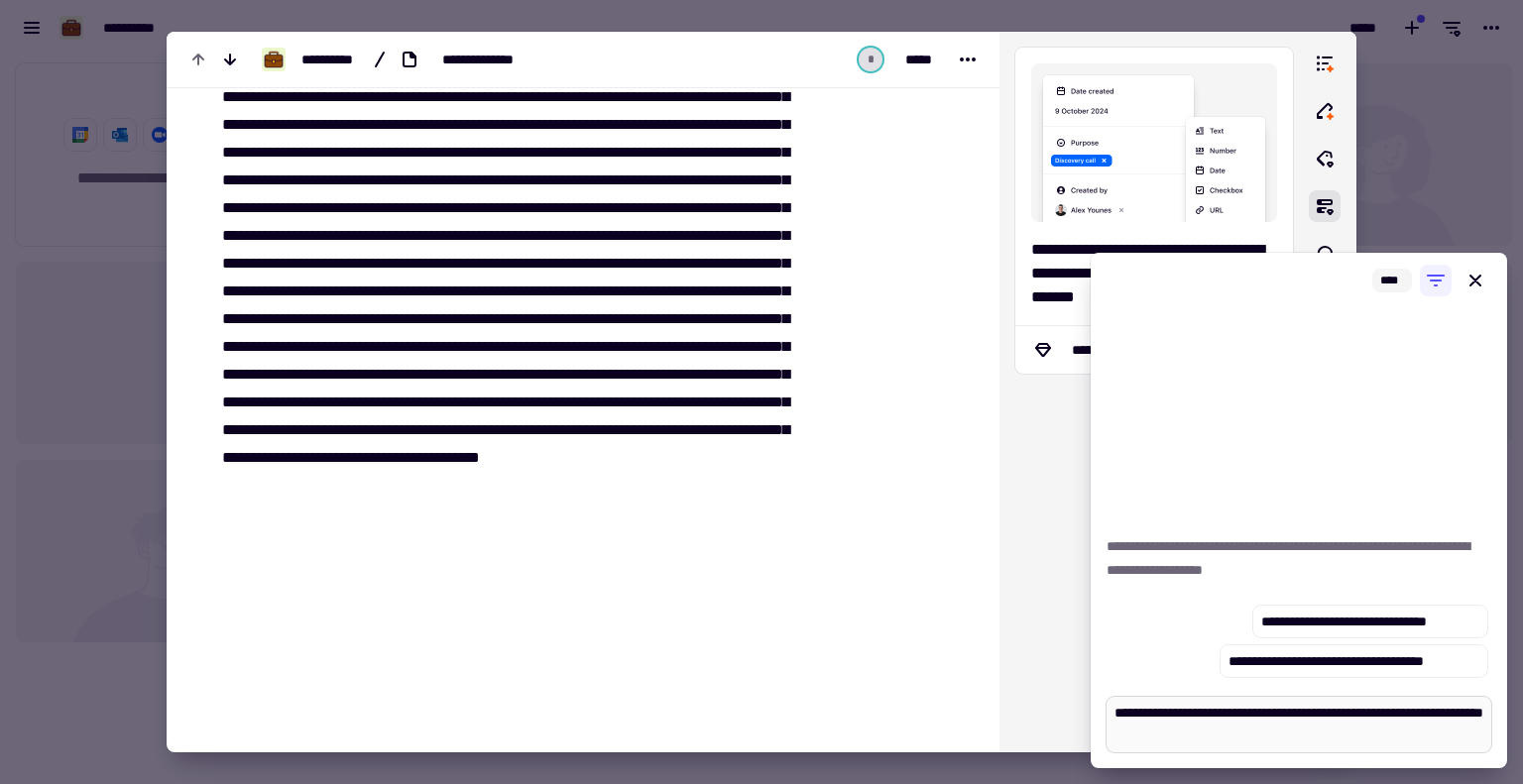type on "*" 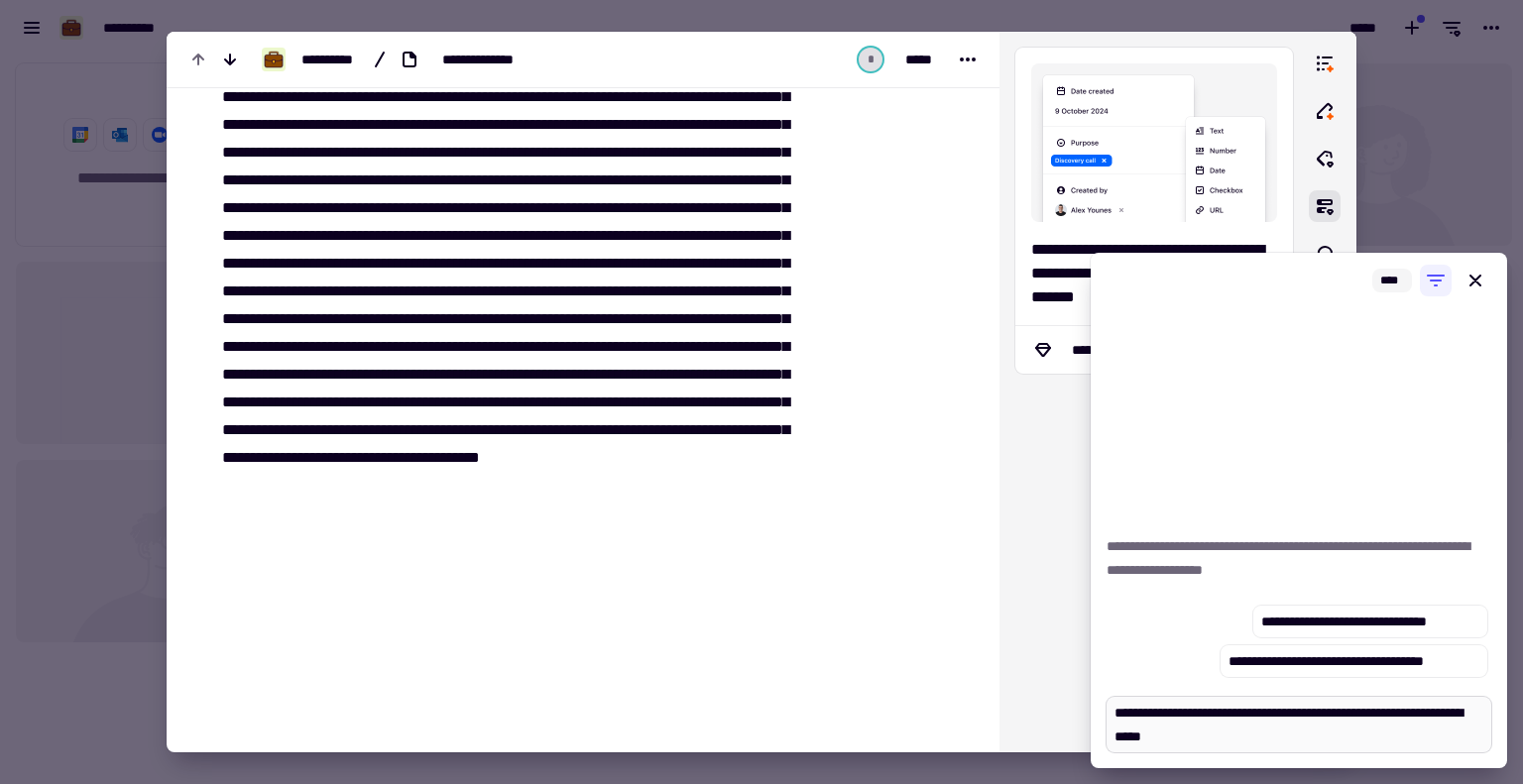 type on "**********" 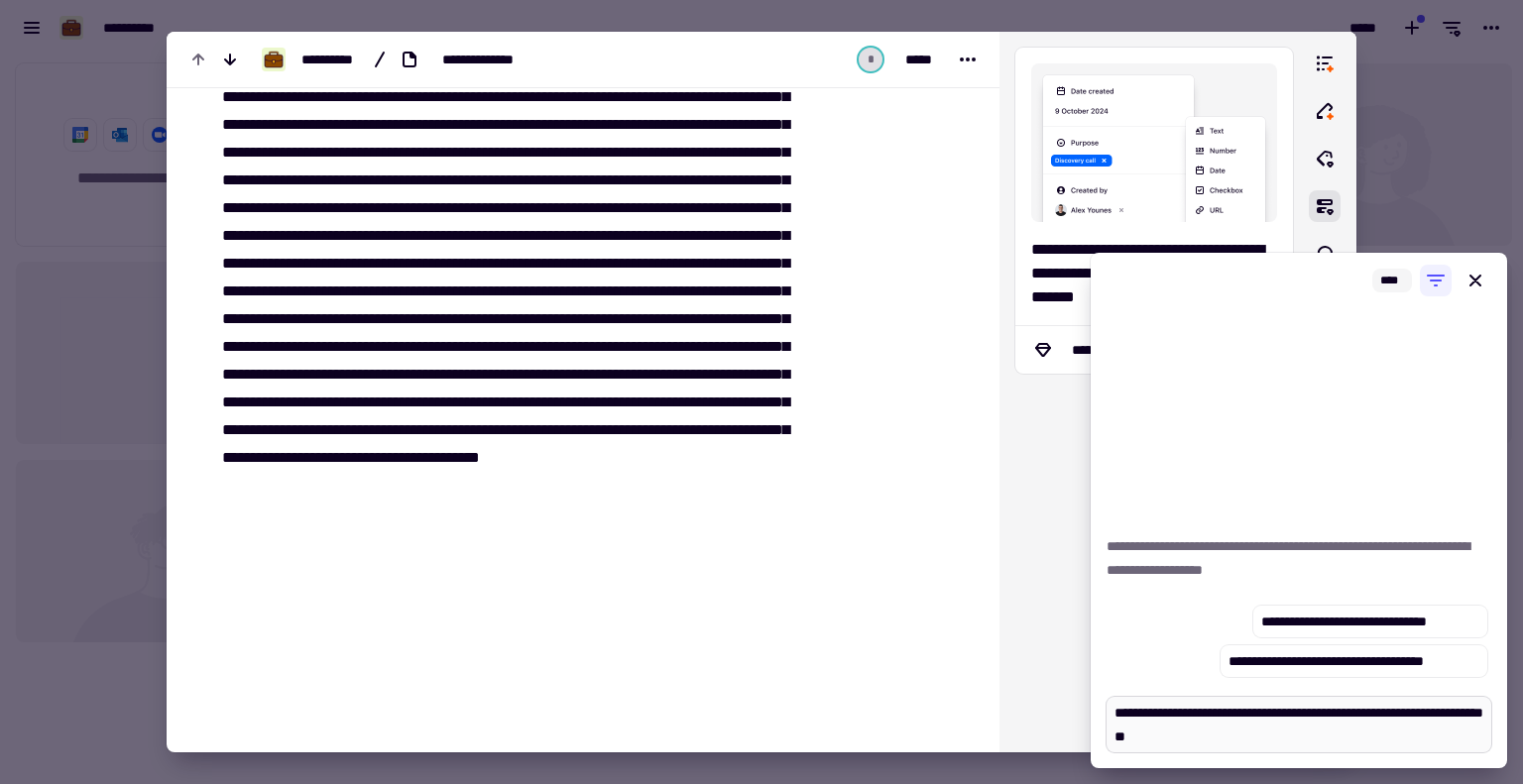 type on "*" 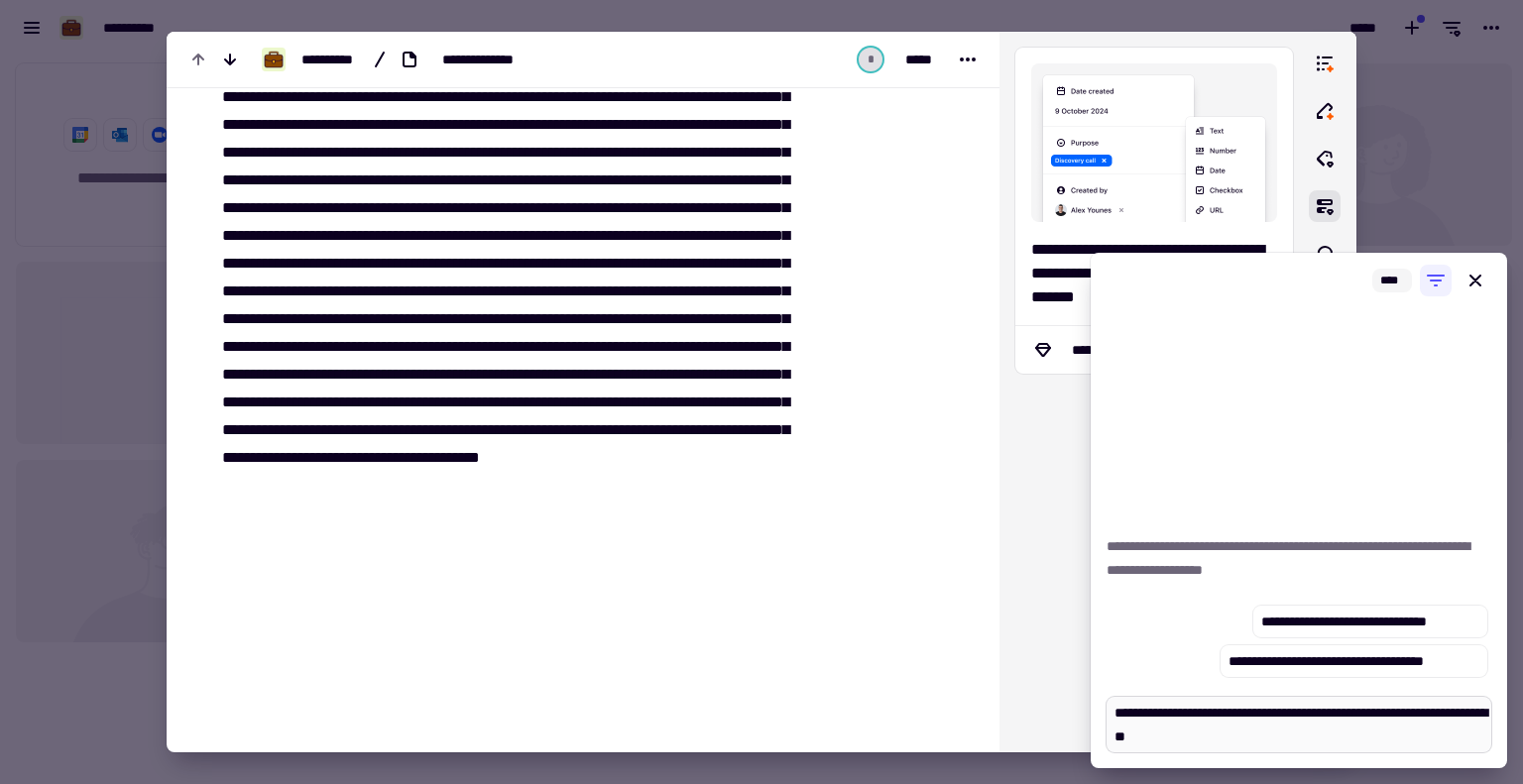 type on "*" 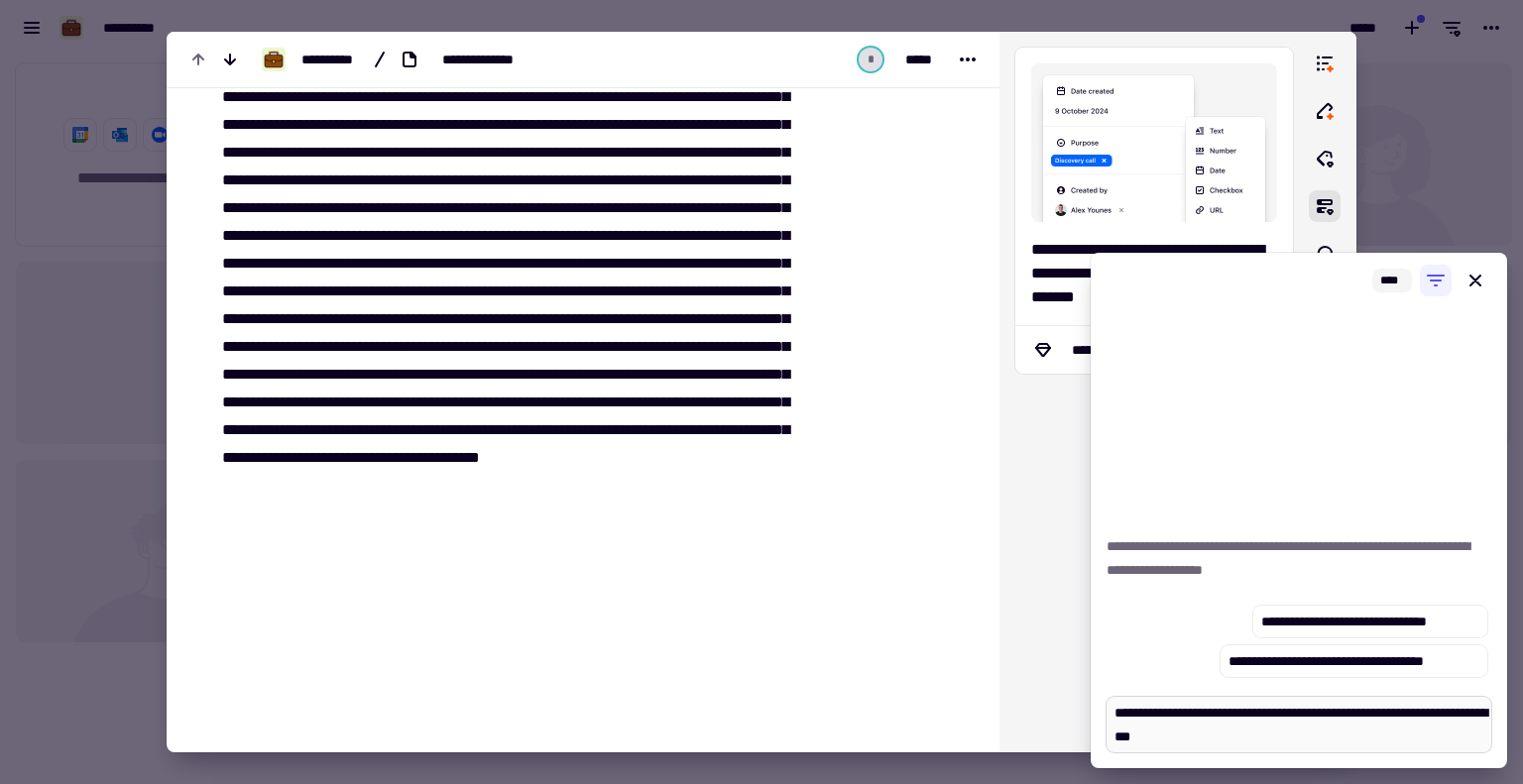 type on "*" 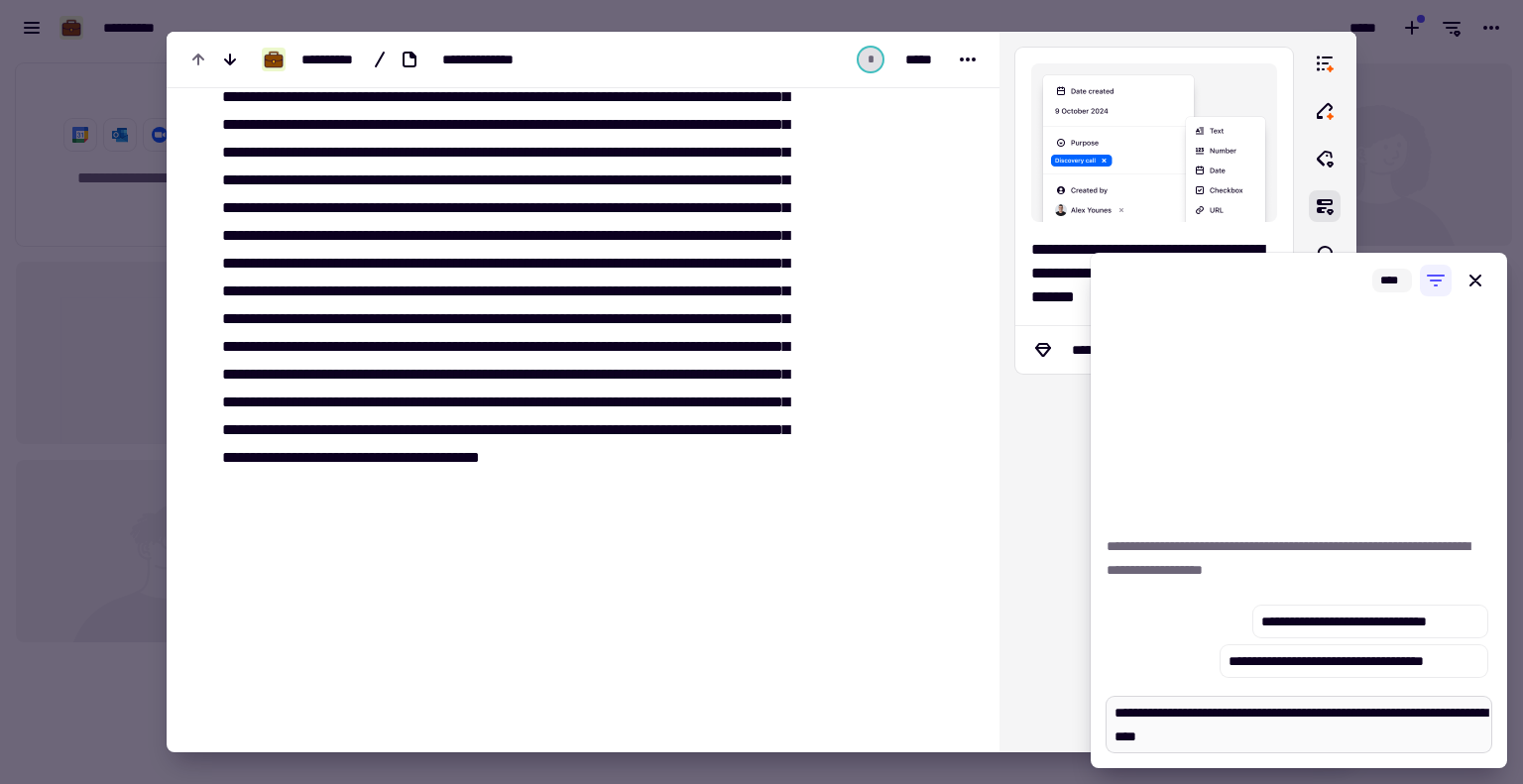 type on "*" 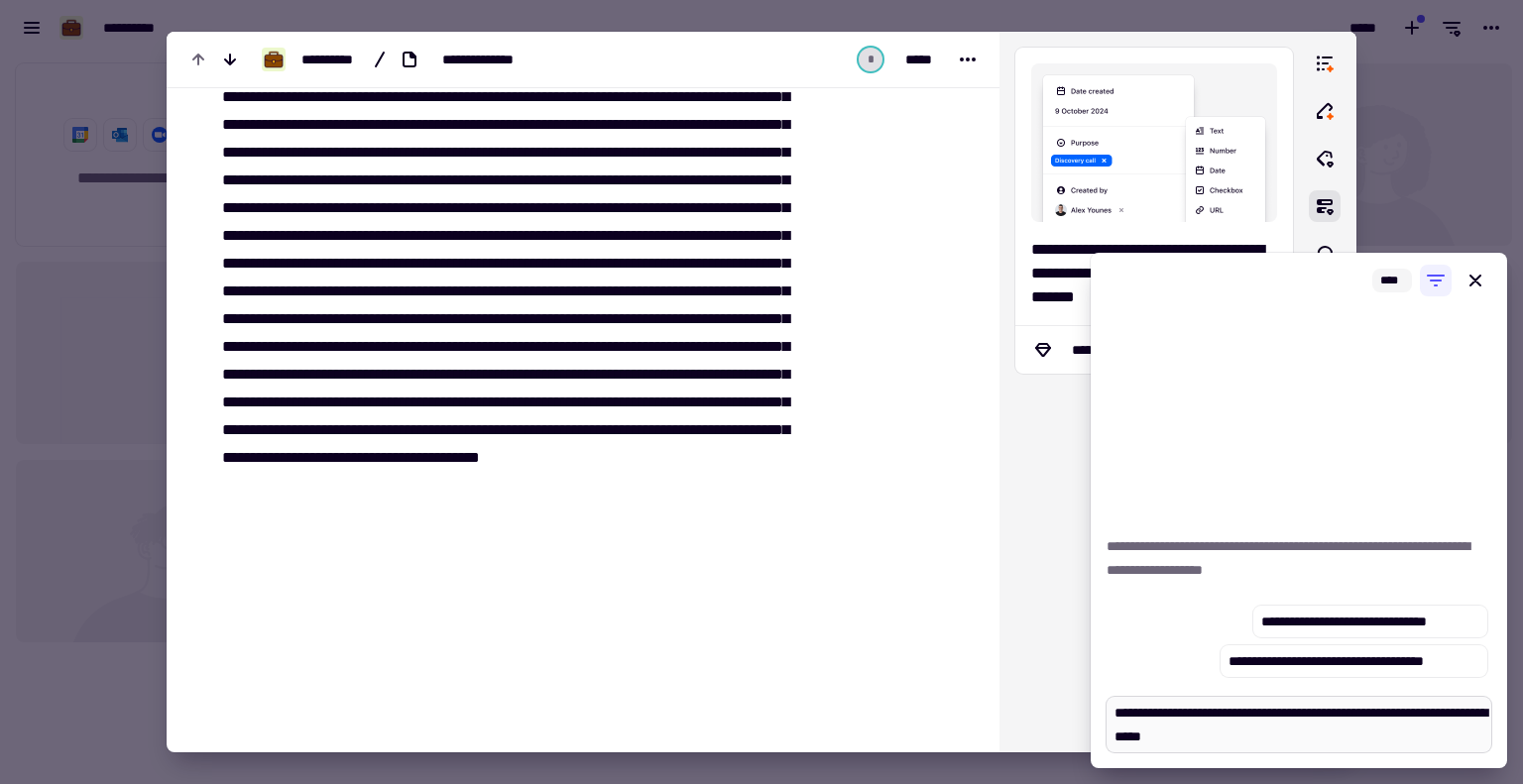type on "*" 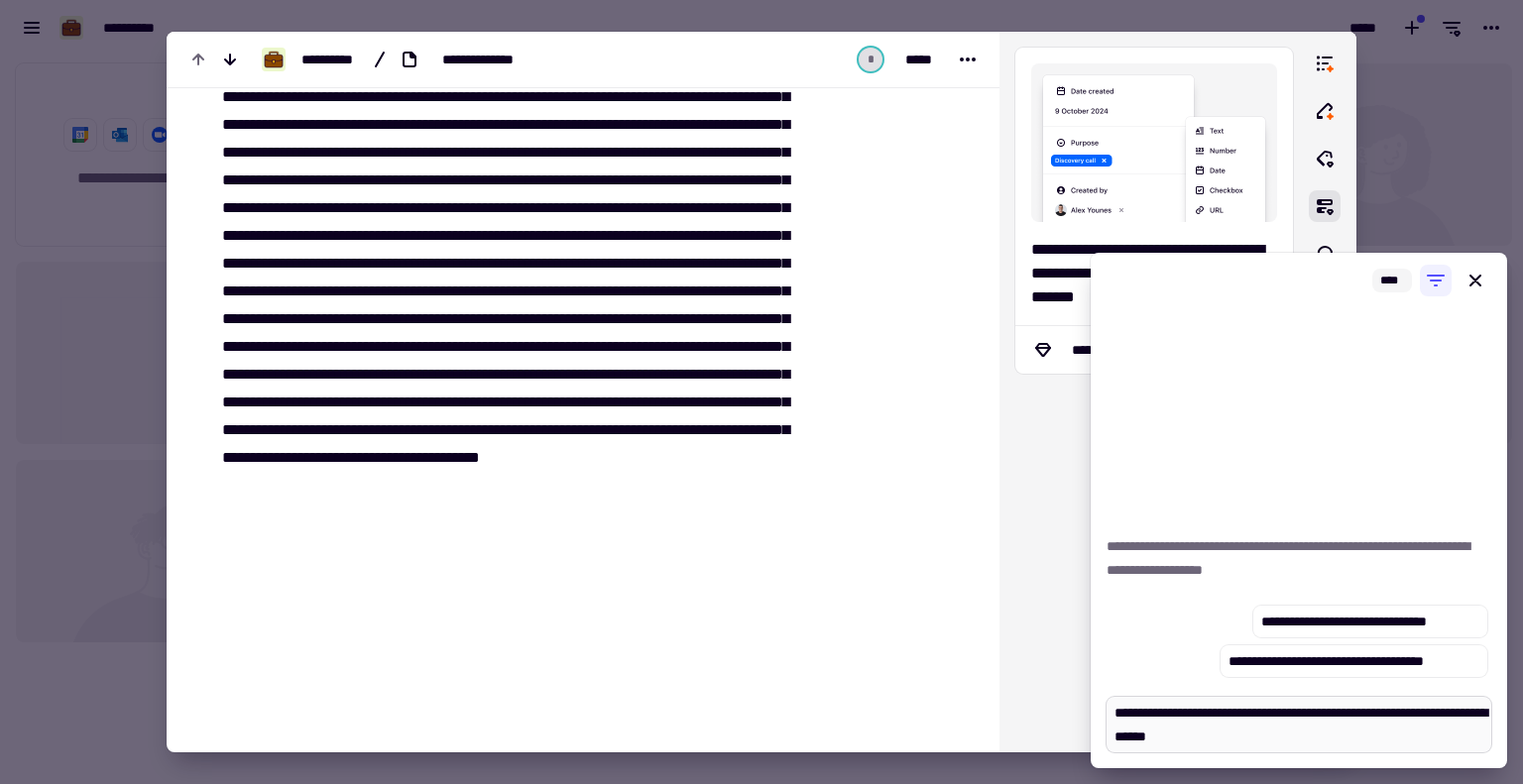 type on "*" 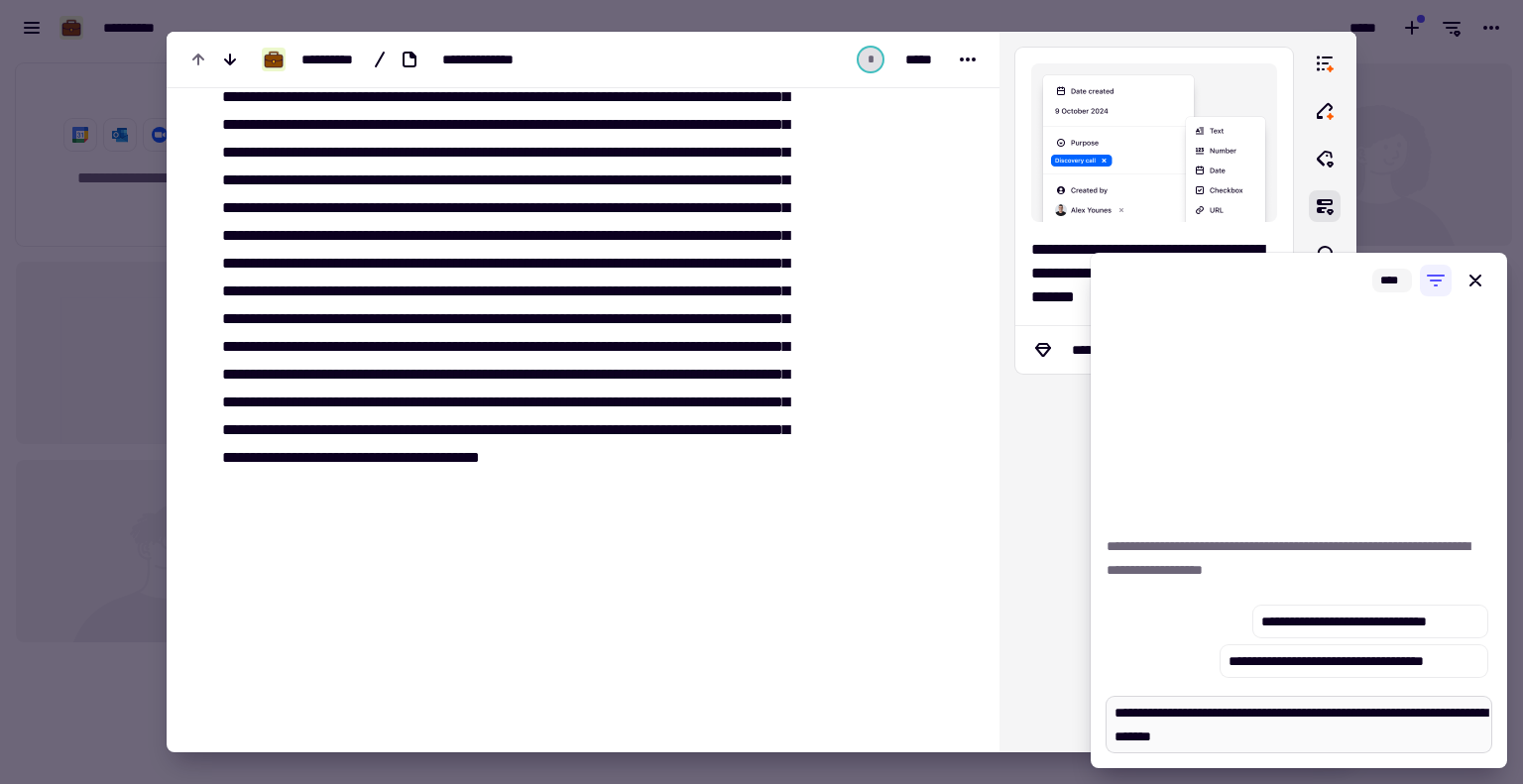 type on "*" 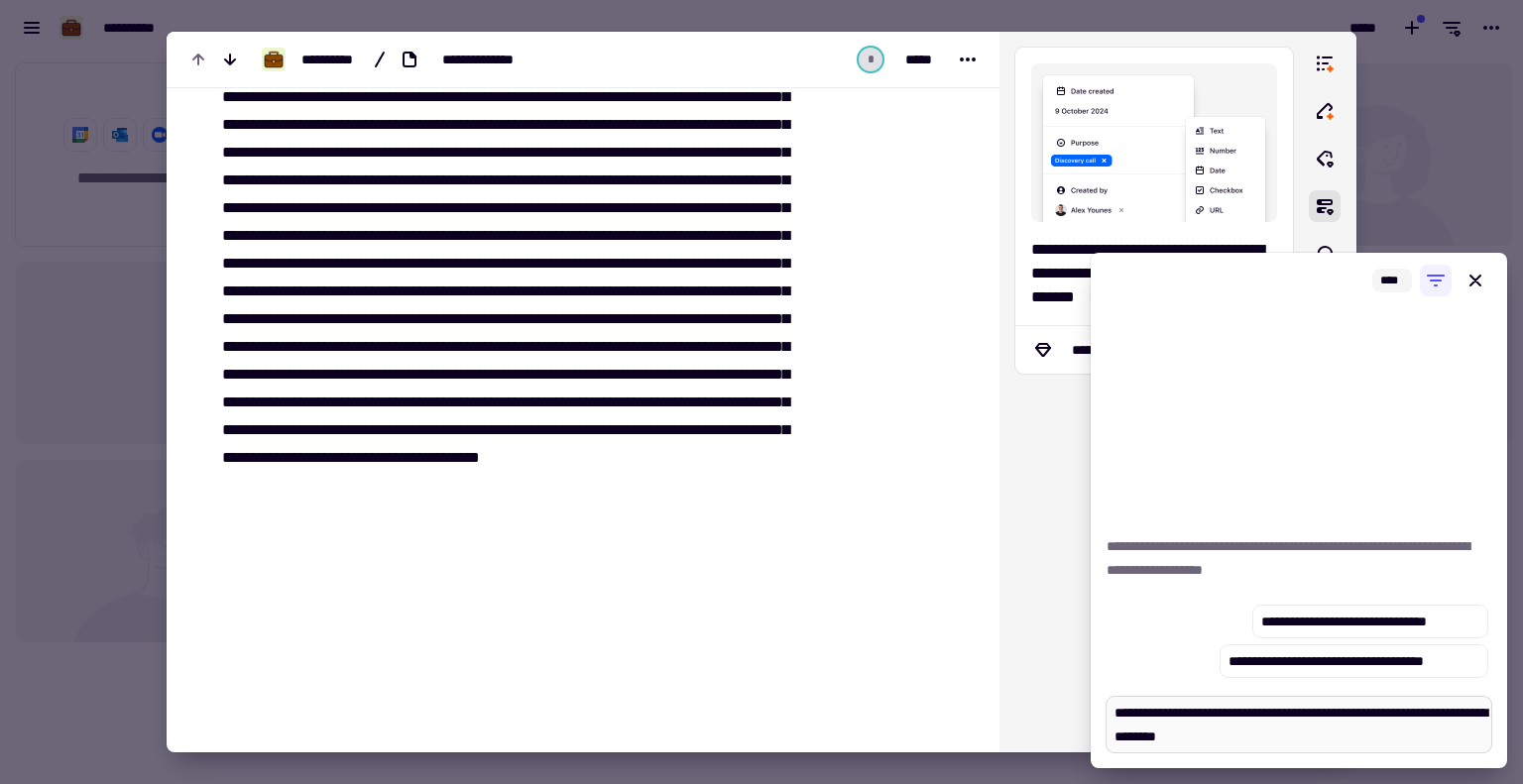 type on "*" 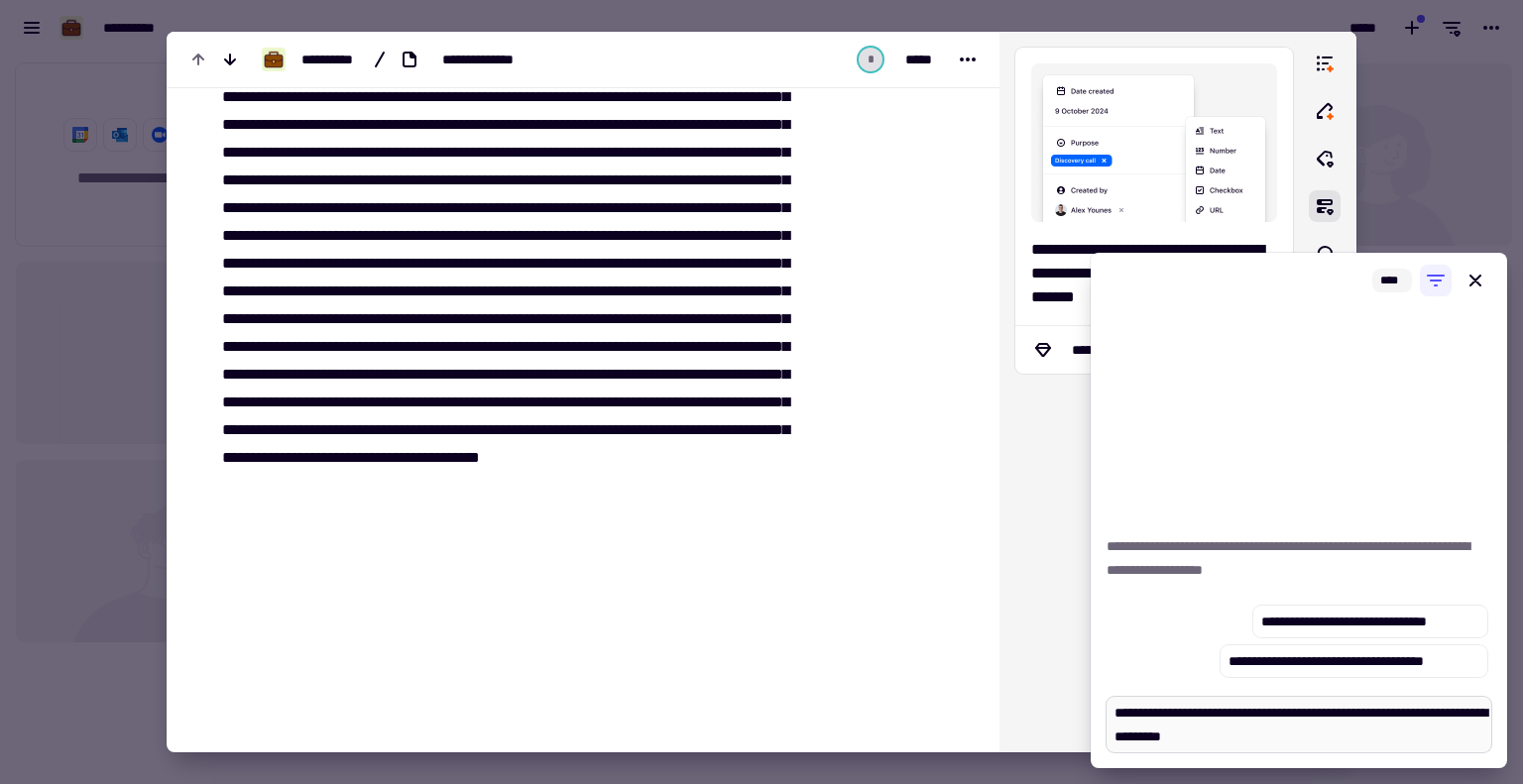 type on "*" 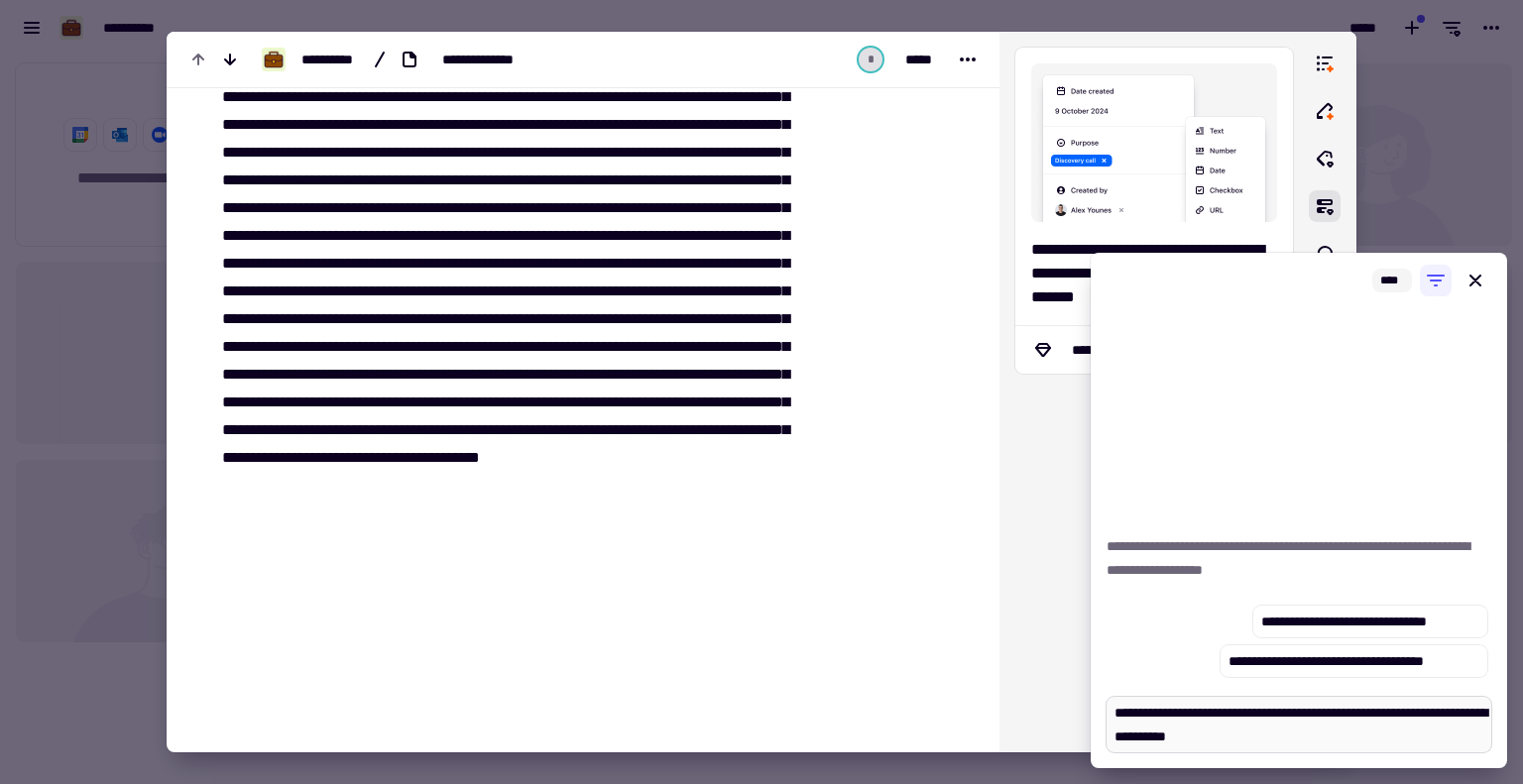 type on "*" 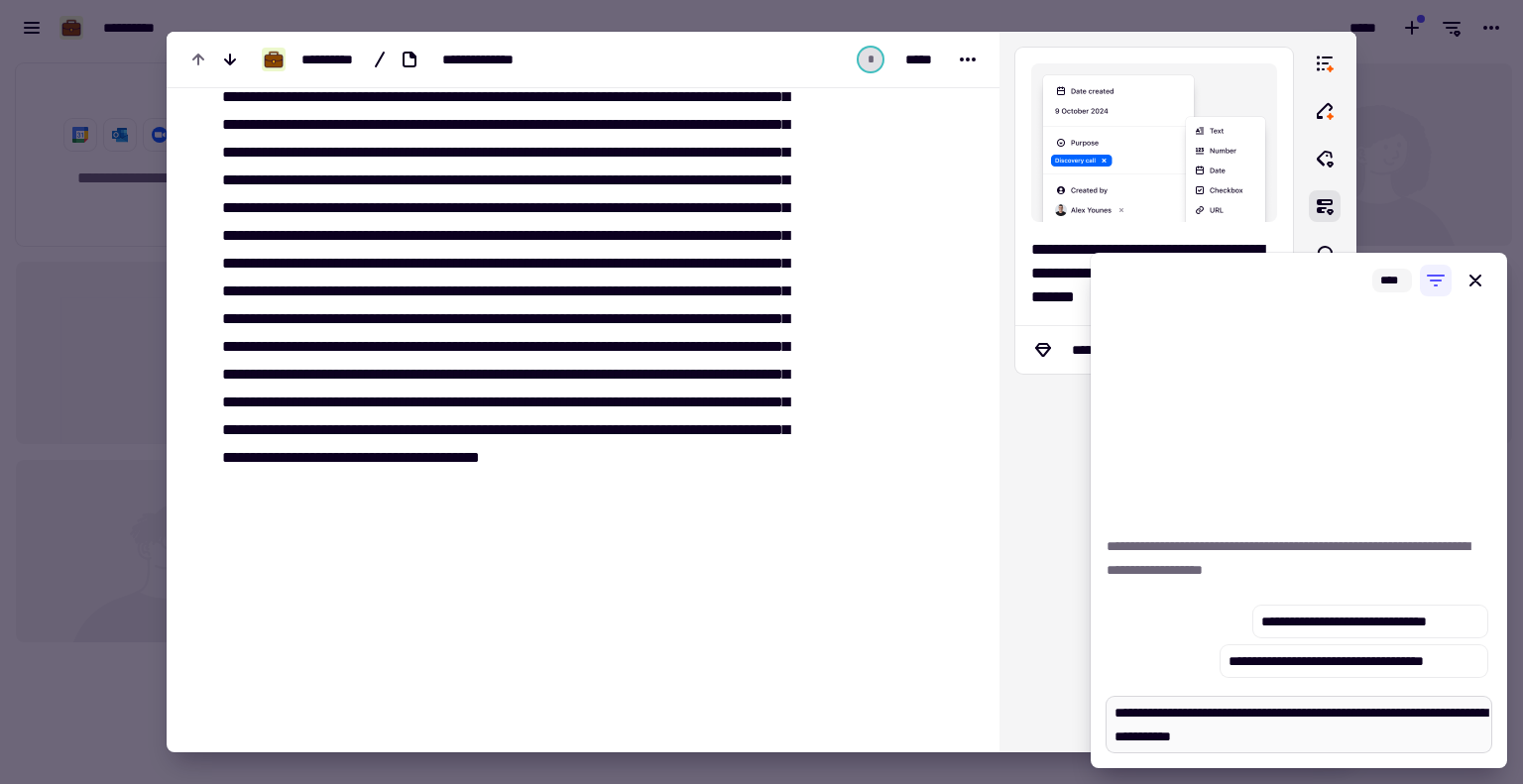 type on "*" 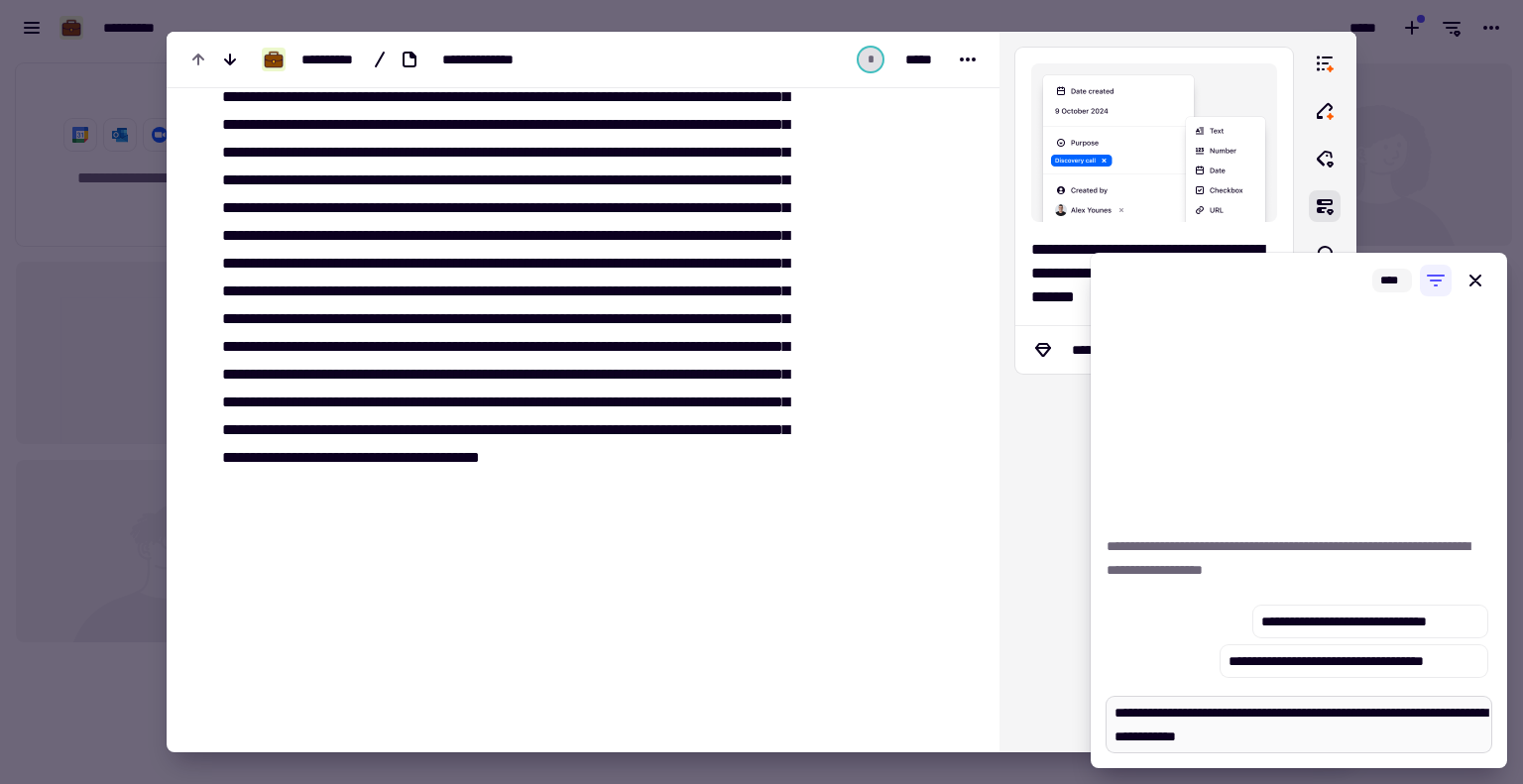 type on "*" 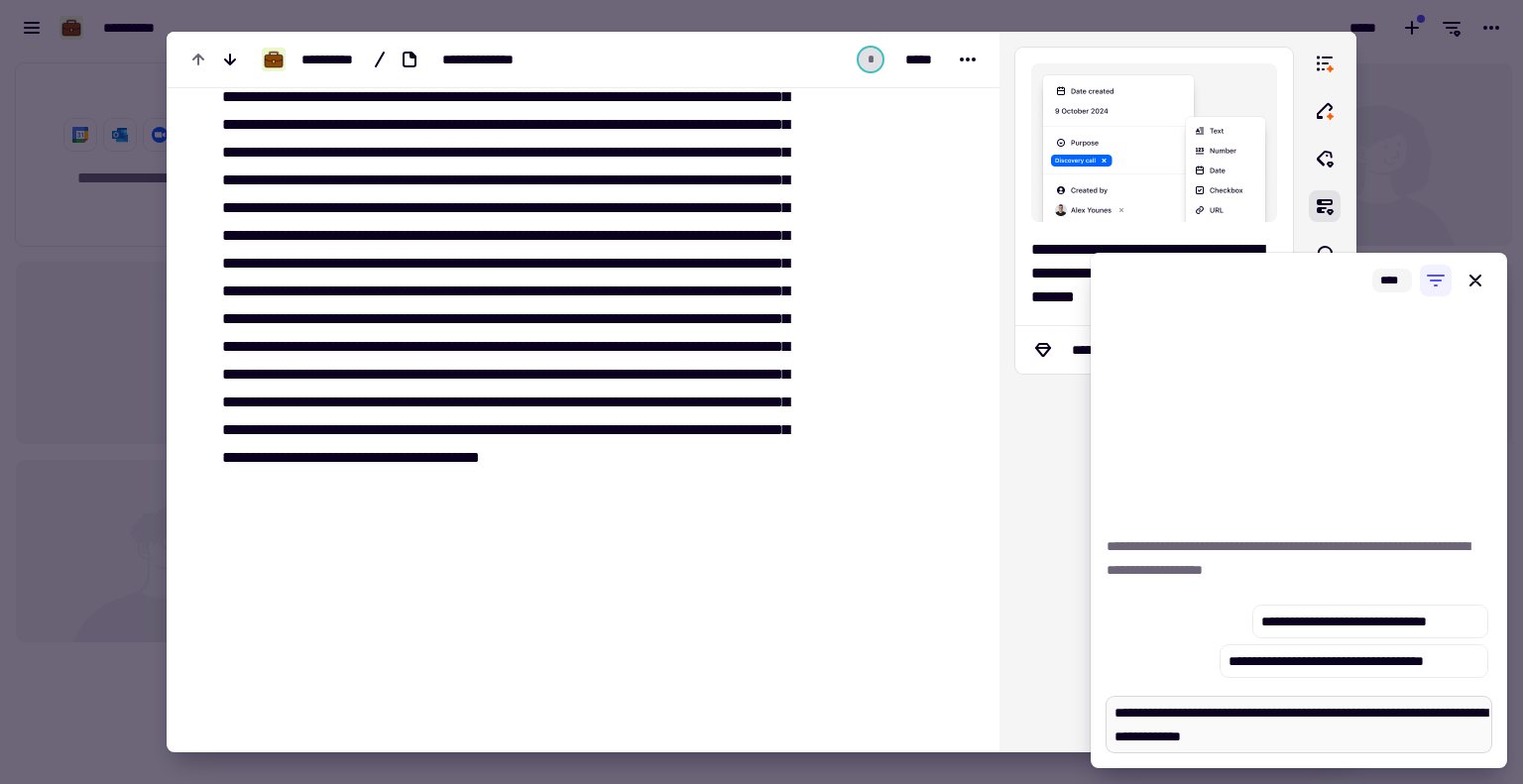 type on "*" 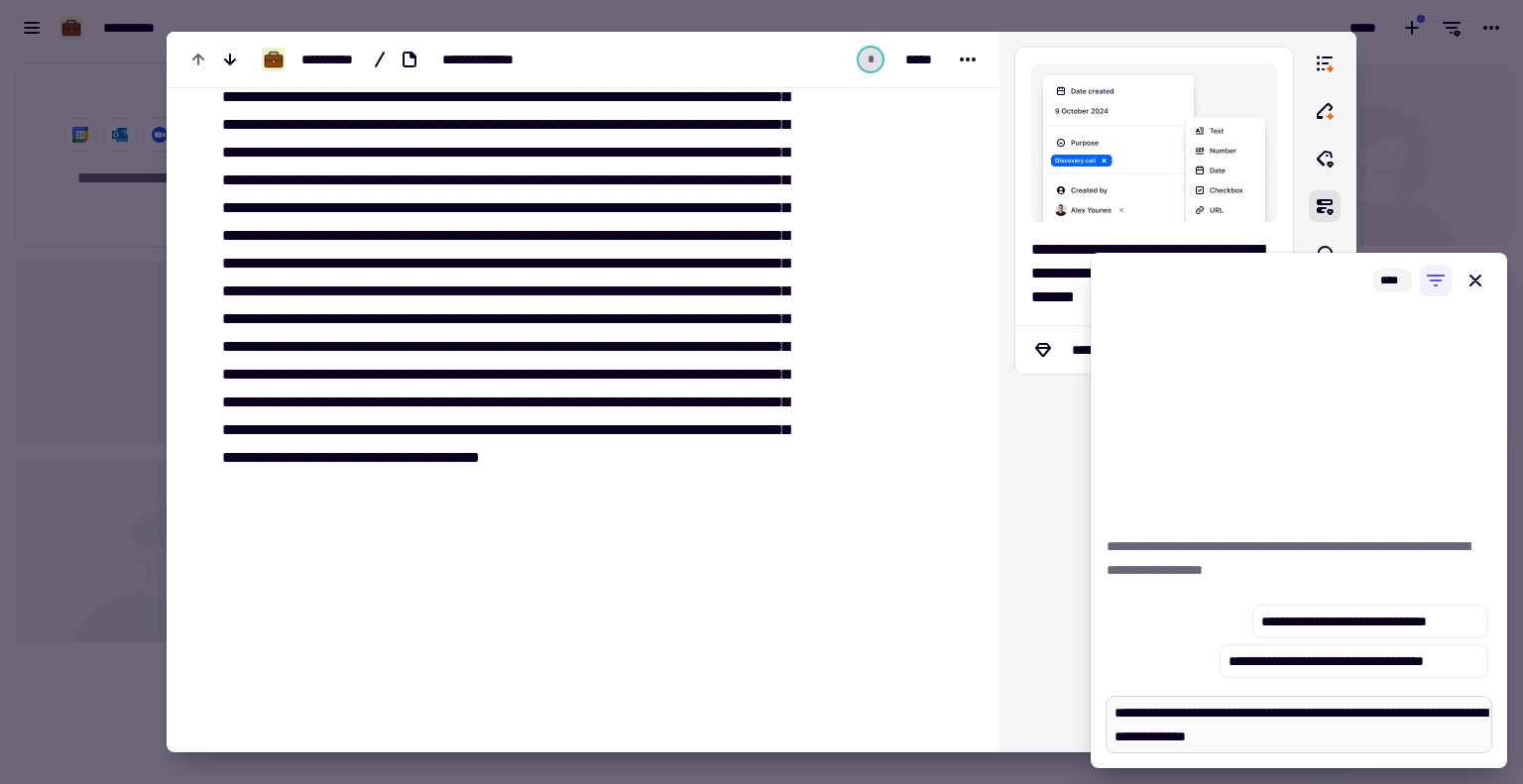 type on "*" 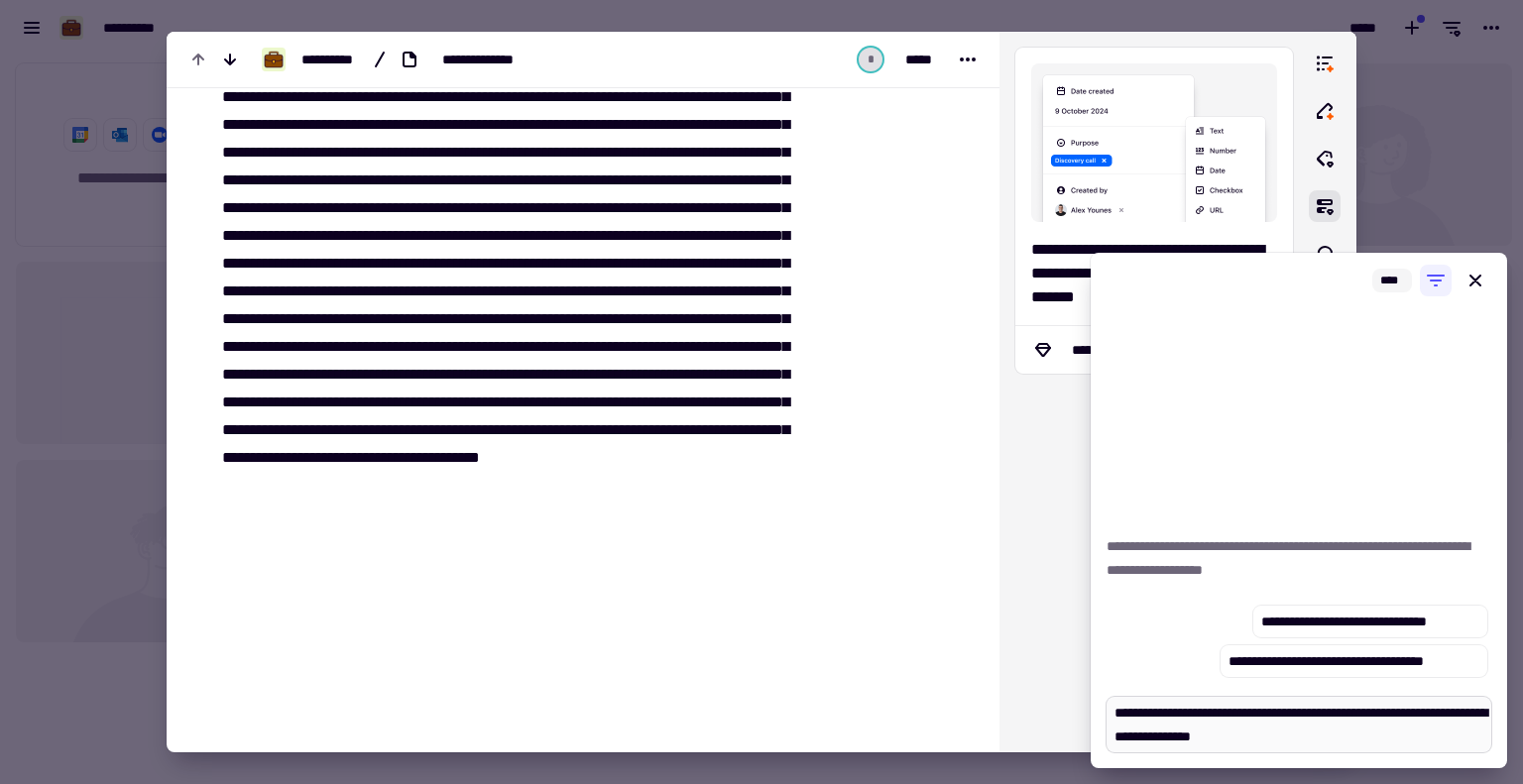 type on "**********" 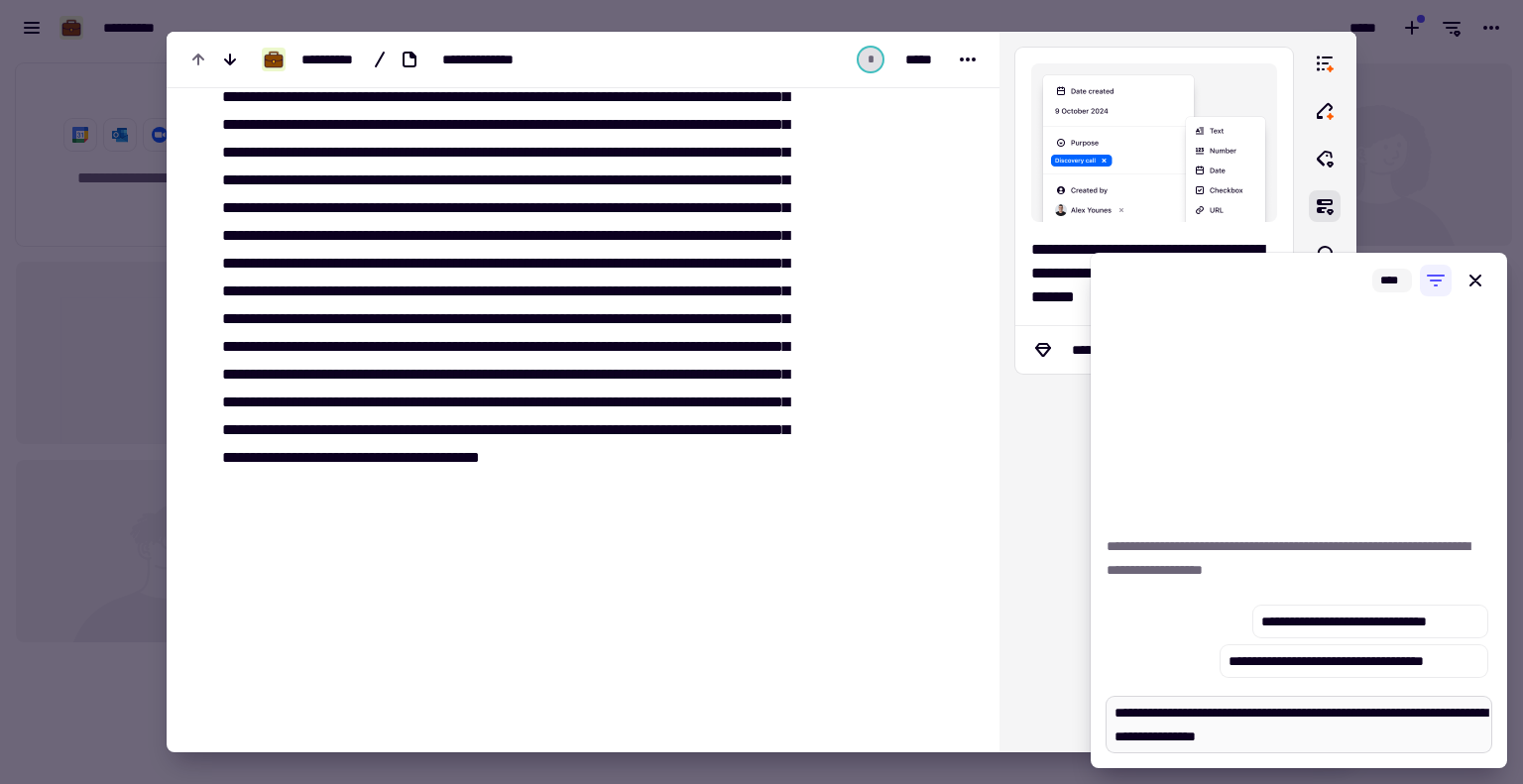 type on "*" 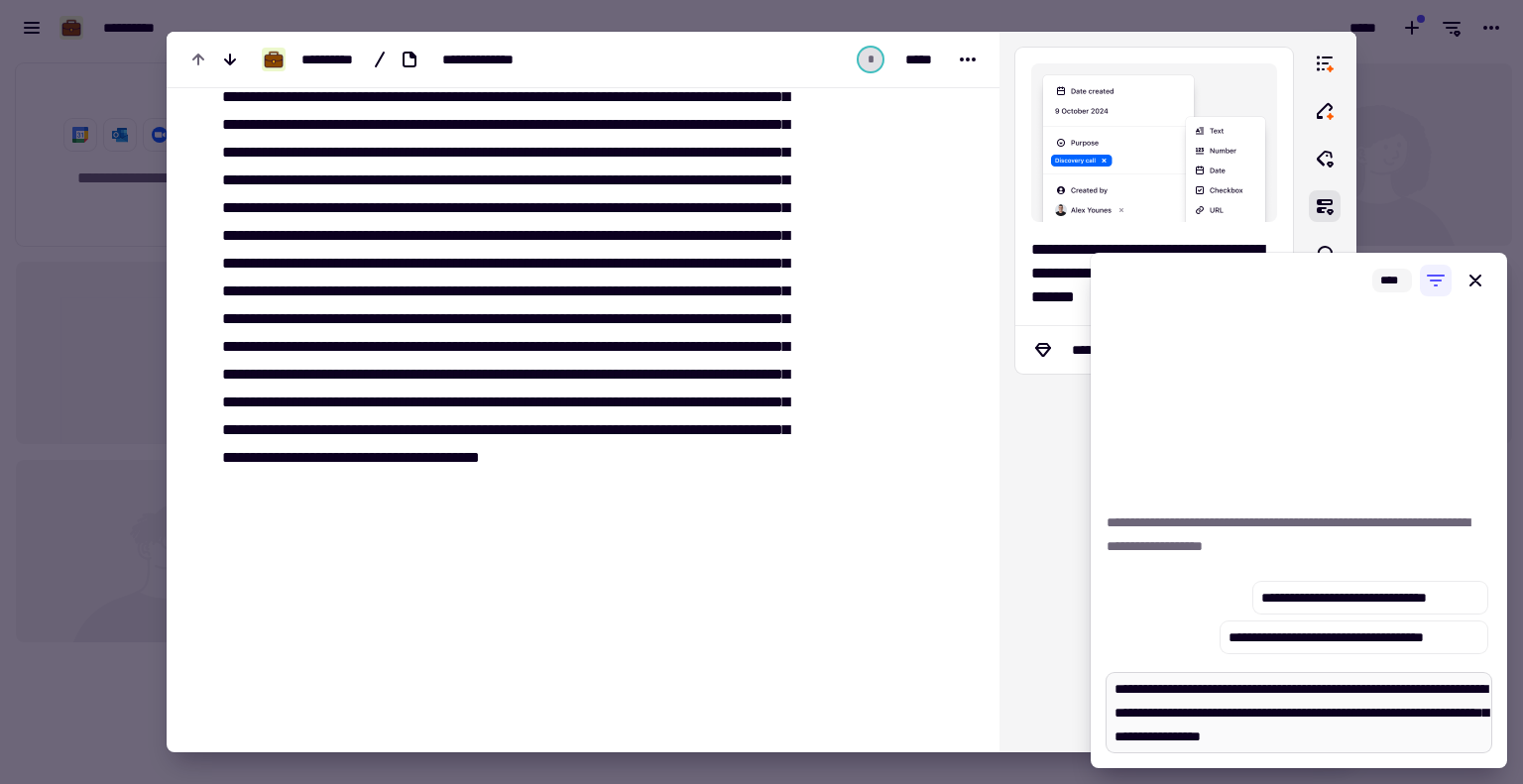 scroll, scrollTop: 16, scrollLeft: 0, axis: vertical 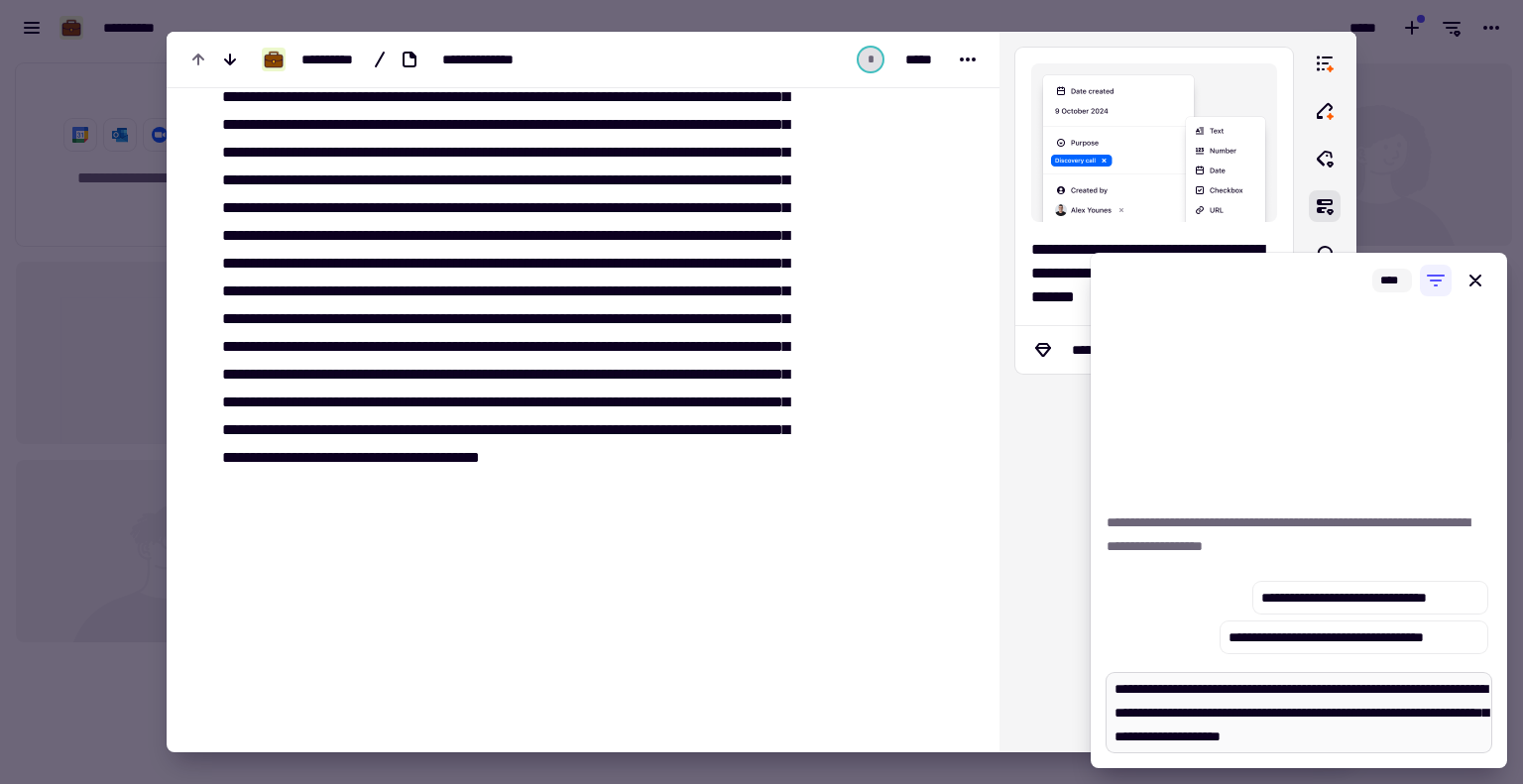 click on "**********" at bounding box center (1299, 713) 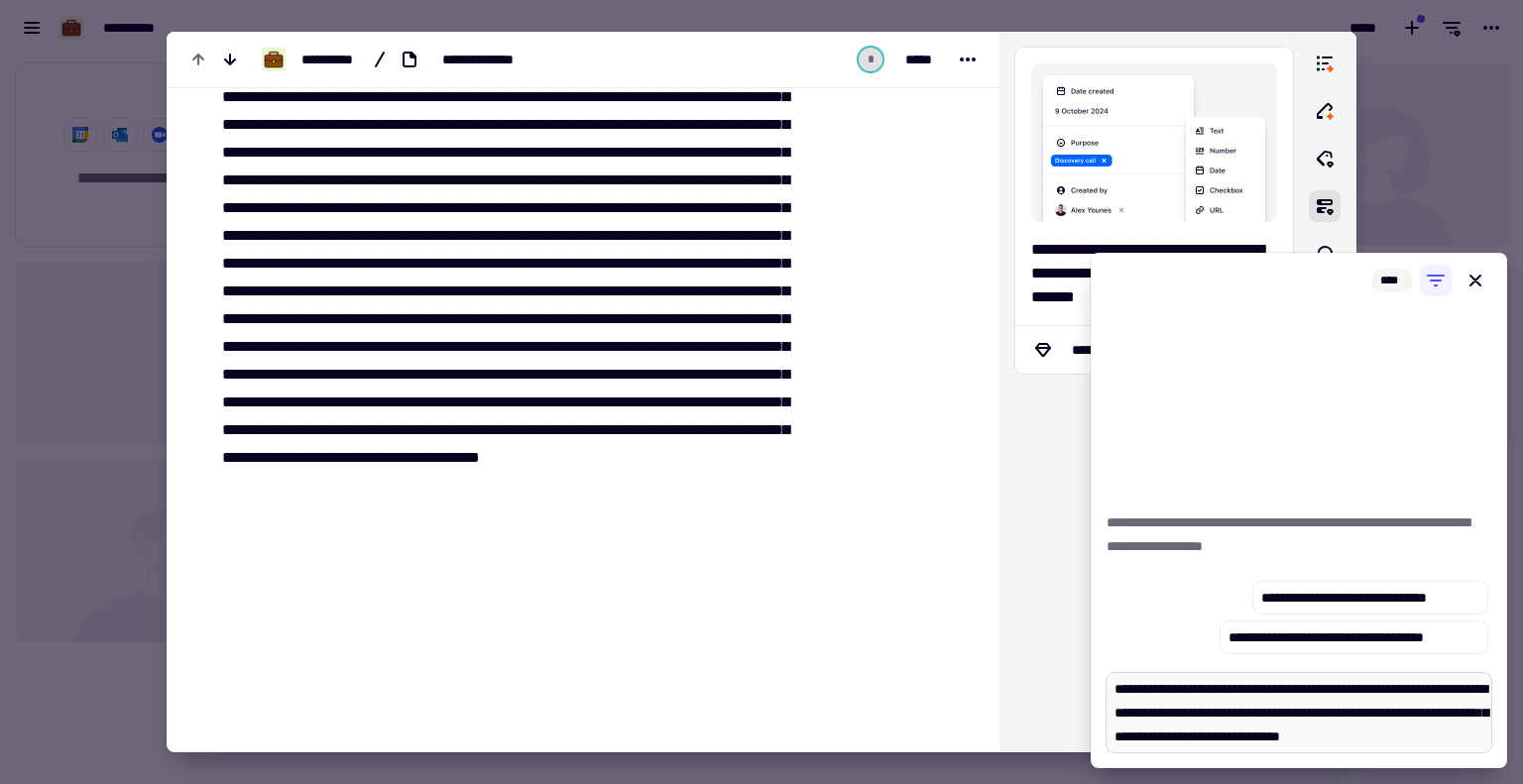 click on "**********" at bounding box center [1299, 713] 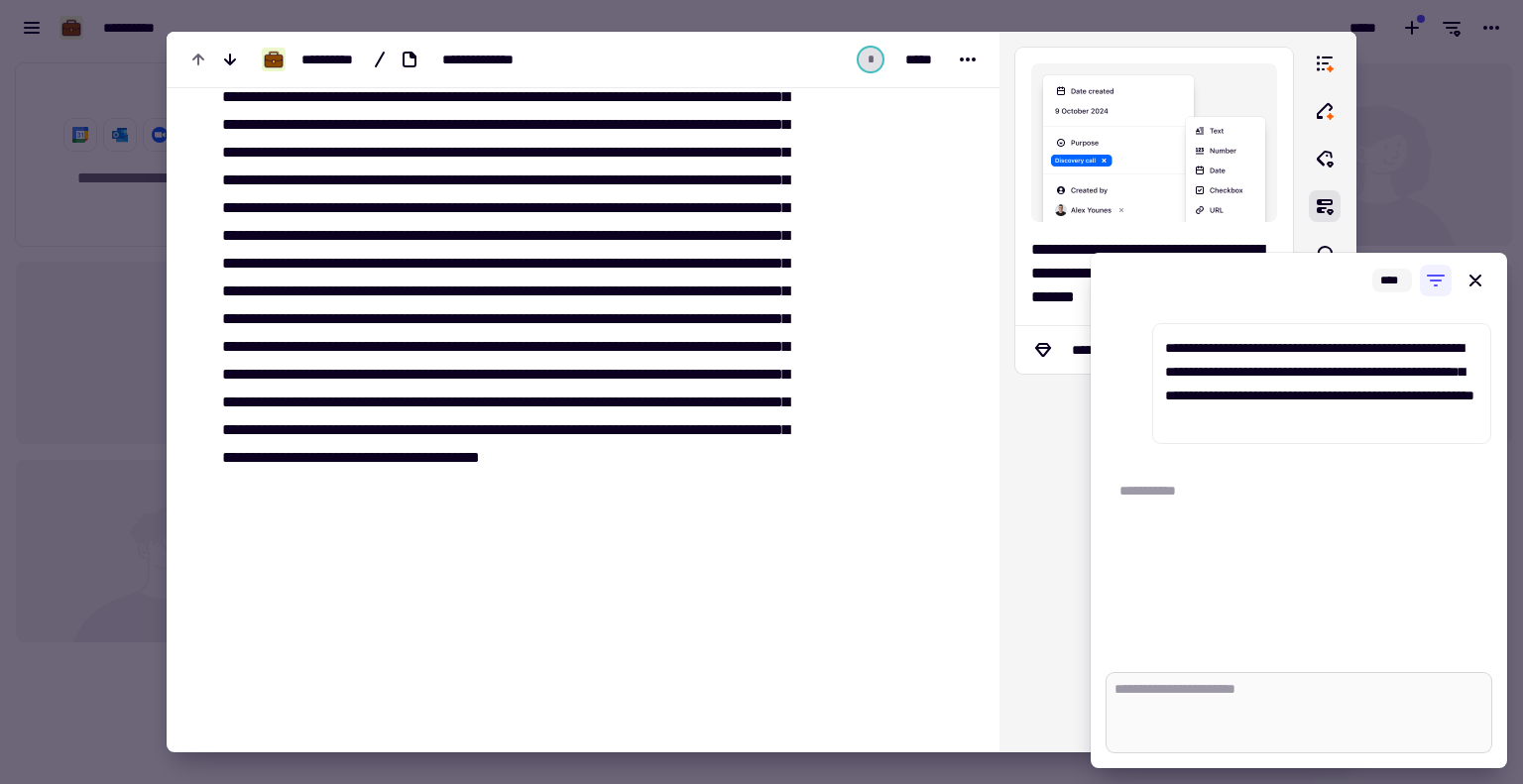 scroll, scrollTop: 0, scrollLeft: 0, axis: both 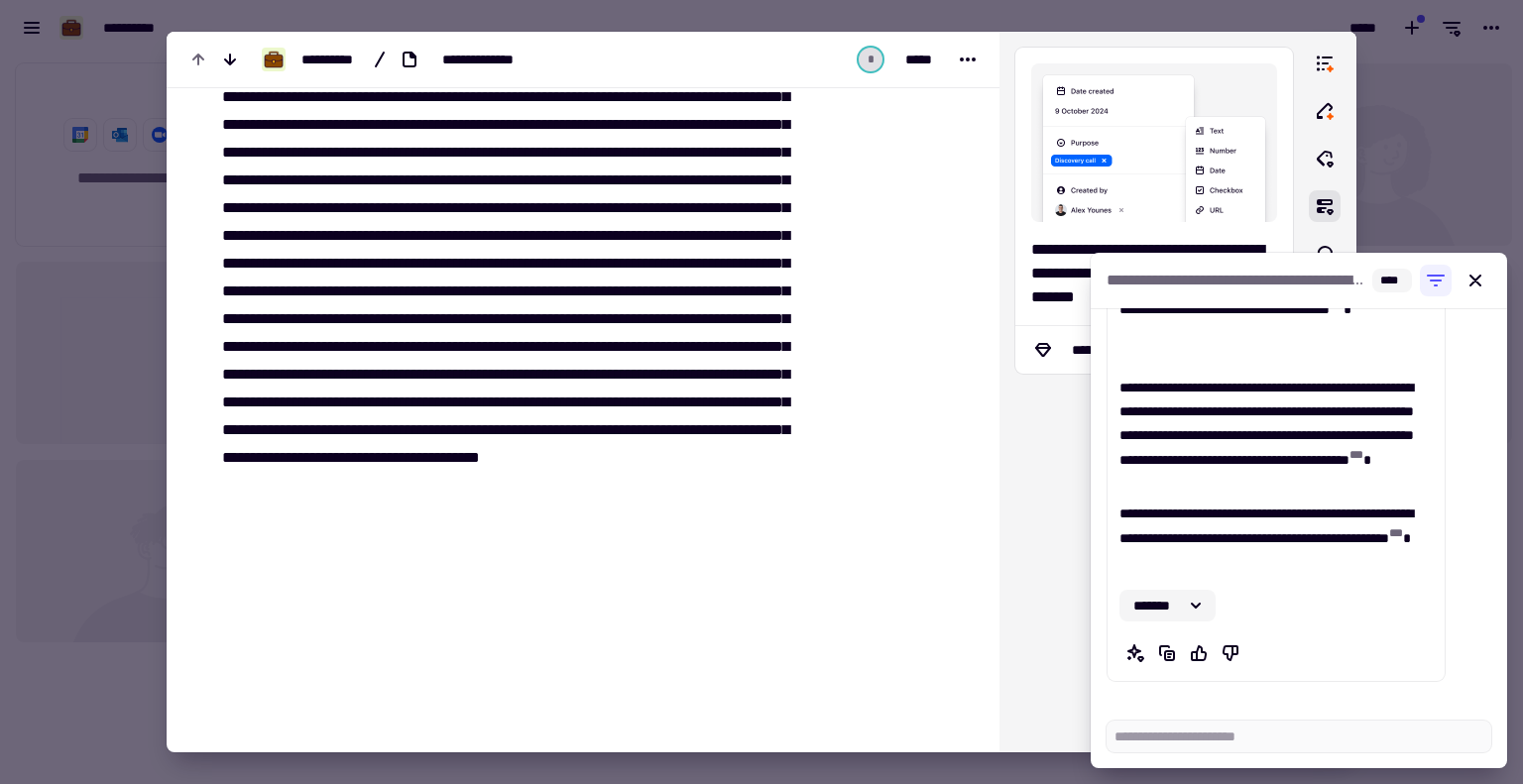 click on "*******" 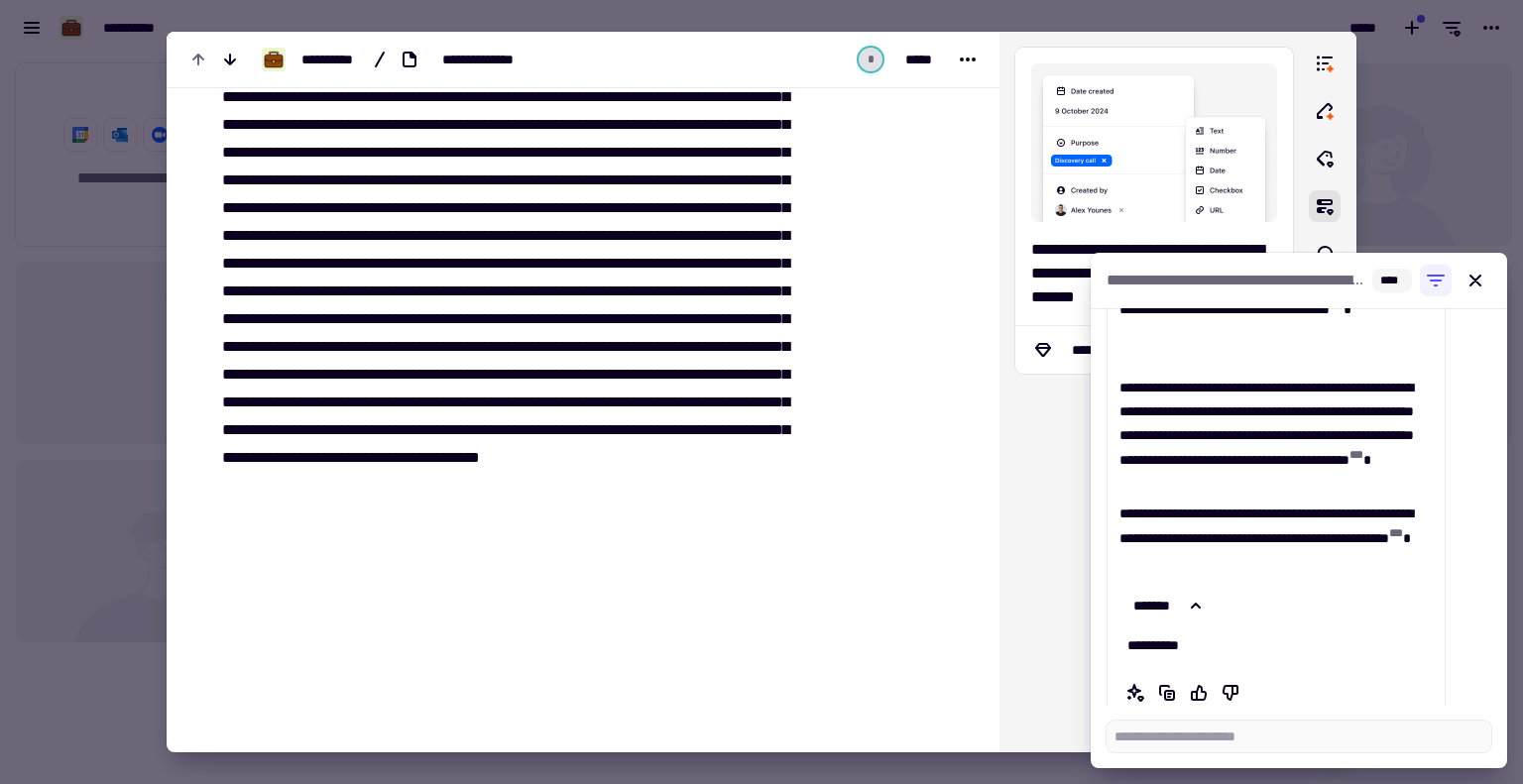 scroll, scrollTop: 389, scrollLeft: 0, axis: vertical 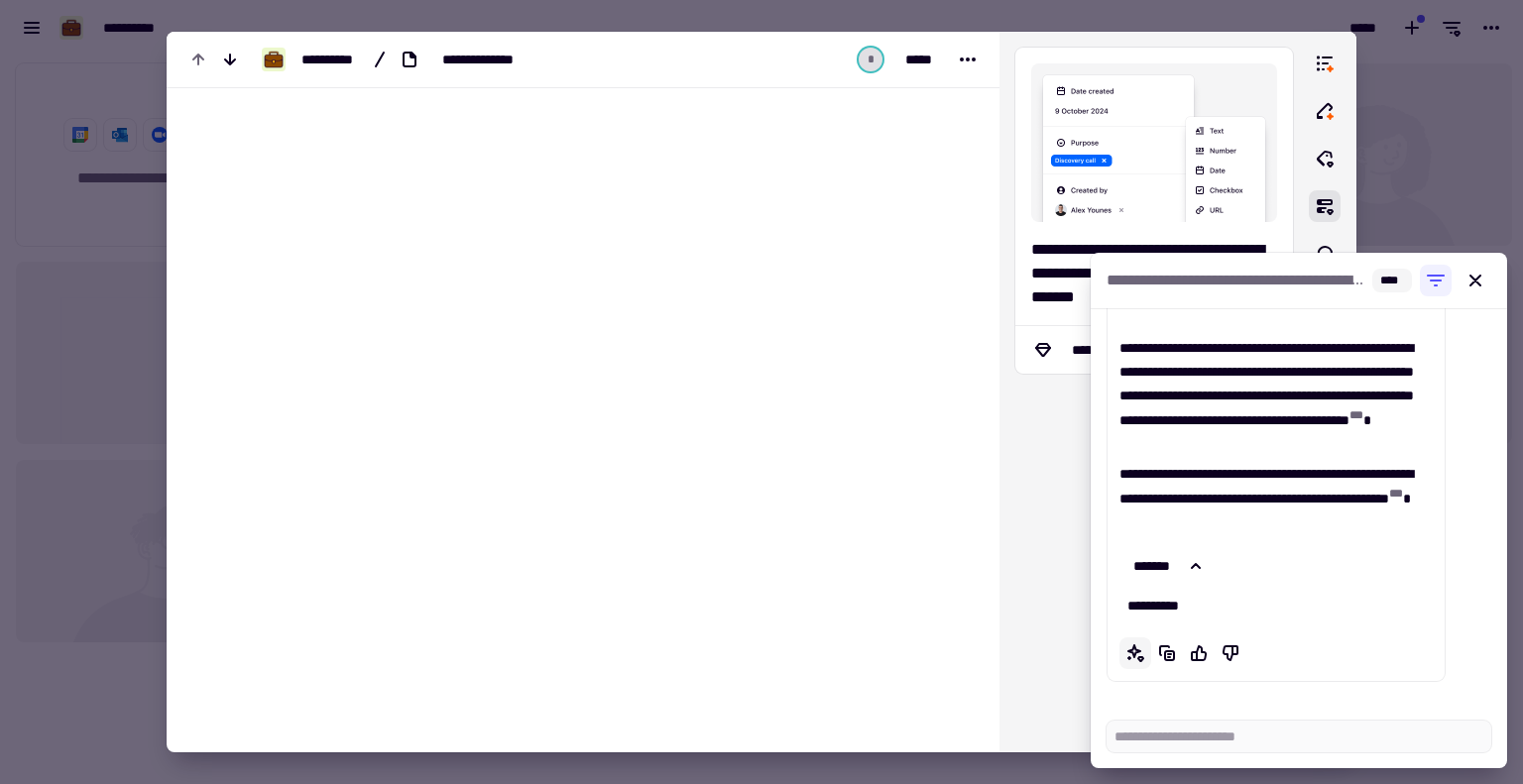 click 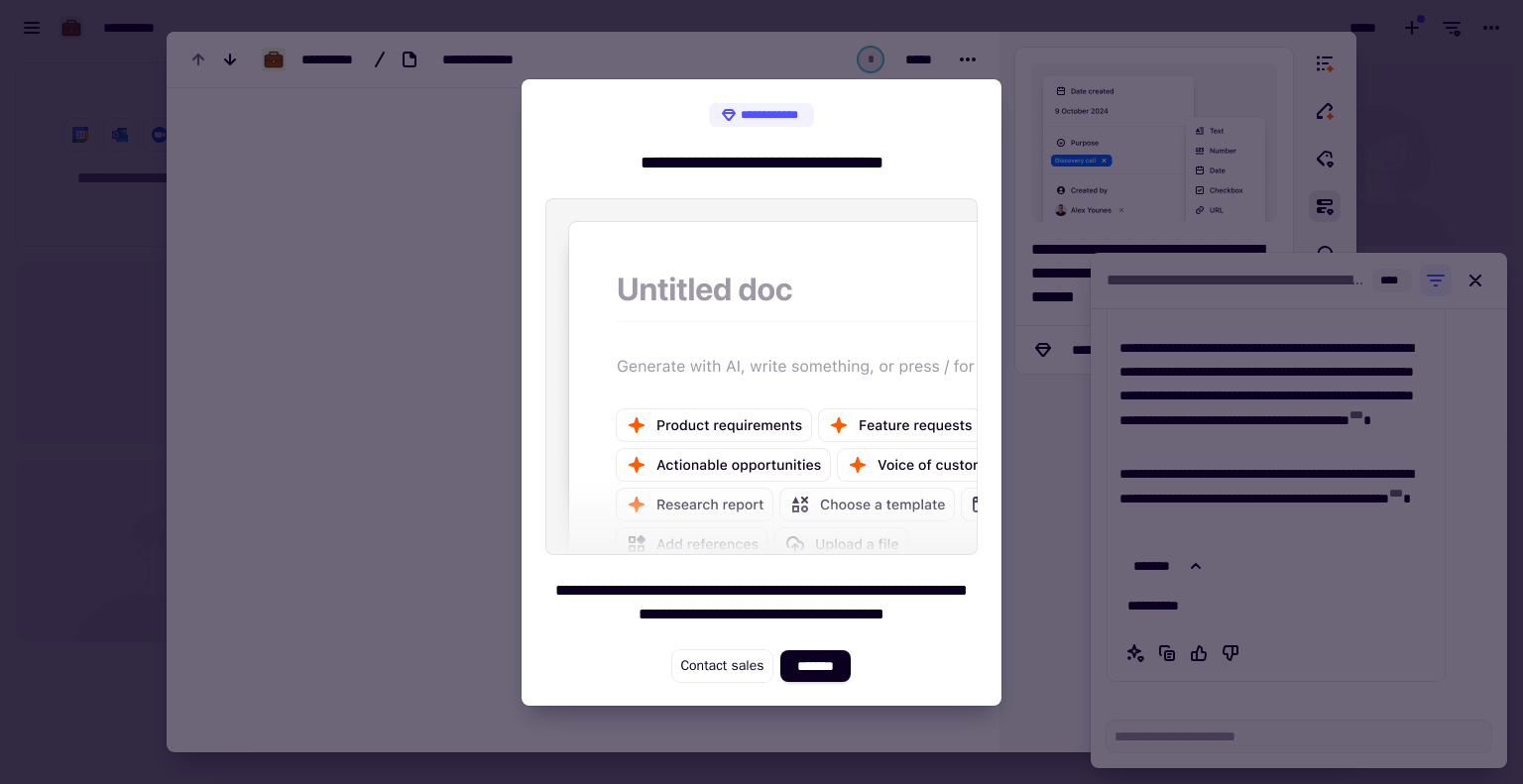 click at bounding box center (762, 392) 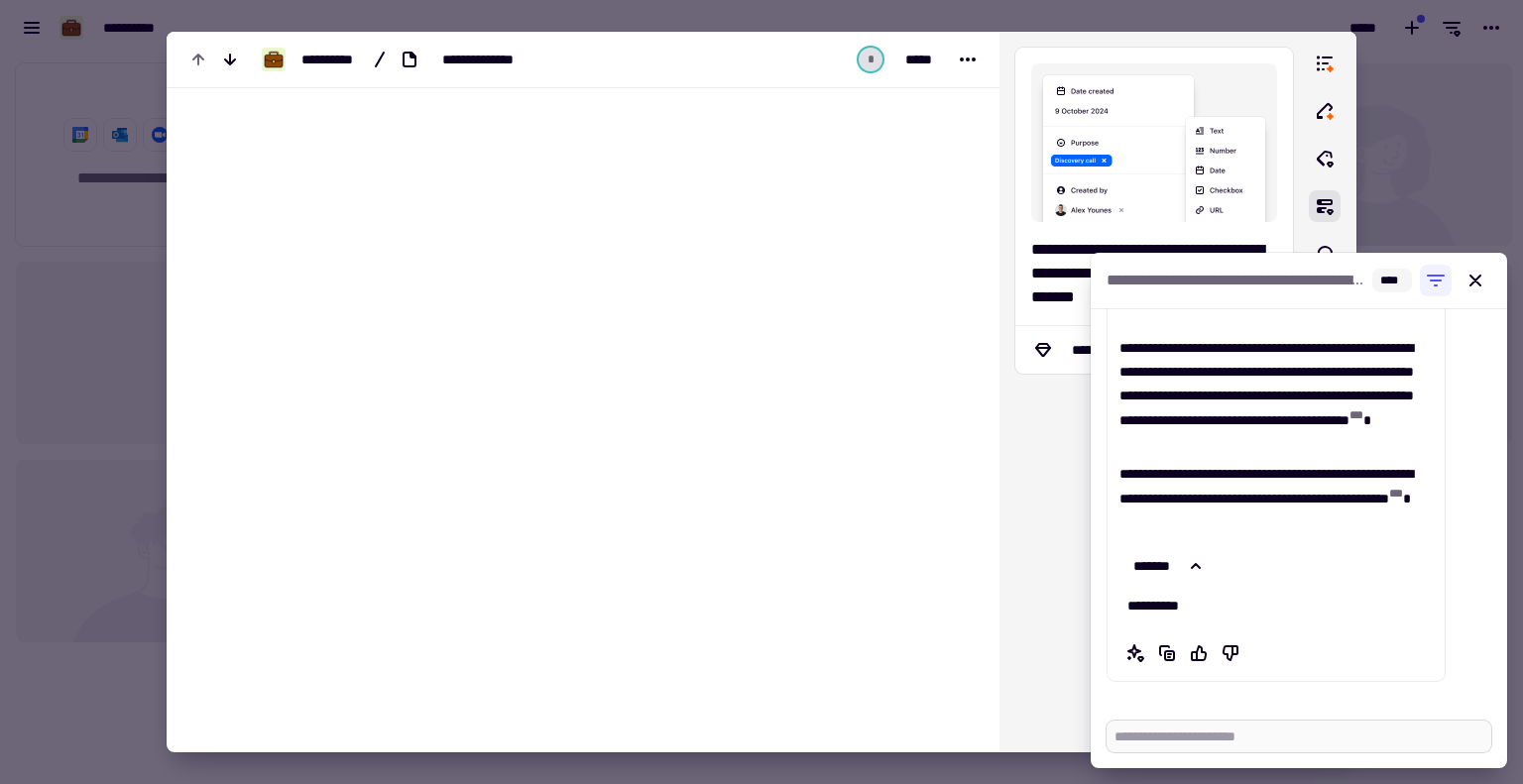 click at bounding box center [1299, 736] 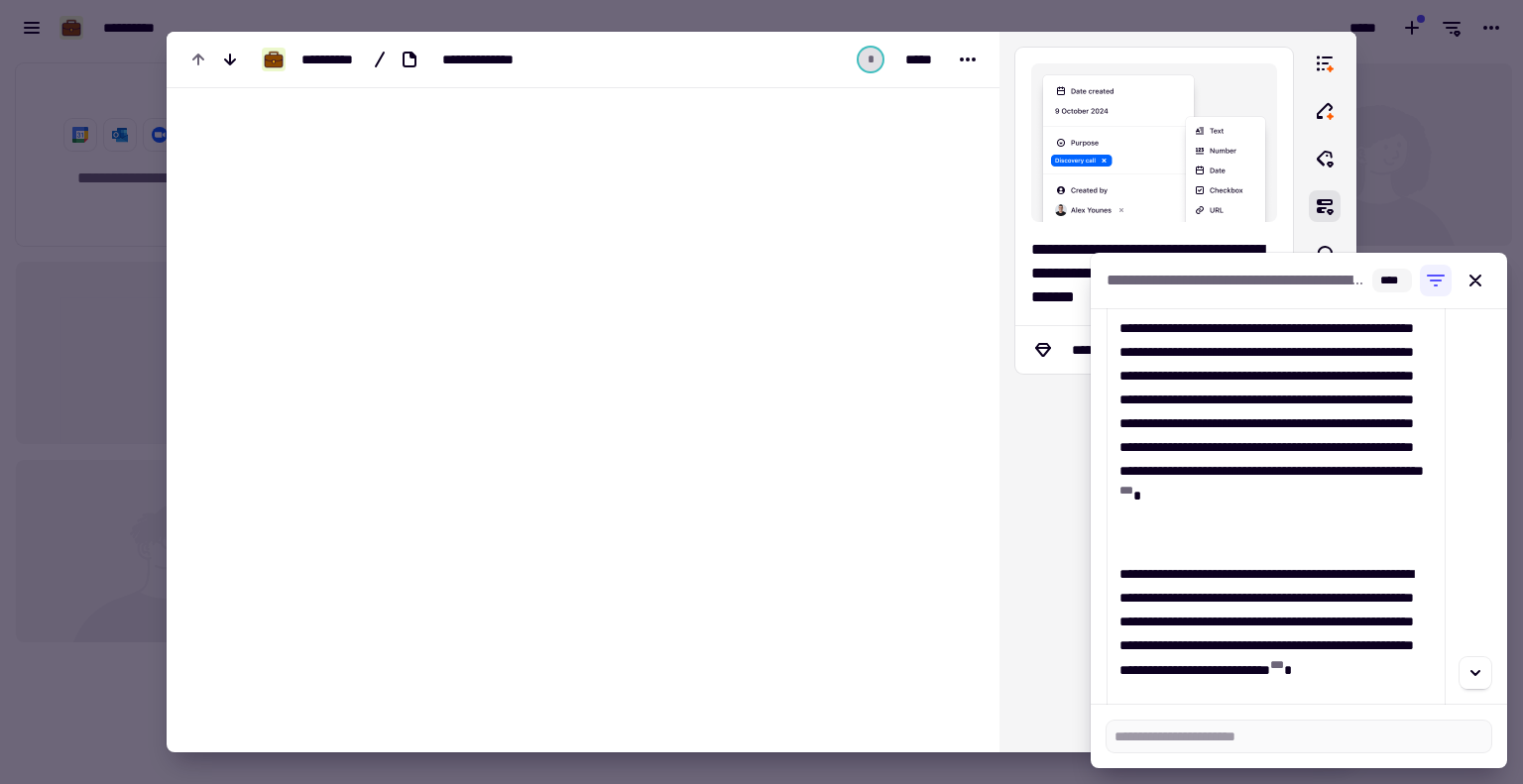scroll, scrollTop: 971, scrollLeft: 0, axis: vertical 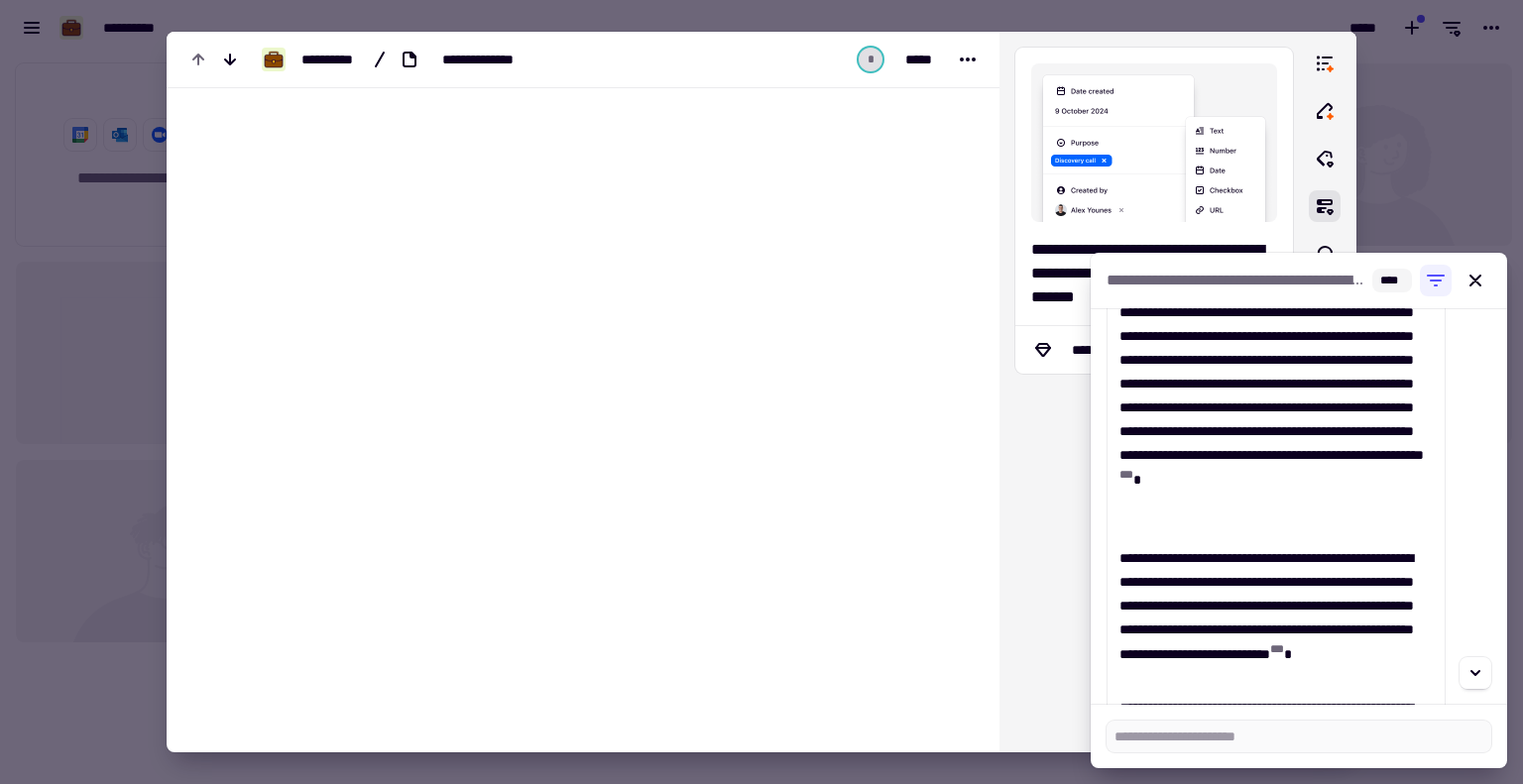 click on "**********" at bounding box center [1276, 395] 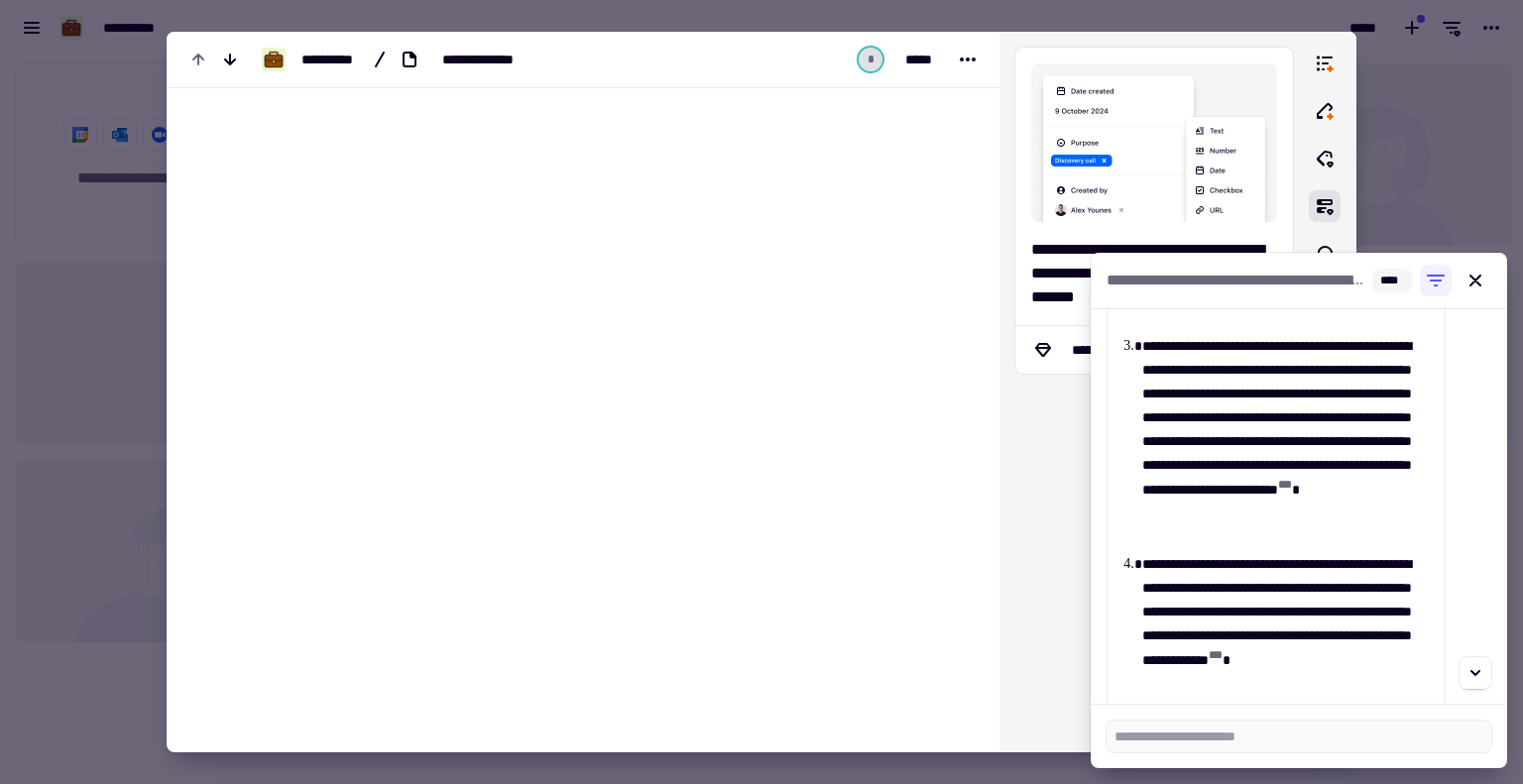 scroll, scrollTop: 1762, scrollLeft: 0, axis: vertical 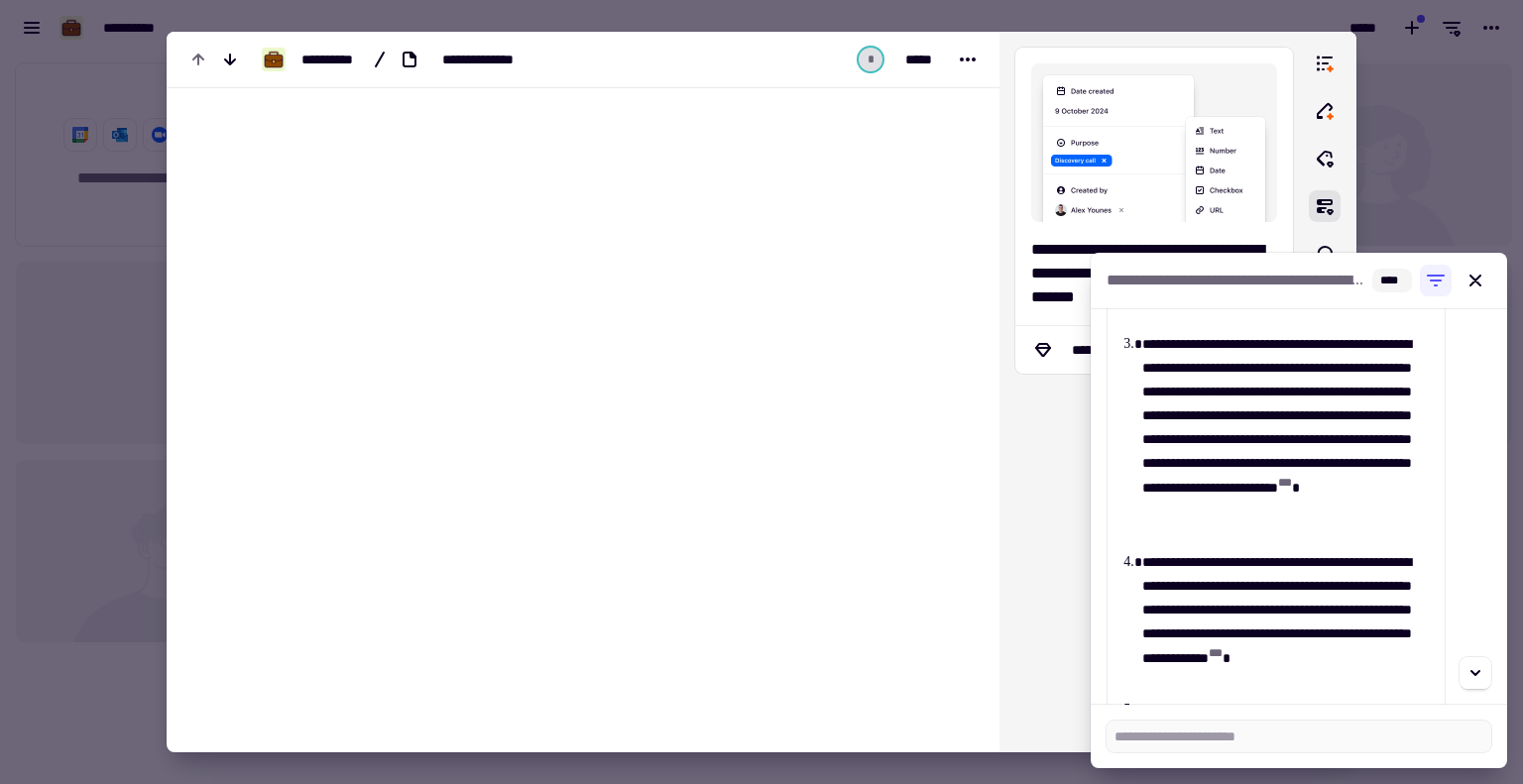 click on "**********" at bounding box center (1287, 439) 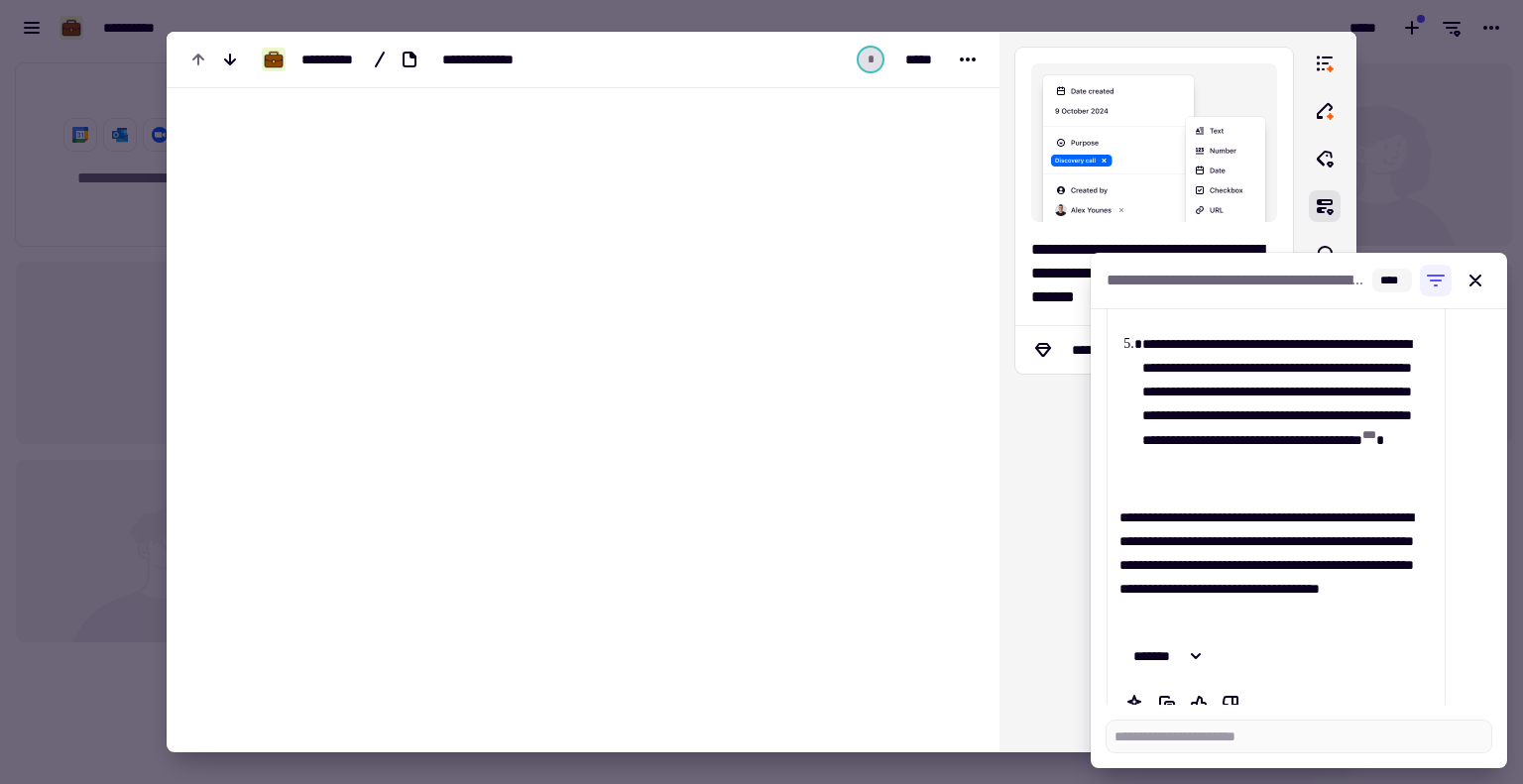 scroll, scrollTop: 2179, scrollLeft: 0, axis: vertical 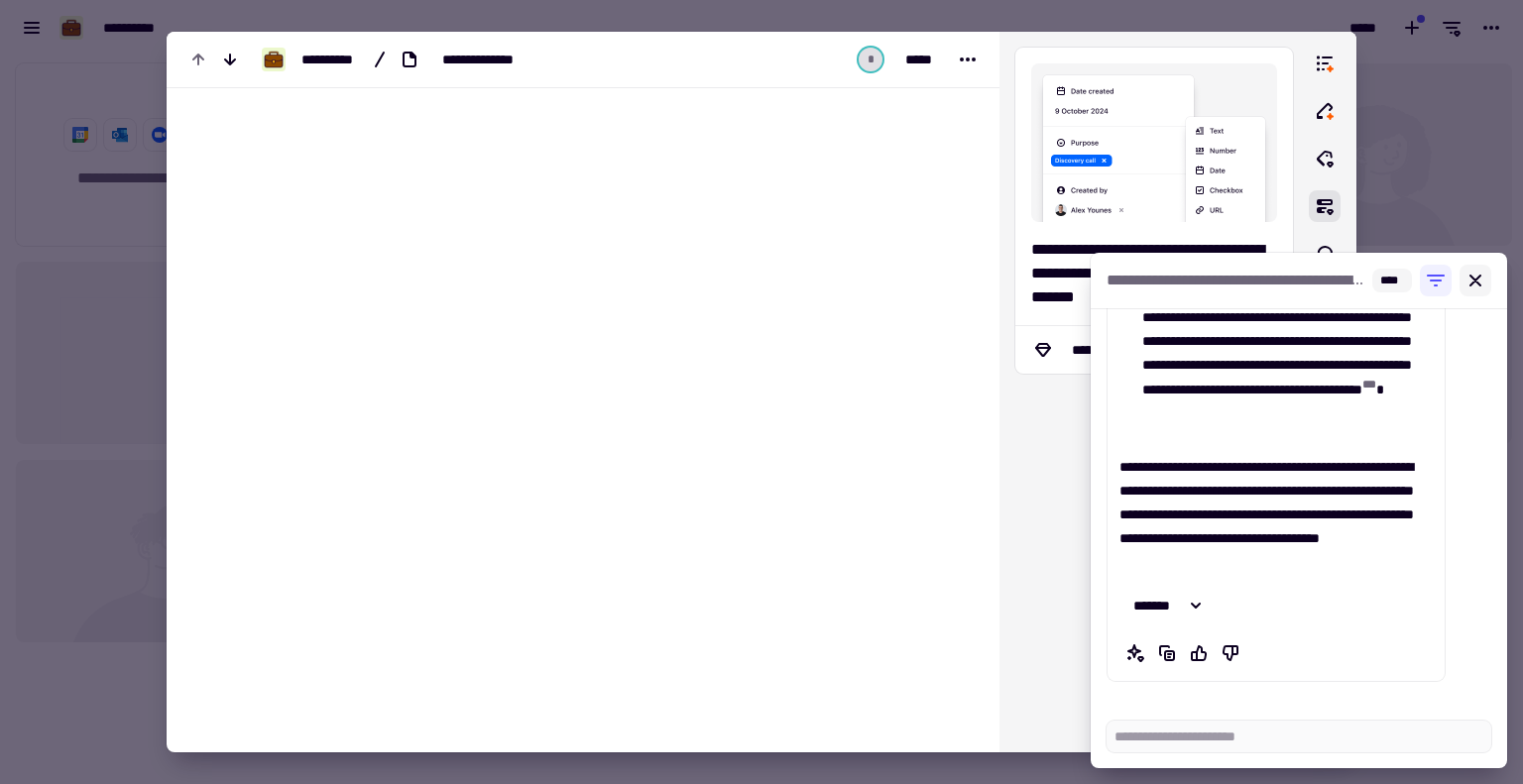 click 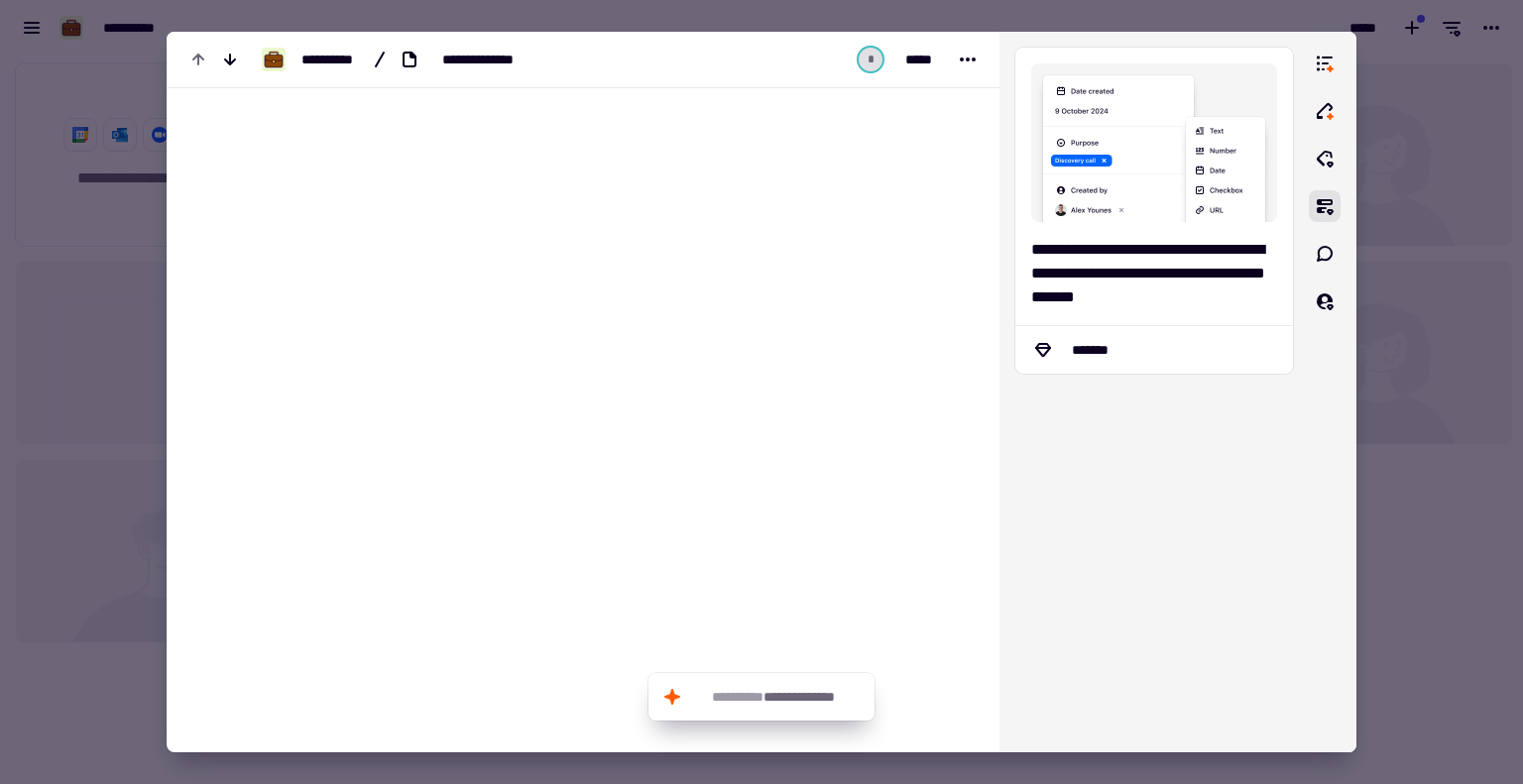 scroll, scrollTop: 8028, scrollLeft: 0, axis: vertical 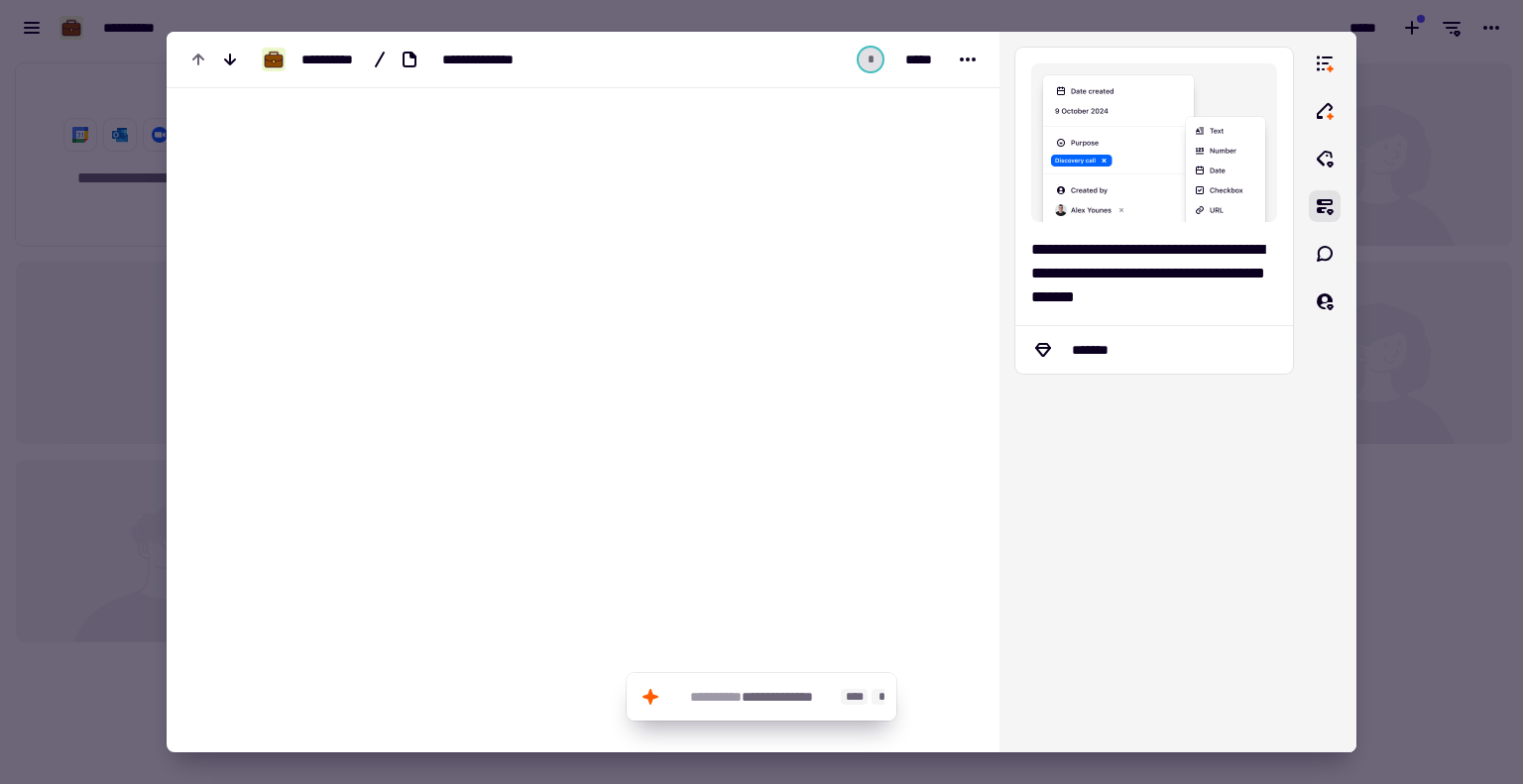 click on "**********" 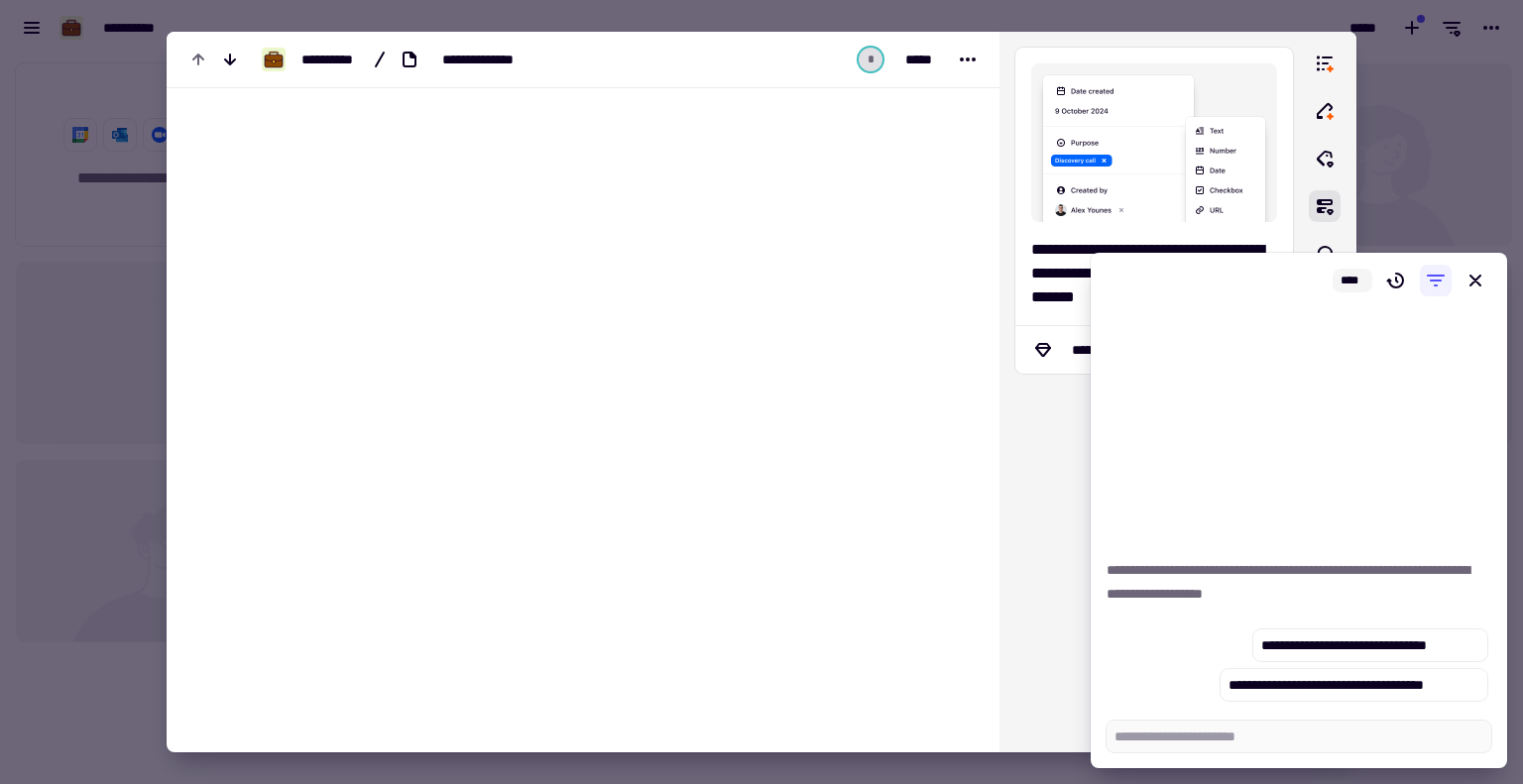 click on "****" at bounding box center (1299, 280) 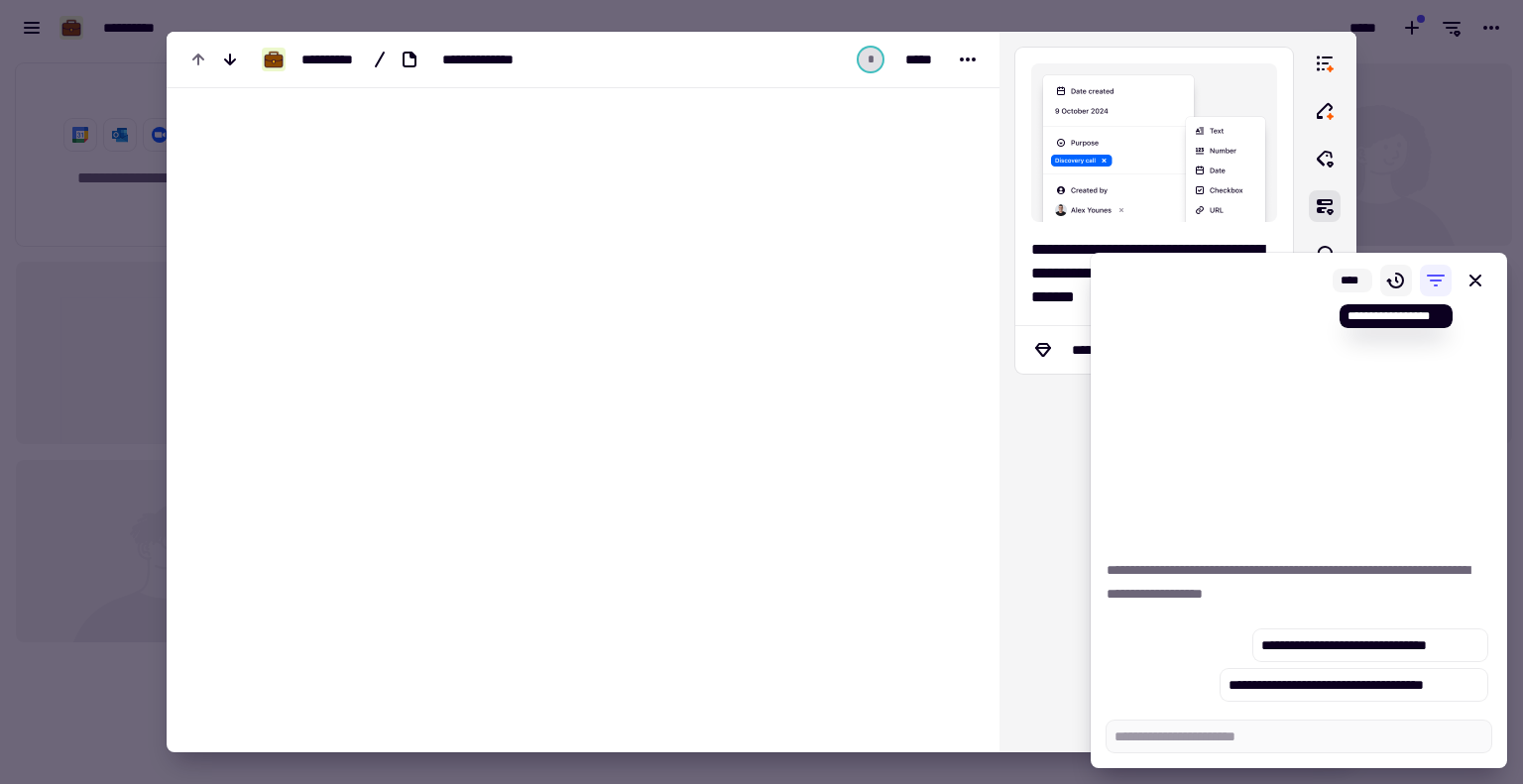 click 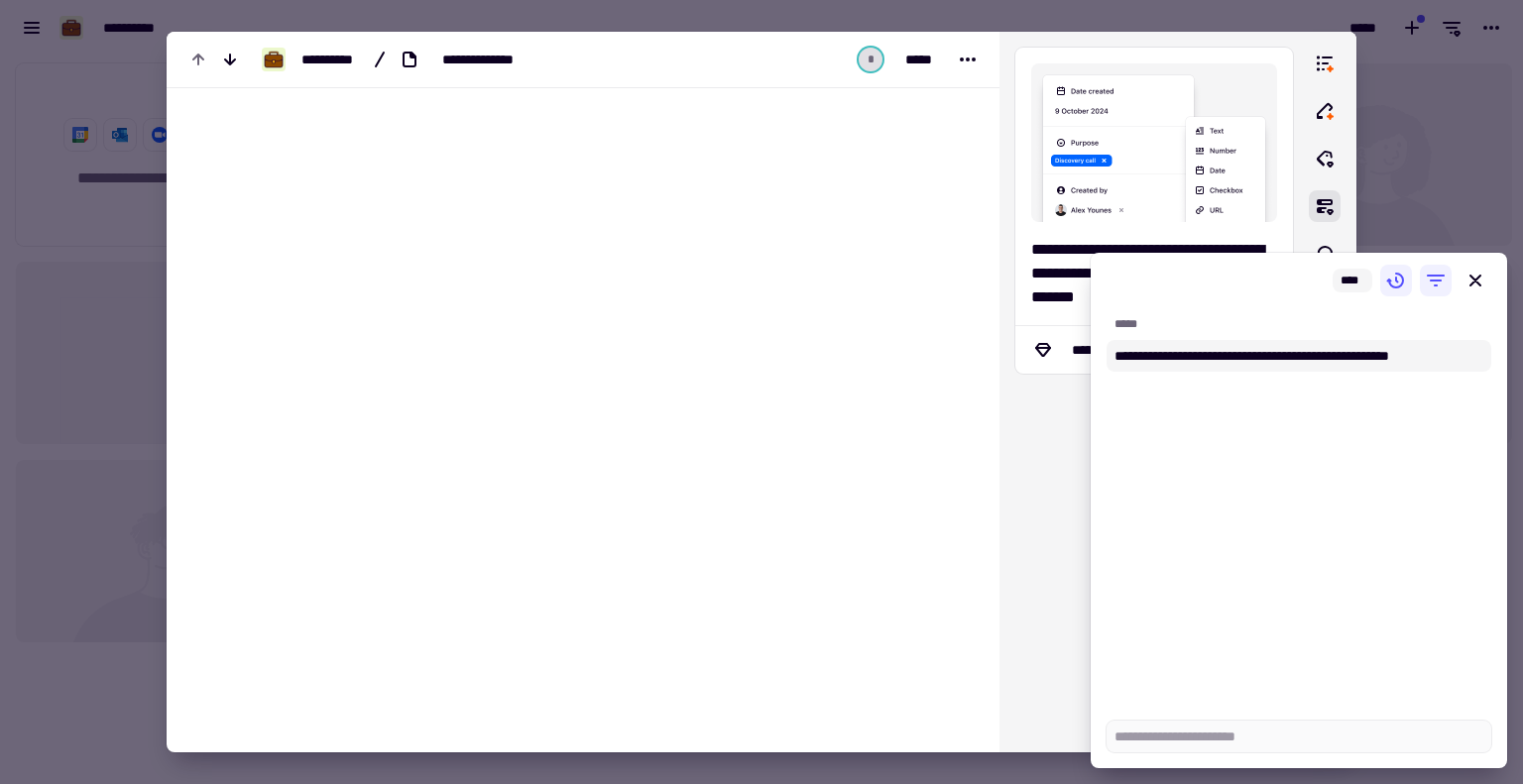 click on "**********" at bounding box center [1284, 356] 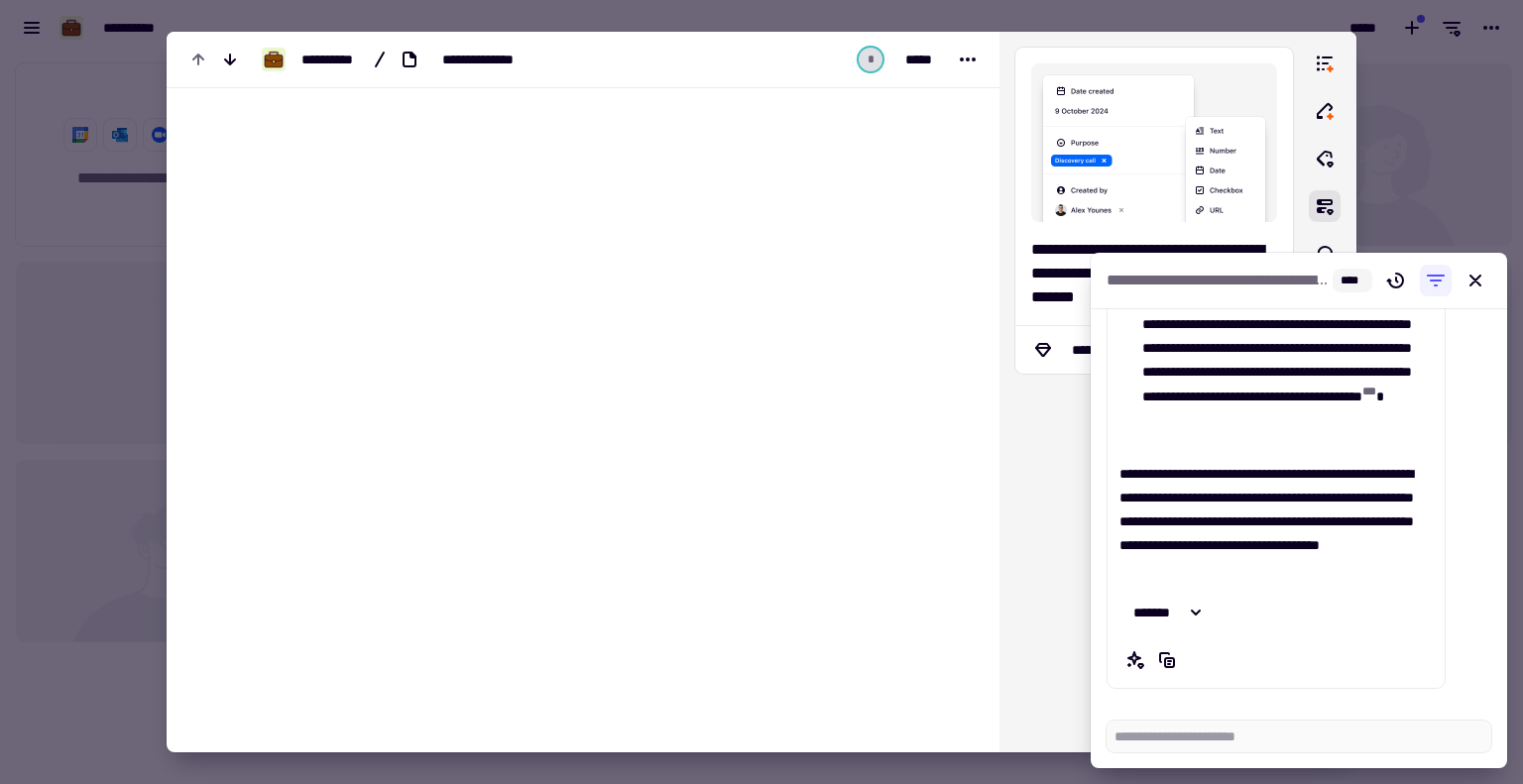 scroll, scrollTop: 2139, scrollLeft: 0, axis: vertical 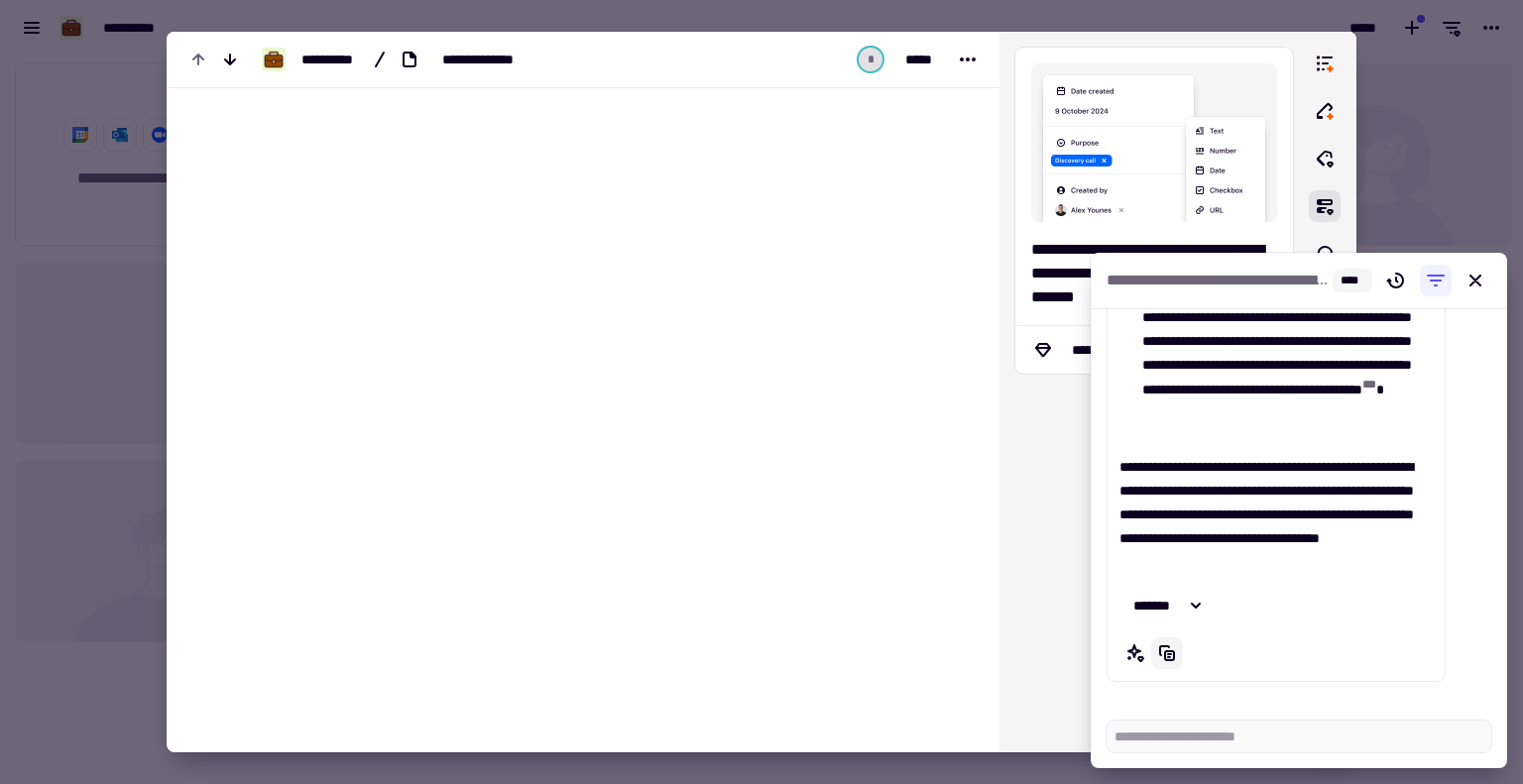 drag, startPoint x: 1166, startPoint y: 661, endPoint x: 1156, endPoint y: 655, distance: 11.661904 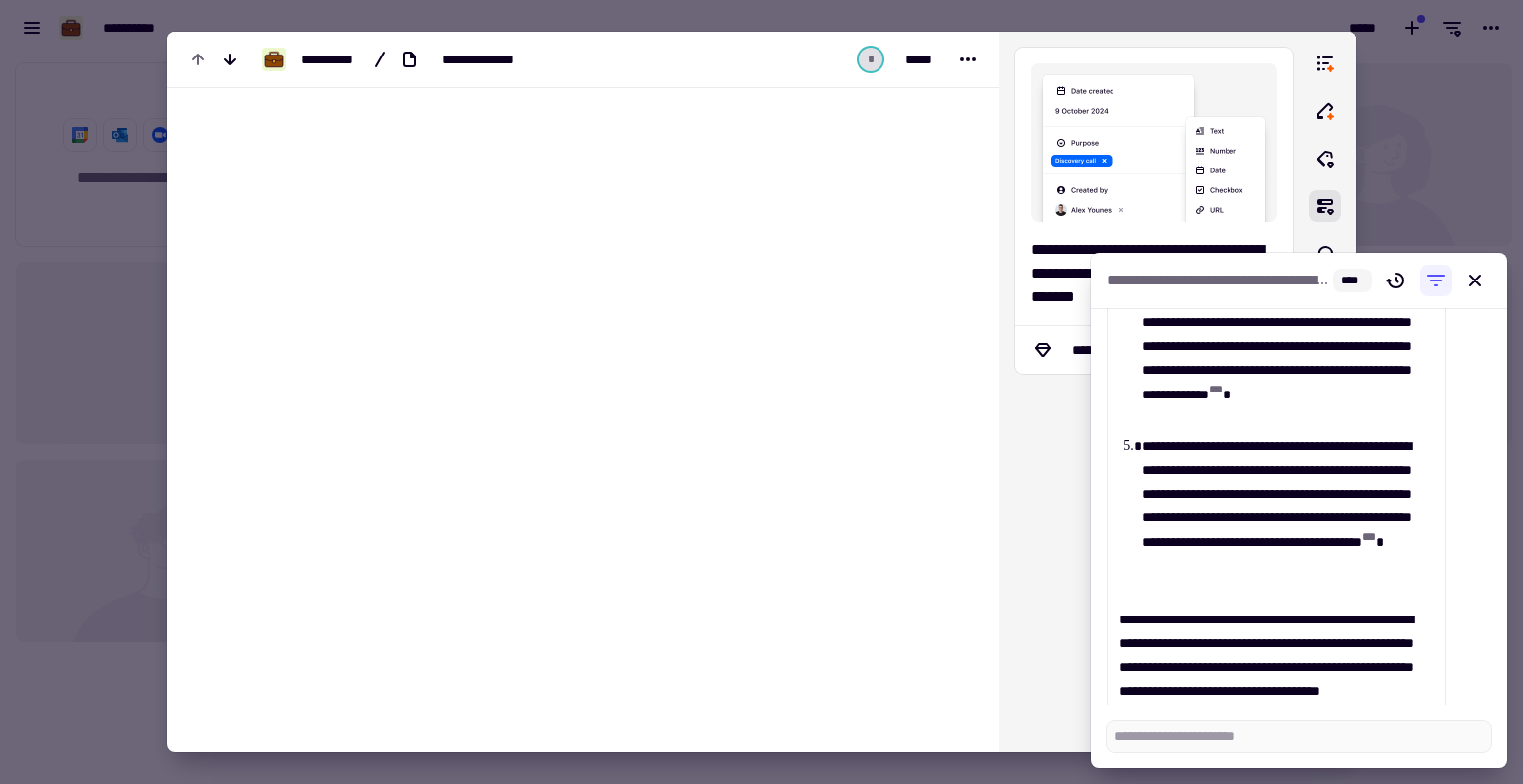 scroll, scrollTop: 2139, scrollLeft: 0, axis: vertical 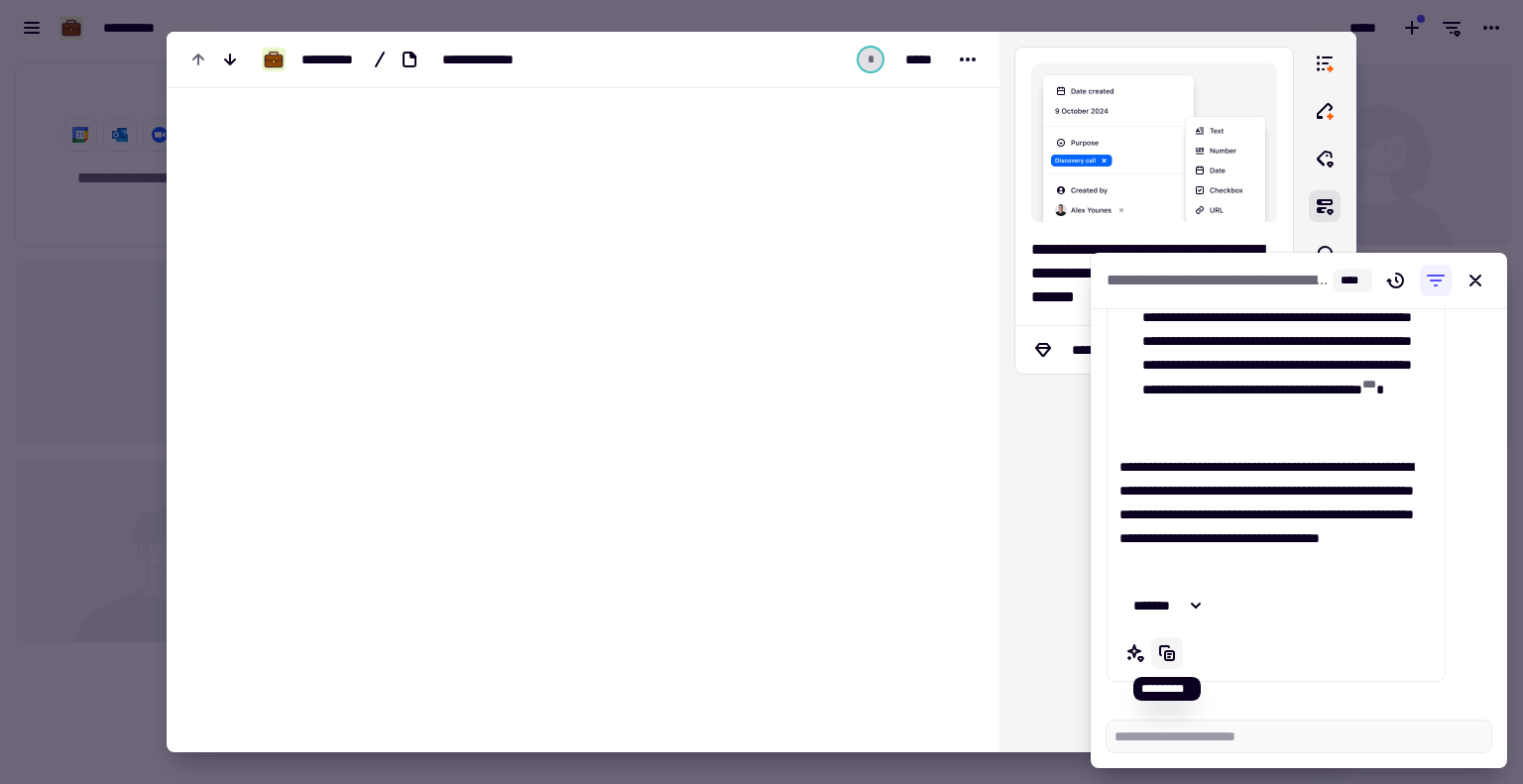 click 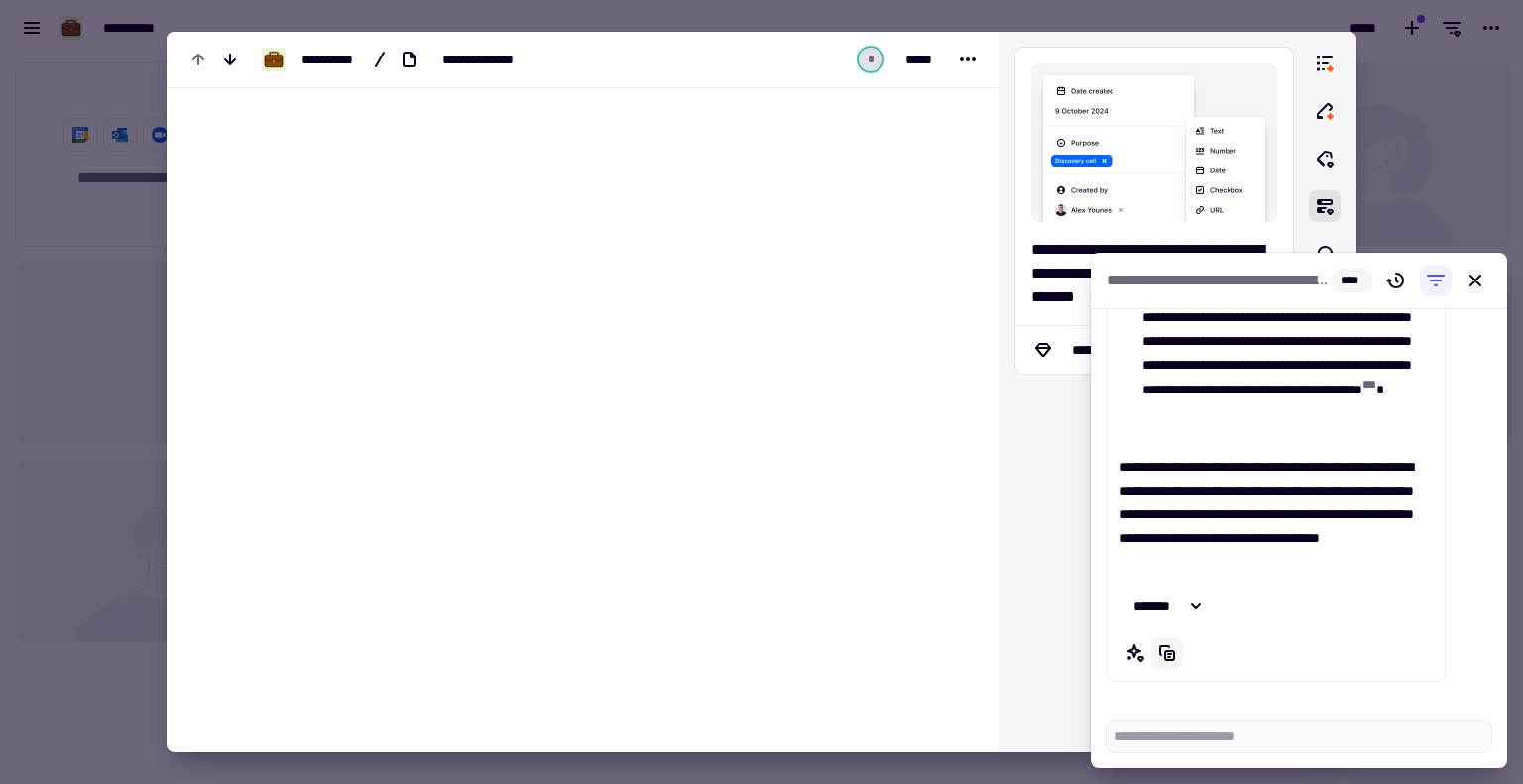 click 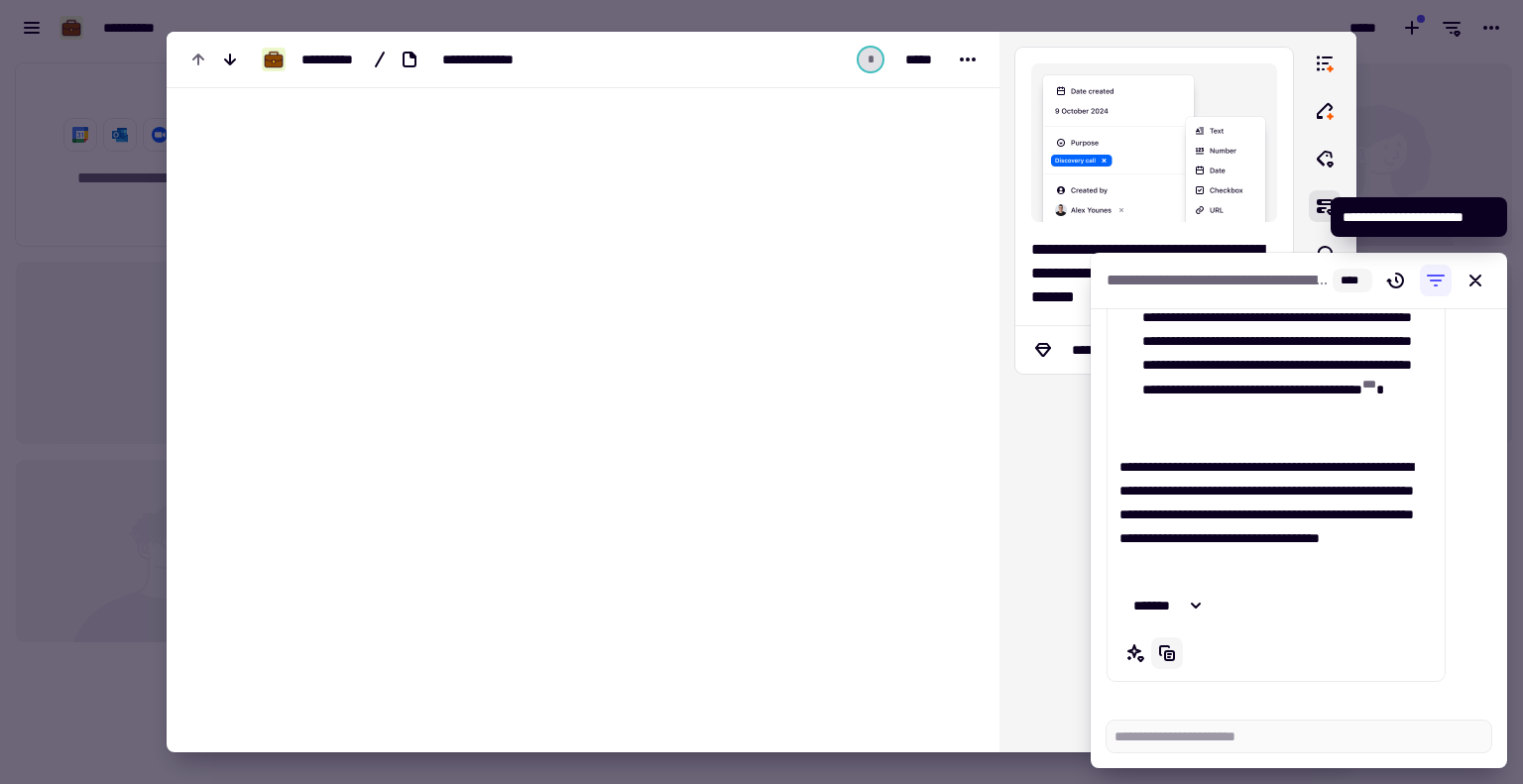 click 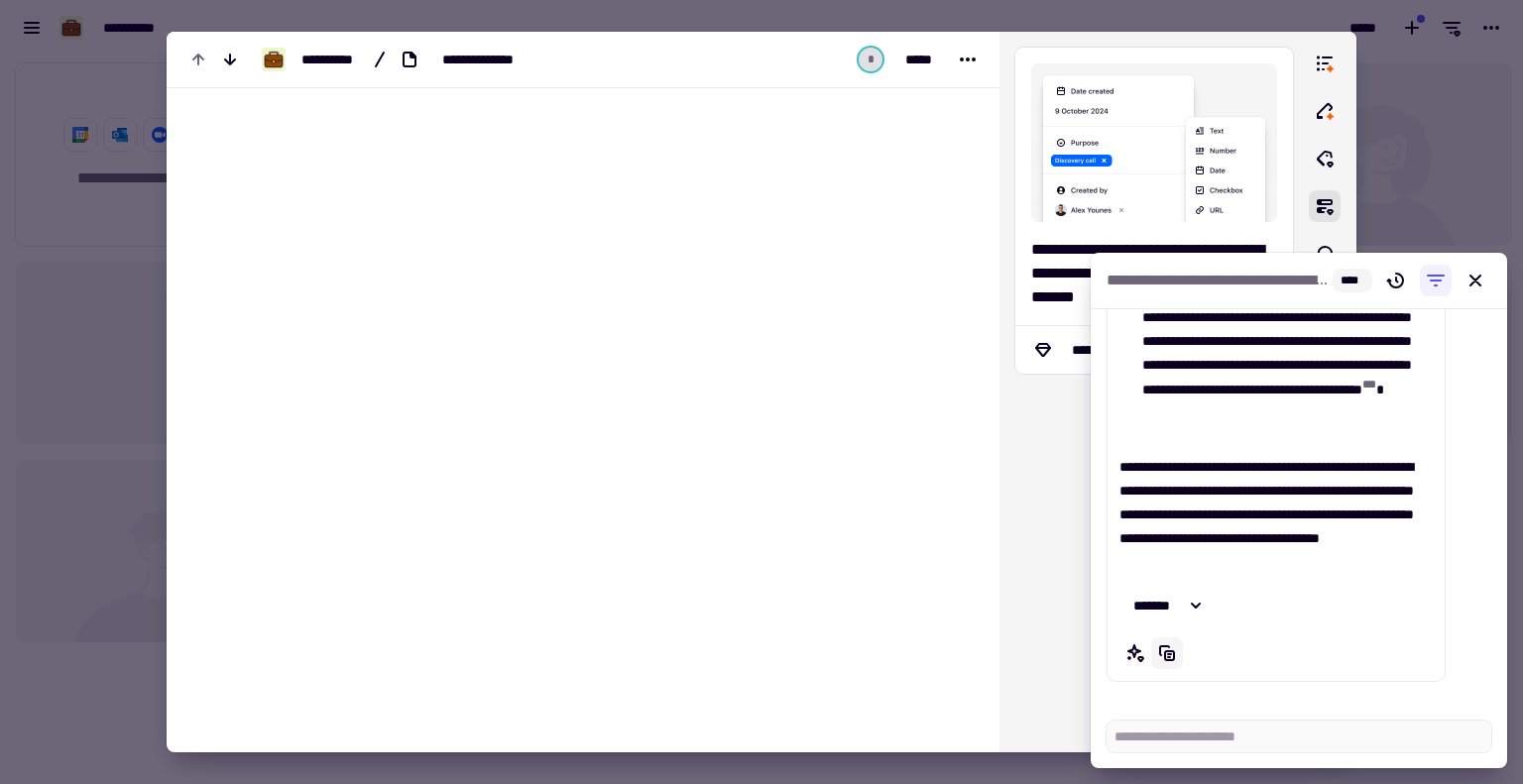 click 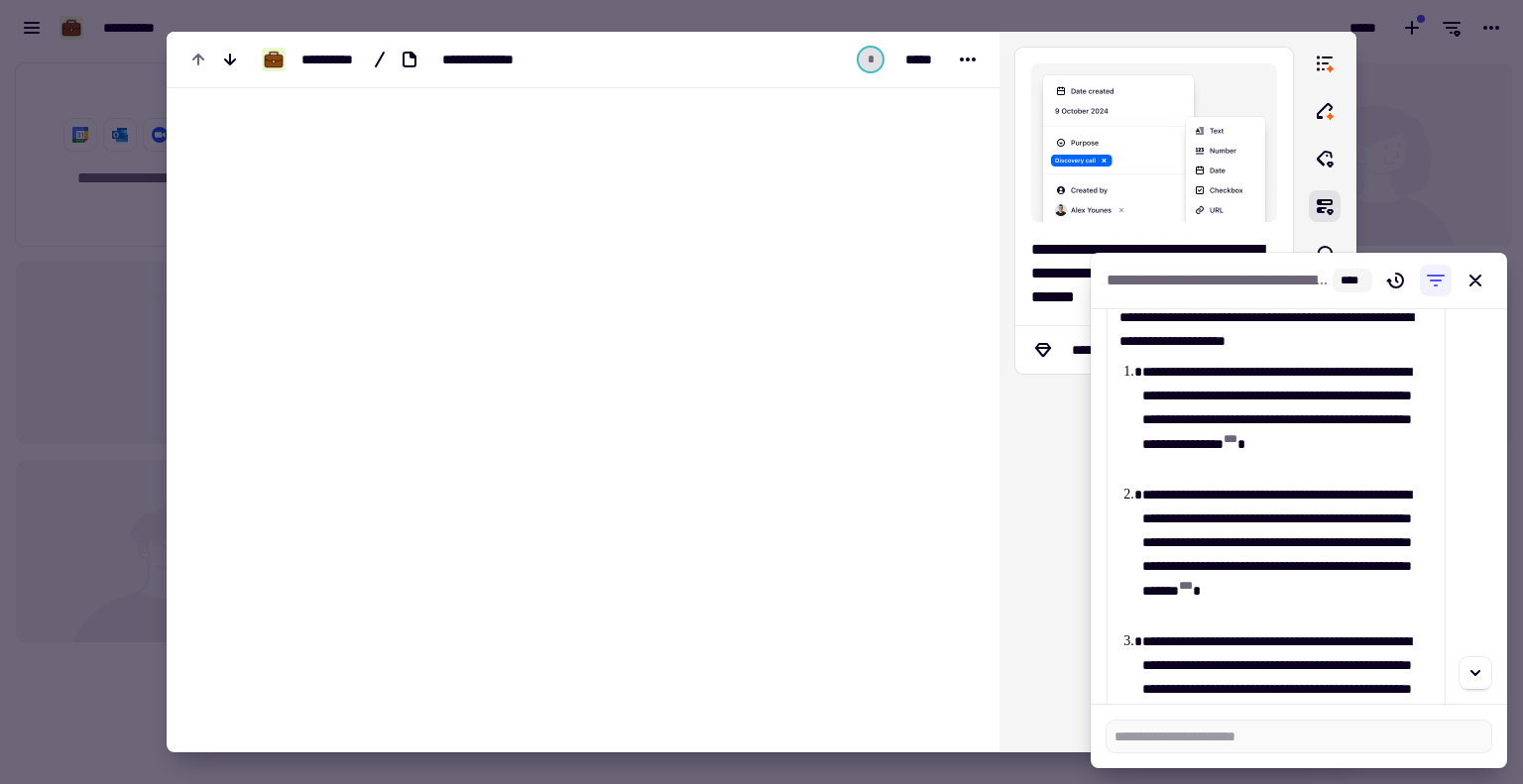 scroll, scrollTop: 1361, scrollLeft: 0, axis: vertical 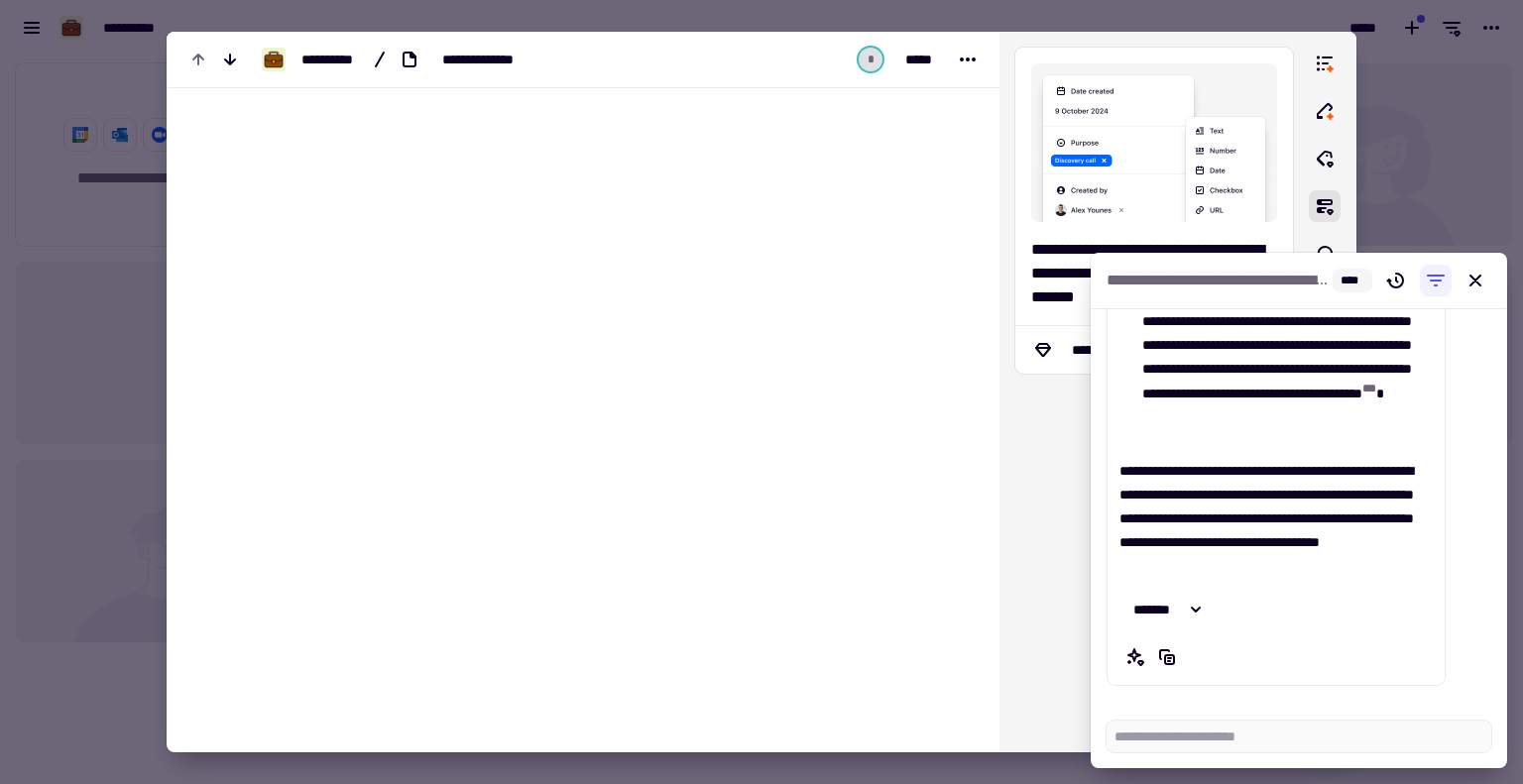 click at bounding box center [503, -3366] 